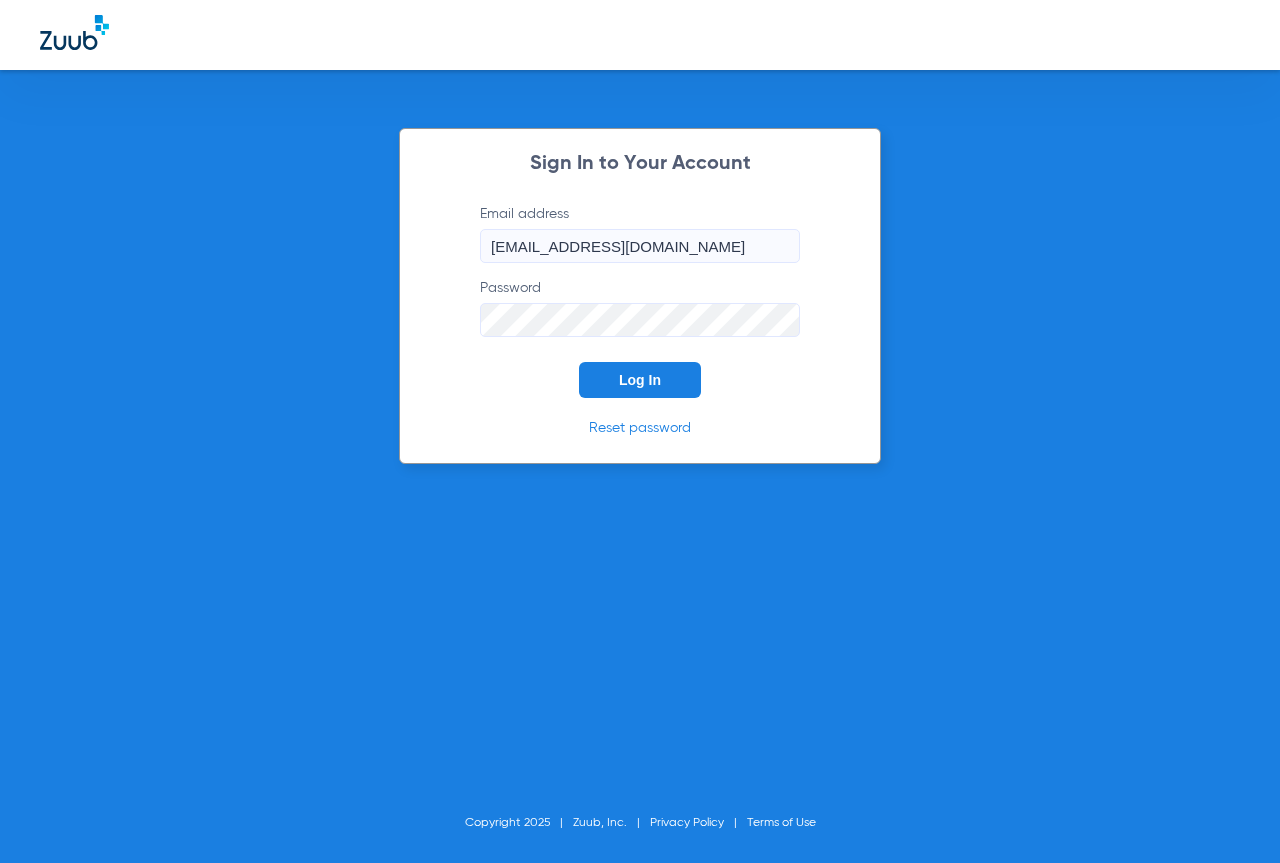 scroll, scrollTop: 0, scrollLeft: 0, axis: both 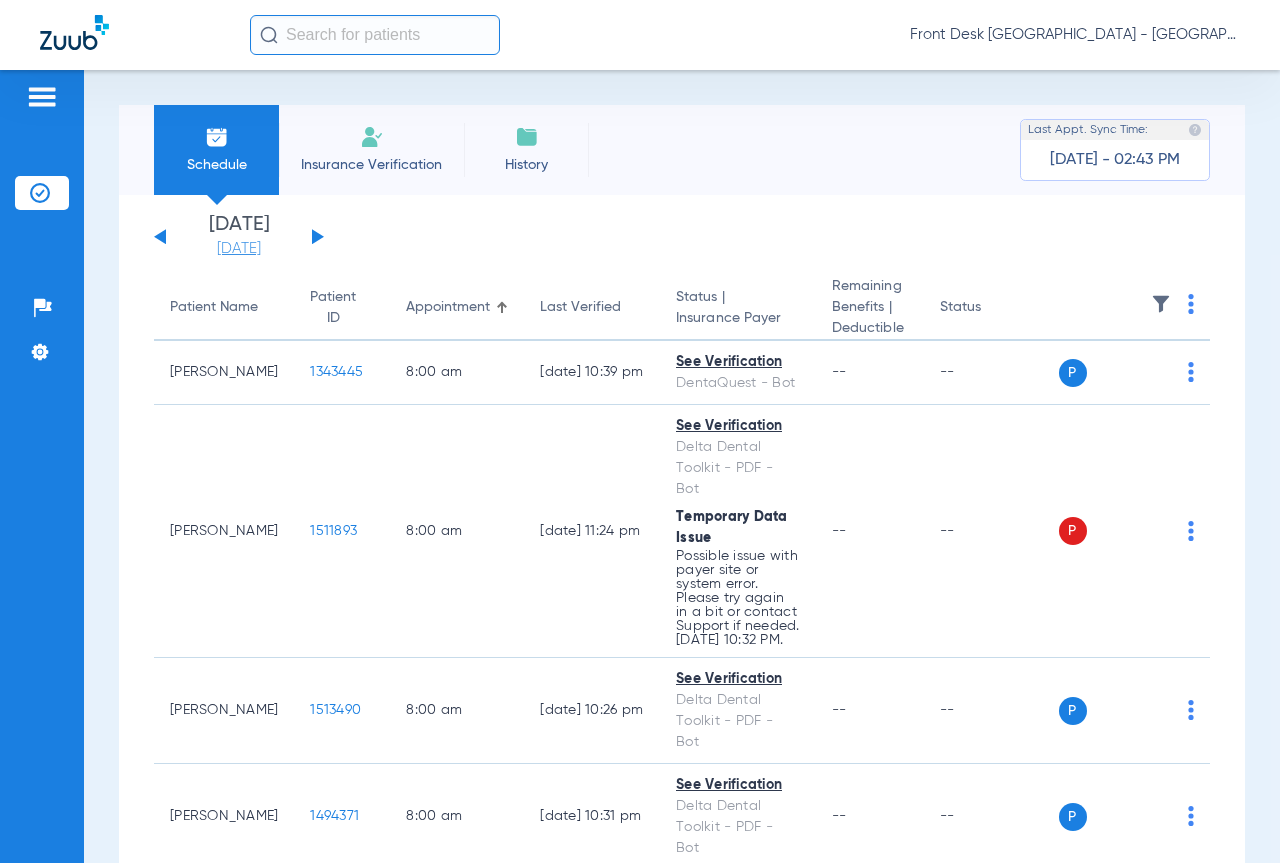 click on "[DATE]" 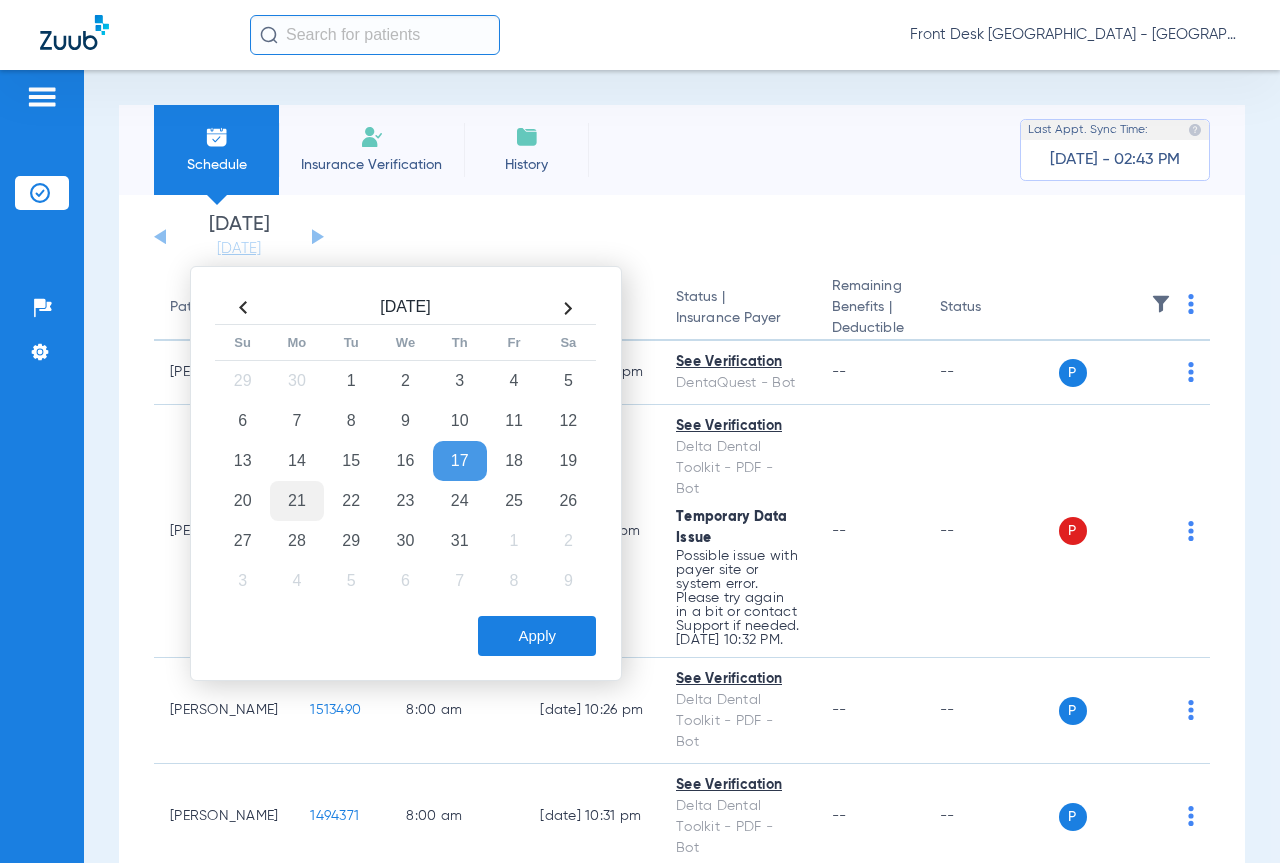 click on "21" 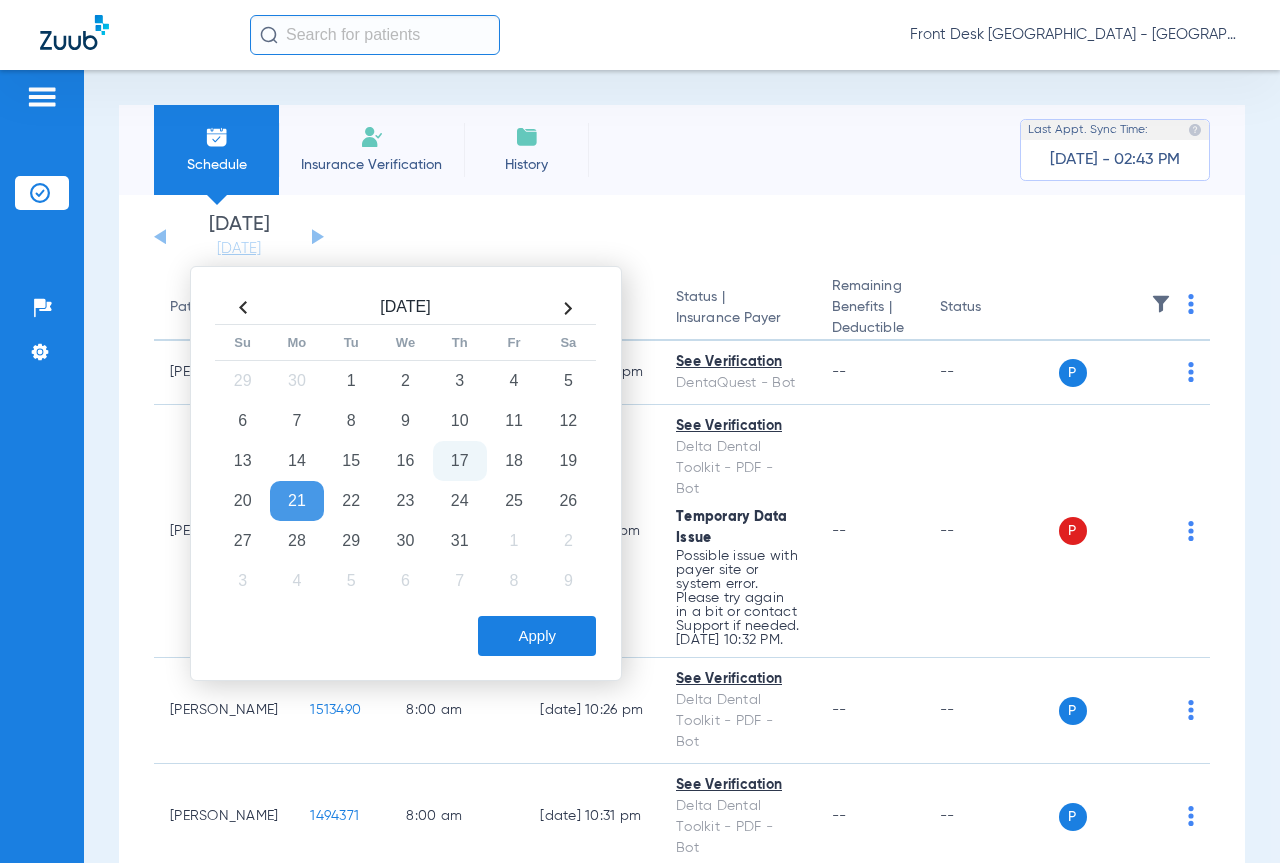 click on "Apply" 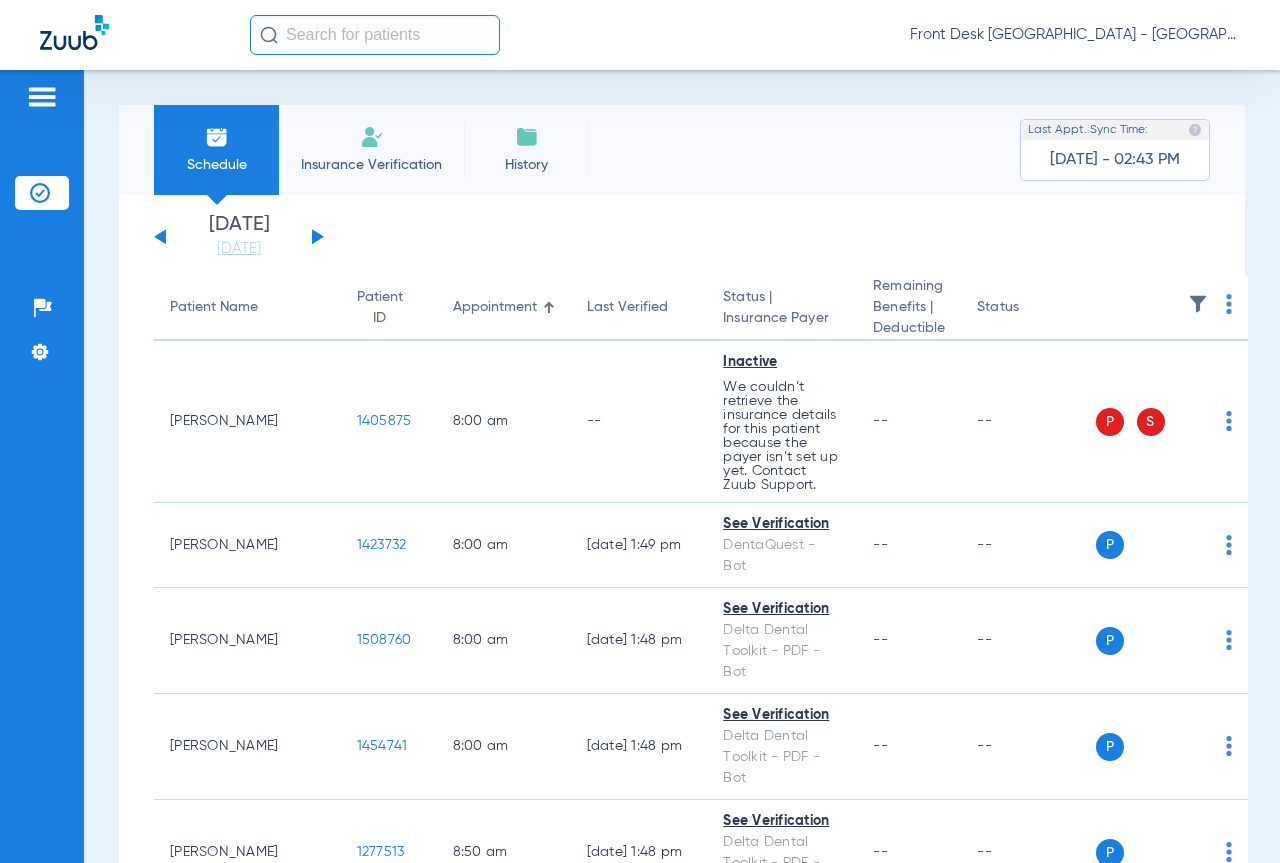 click 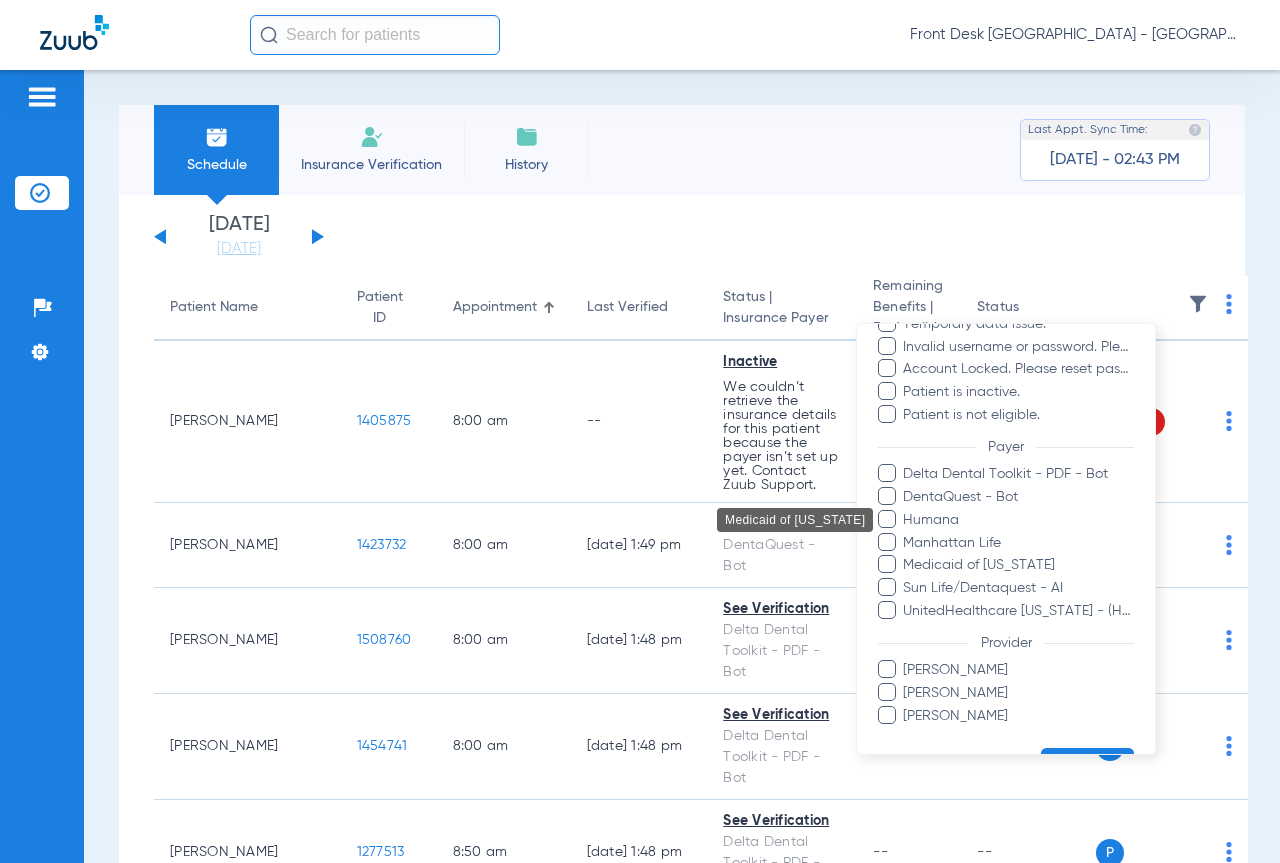 scroll, scrollTop: 275, scrollLeft: 0, axis: vertical 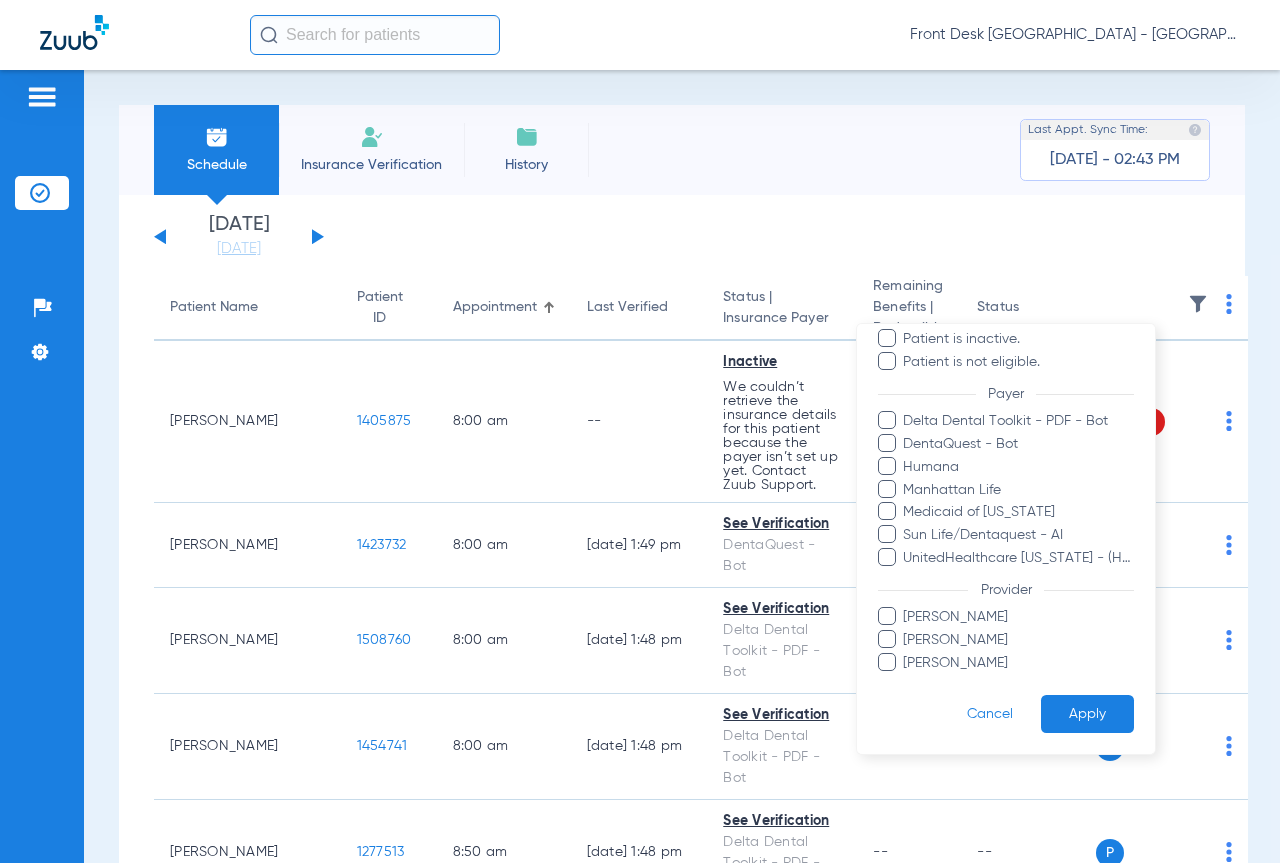 click at bounding box center (887, 616) 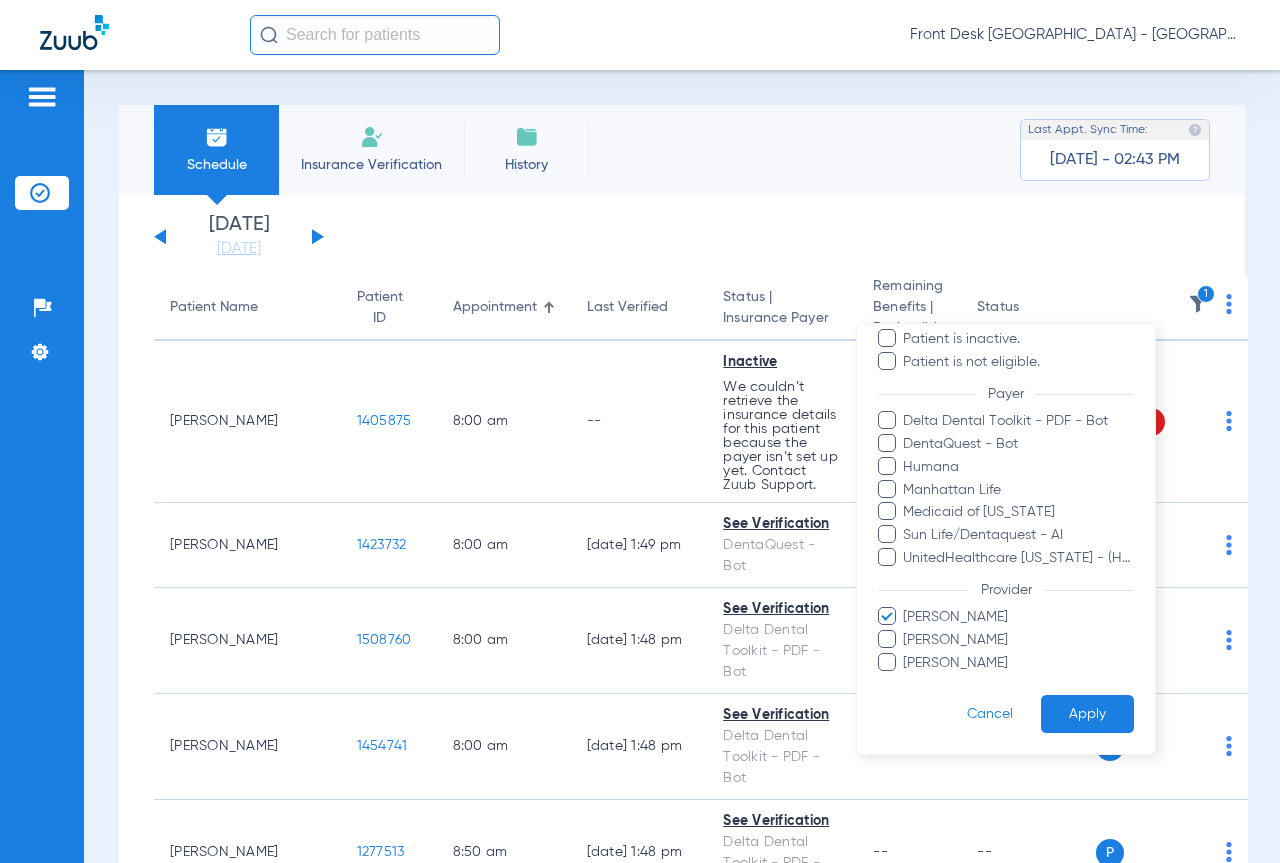 click on "Apply" at bounding box center (1087, 713) 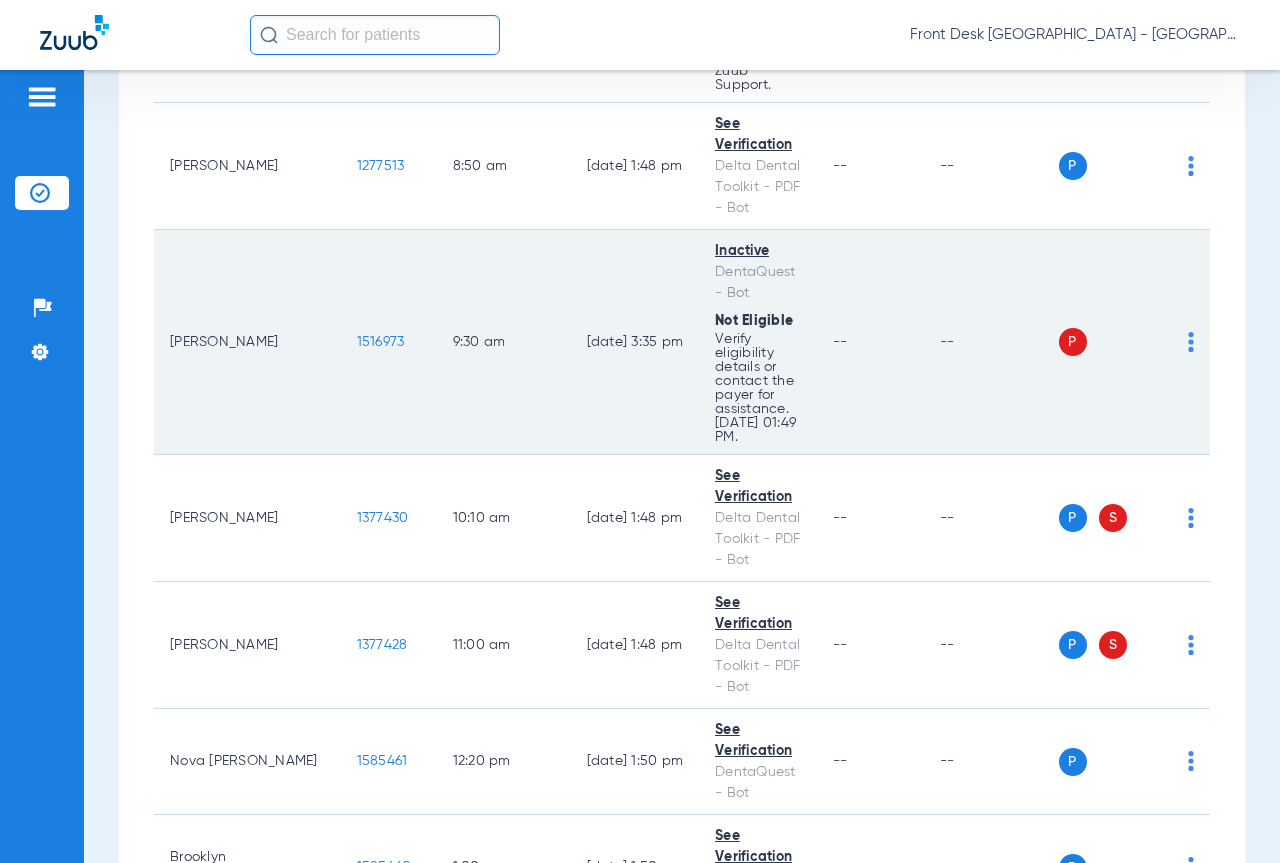 scroll, scrollTop: 500, scrollLeft: 0, axis: vertical 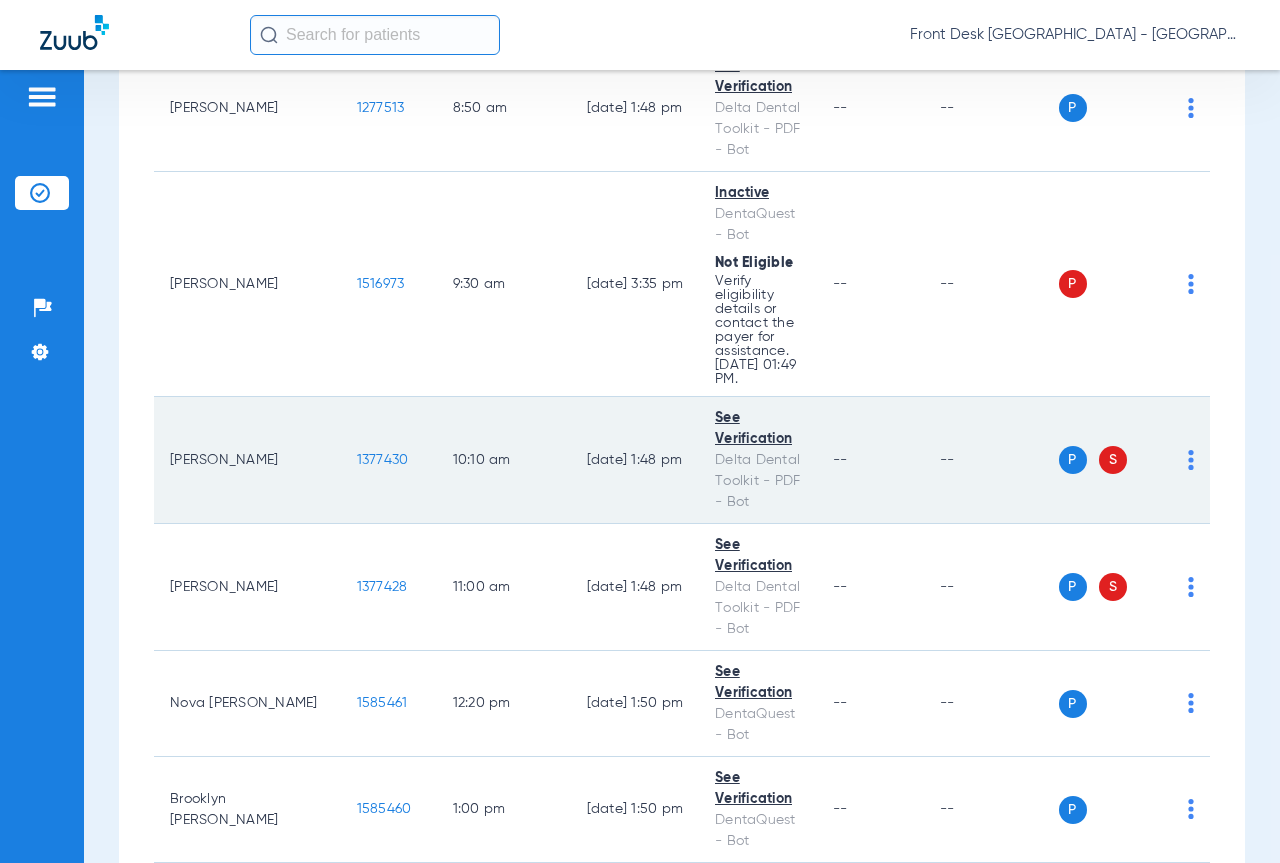 click on "1377430" 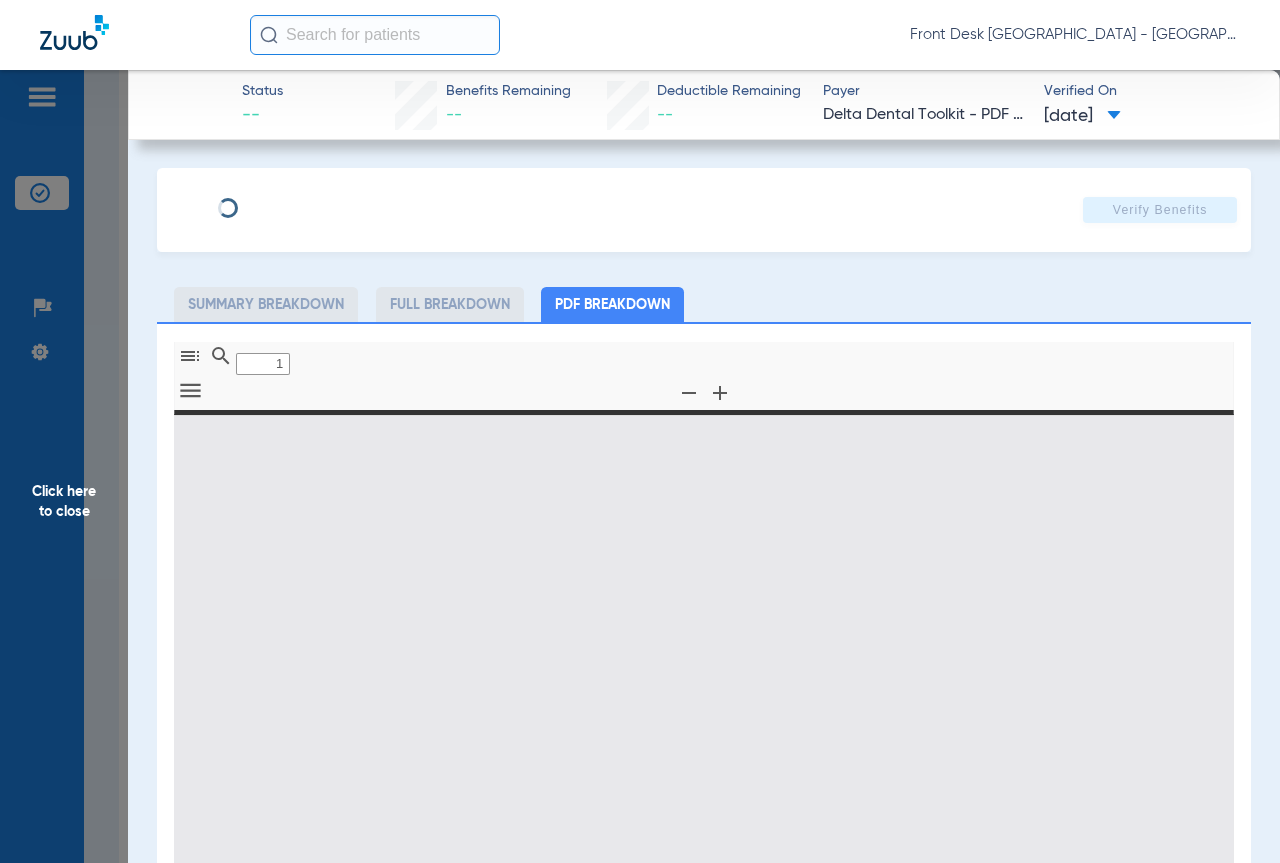type on "0" 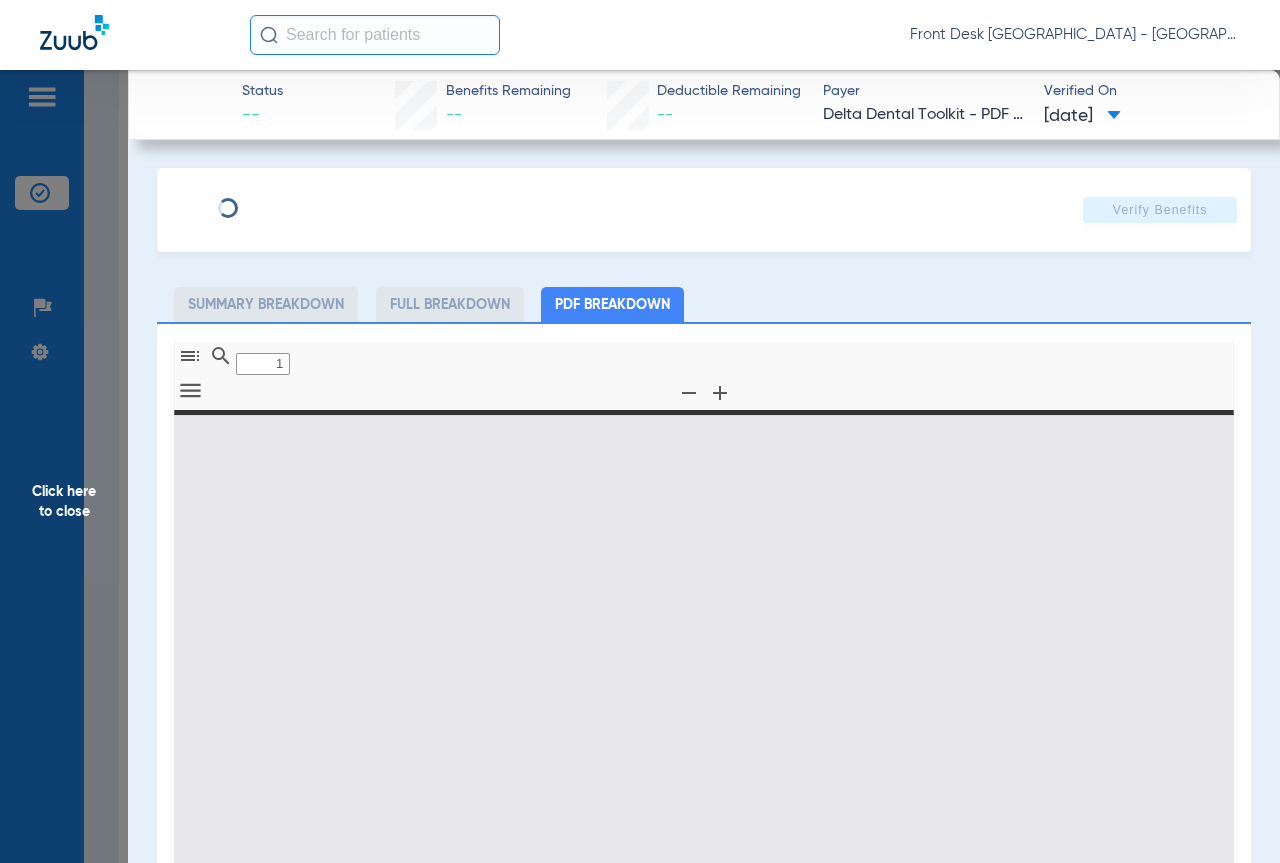 select on "page-width" 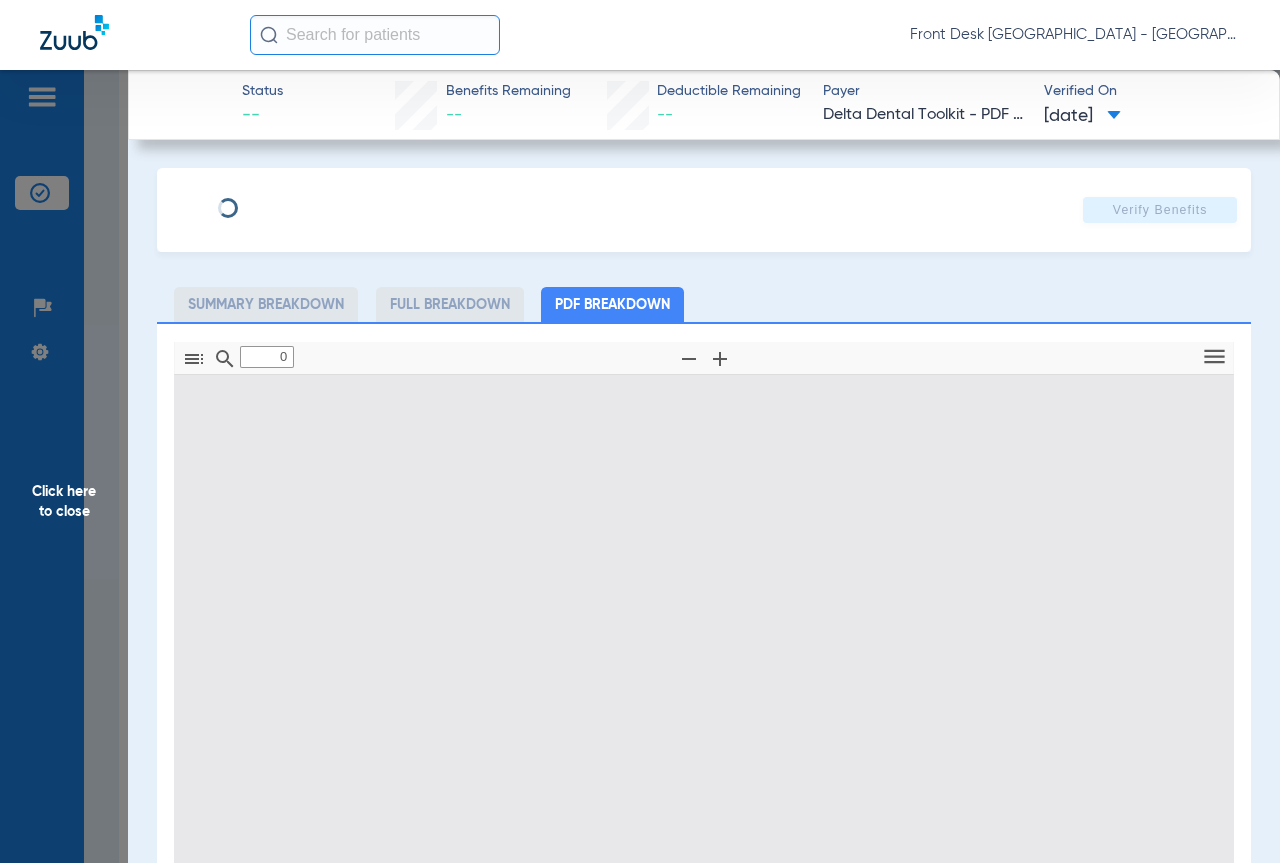 type on "1" 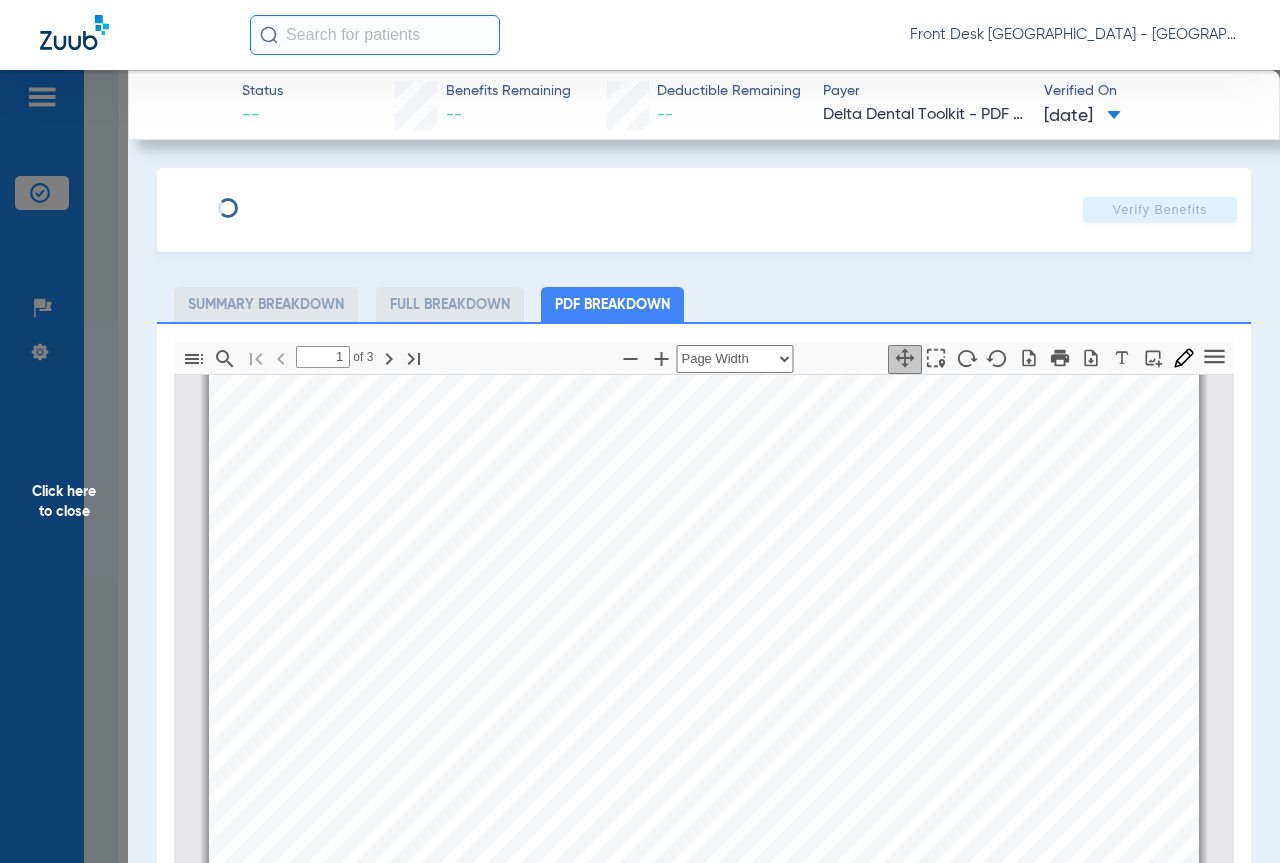 scroll, scrollTop: 110, scrollLeft: 0, axis: vertical 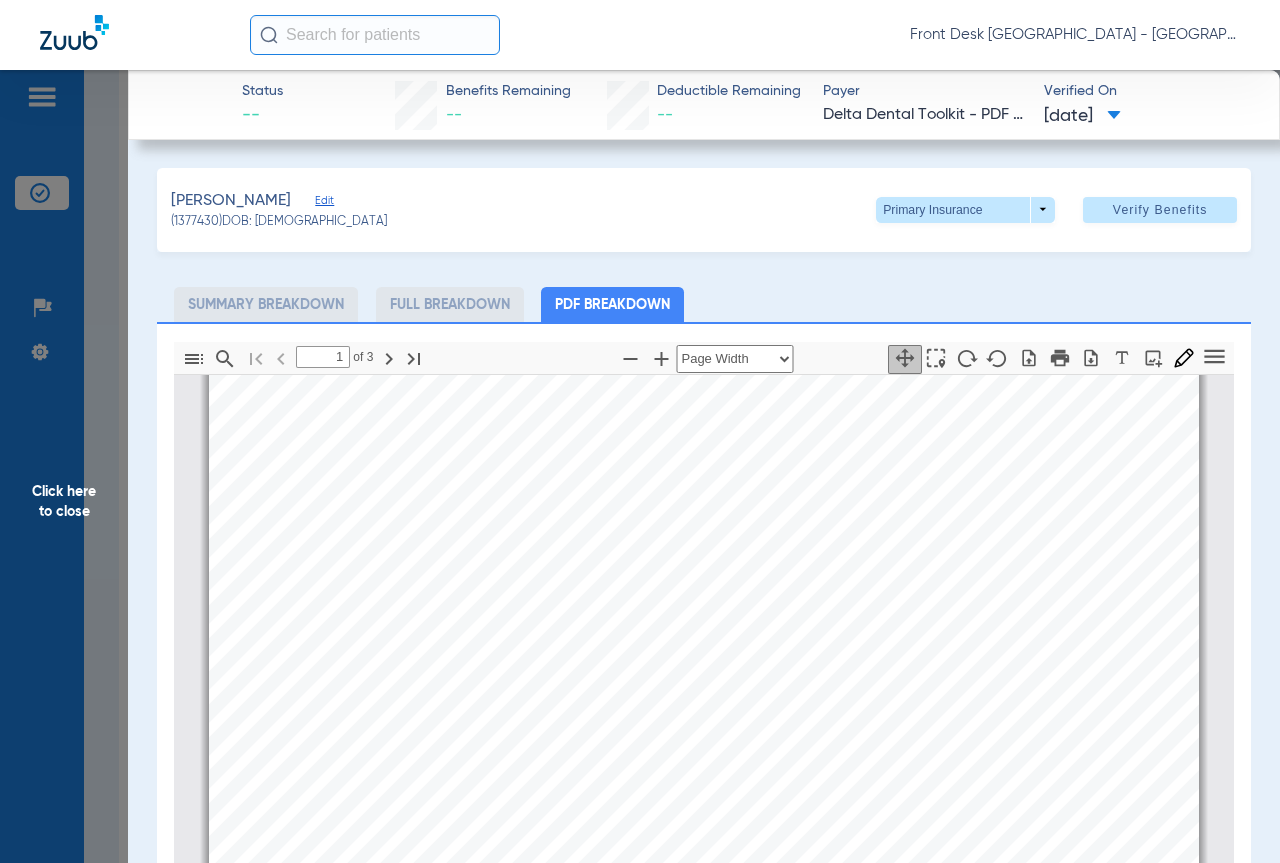 click on "Click here to close" 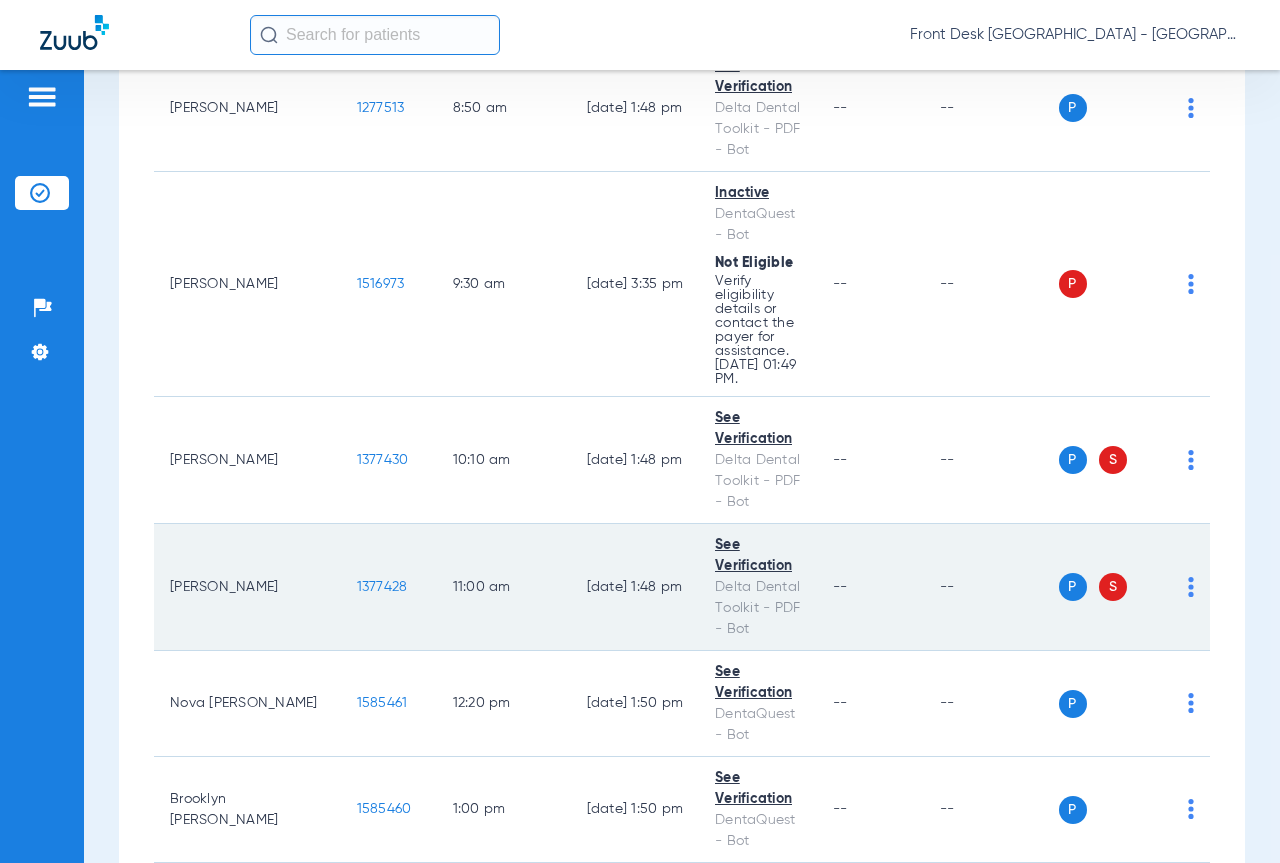 click on "1377428" 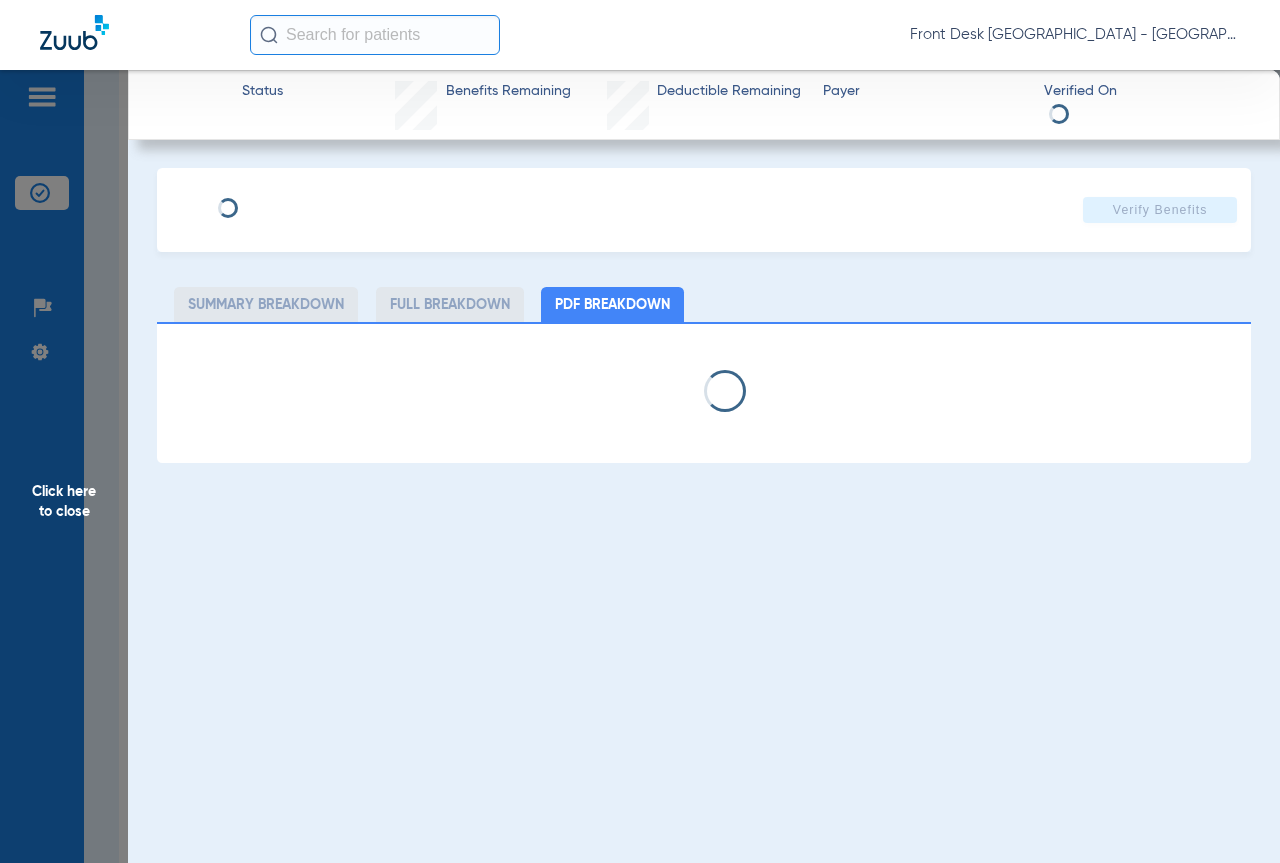 select on "page-width" 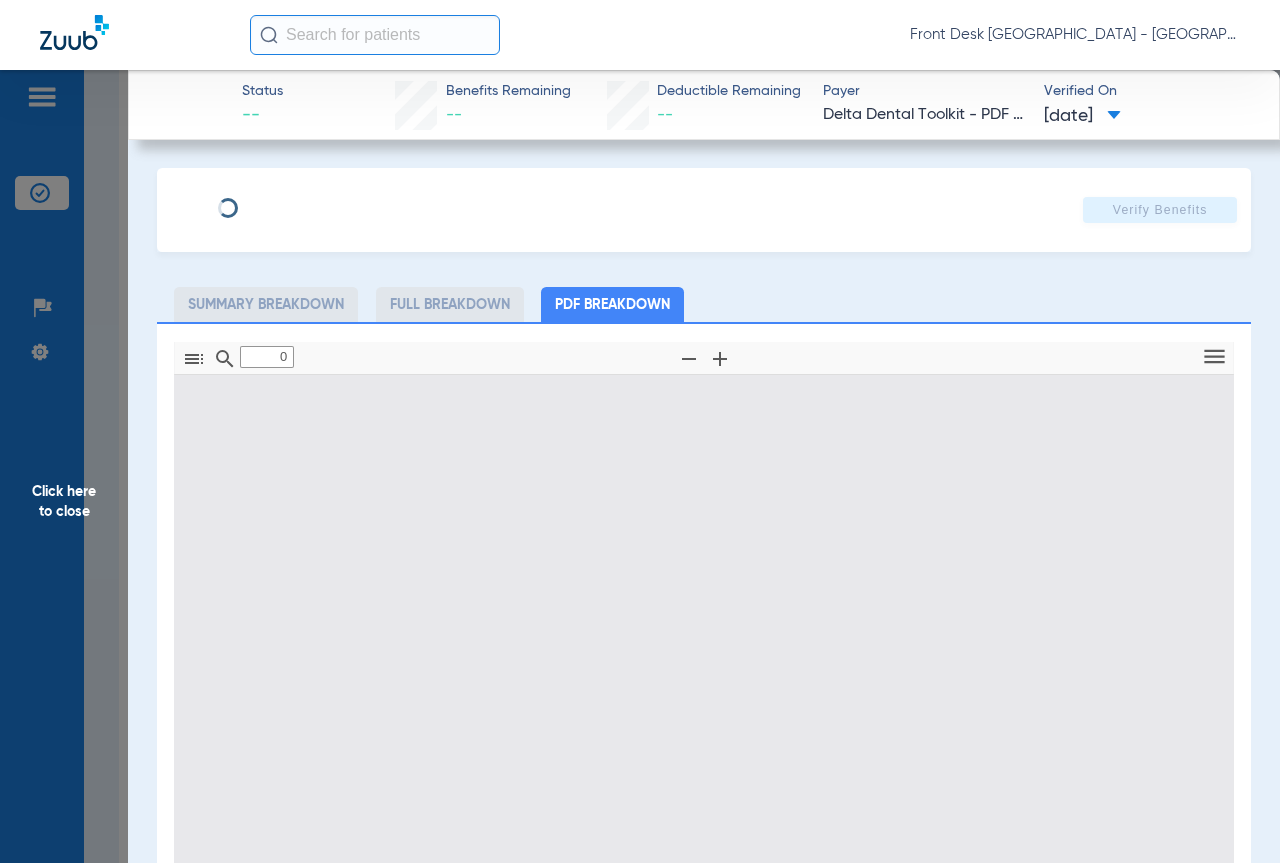 type on "1" 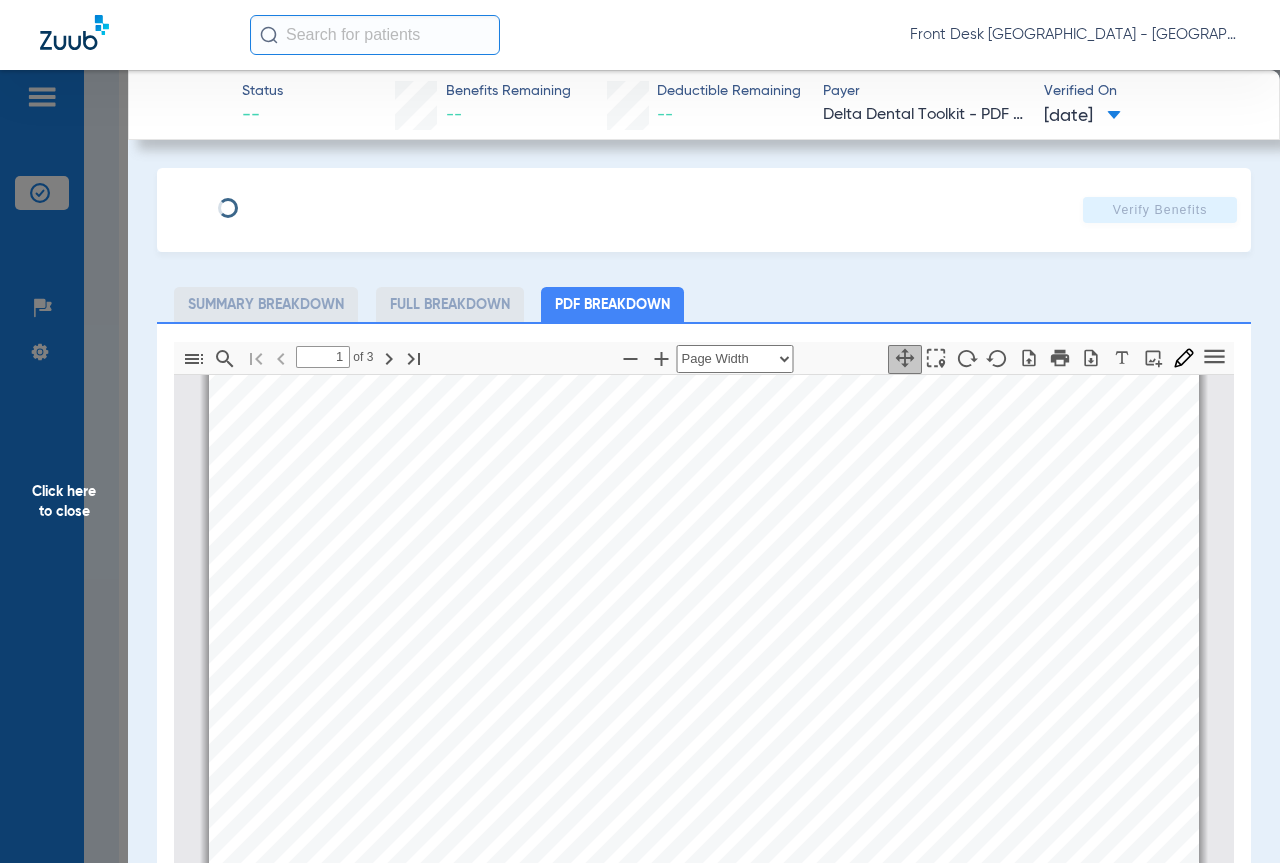 scroll, scrollTop: 610, scrollLeft: 0, axis: vertical 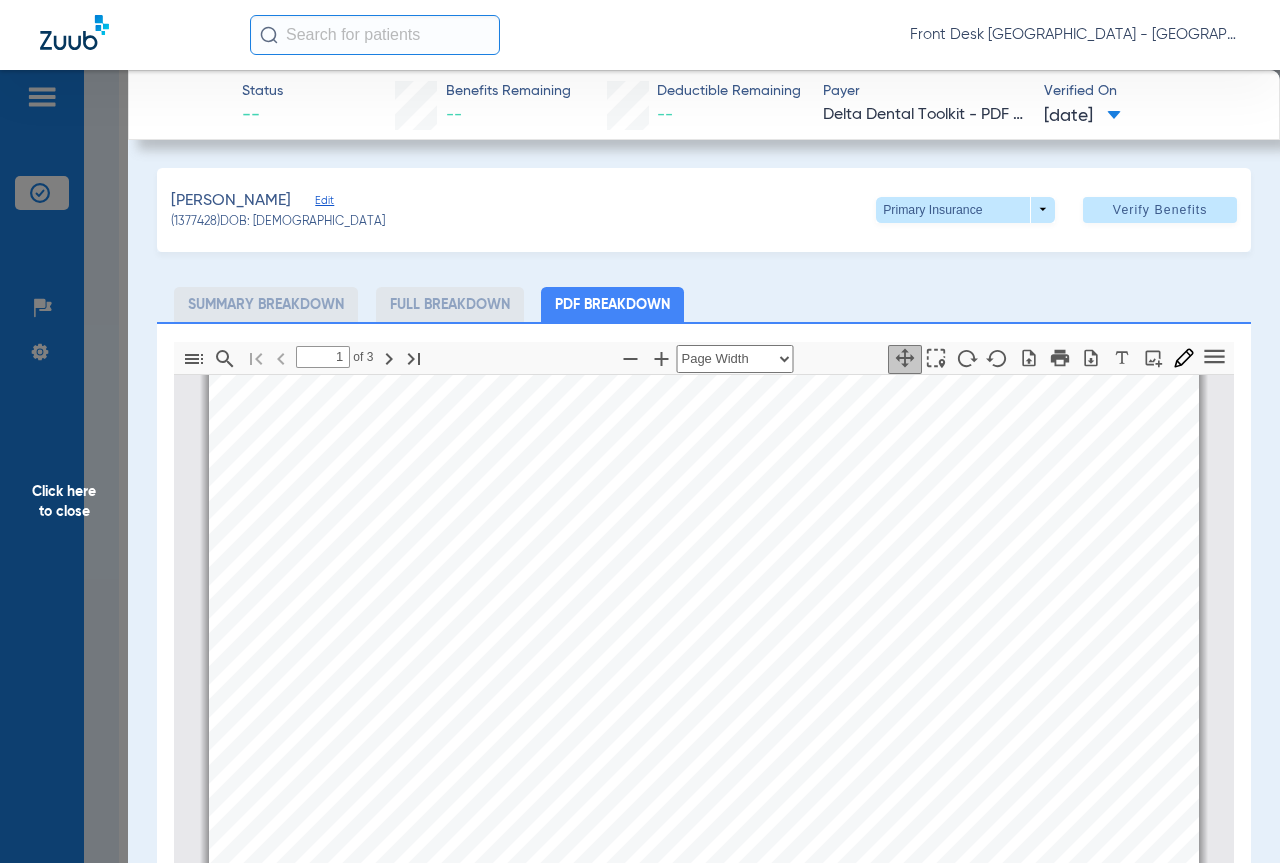 drag, startPoint x: 0, startPoint y: 553, endPoint x: 92, endPoint y: 553, distance: 92 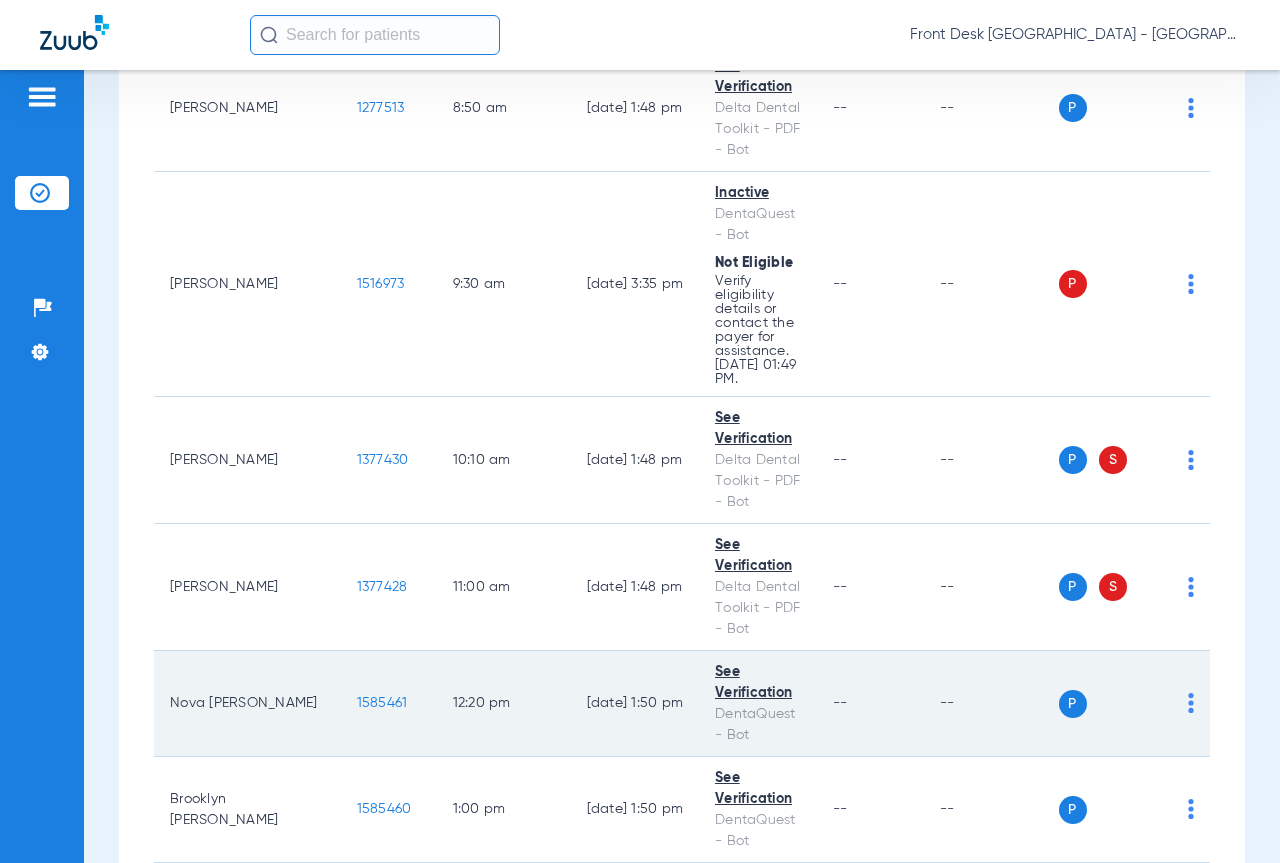 click on "1585461" 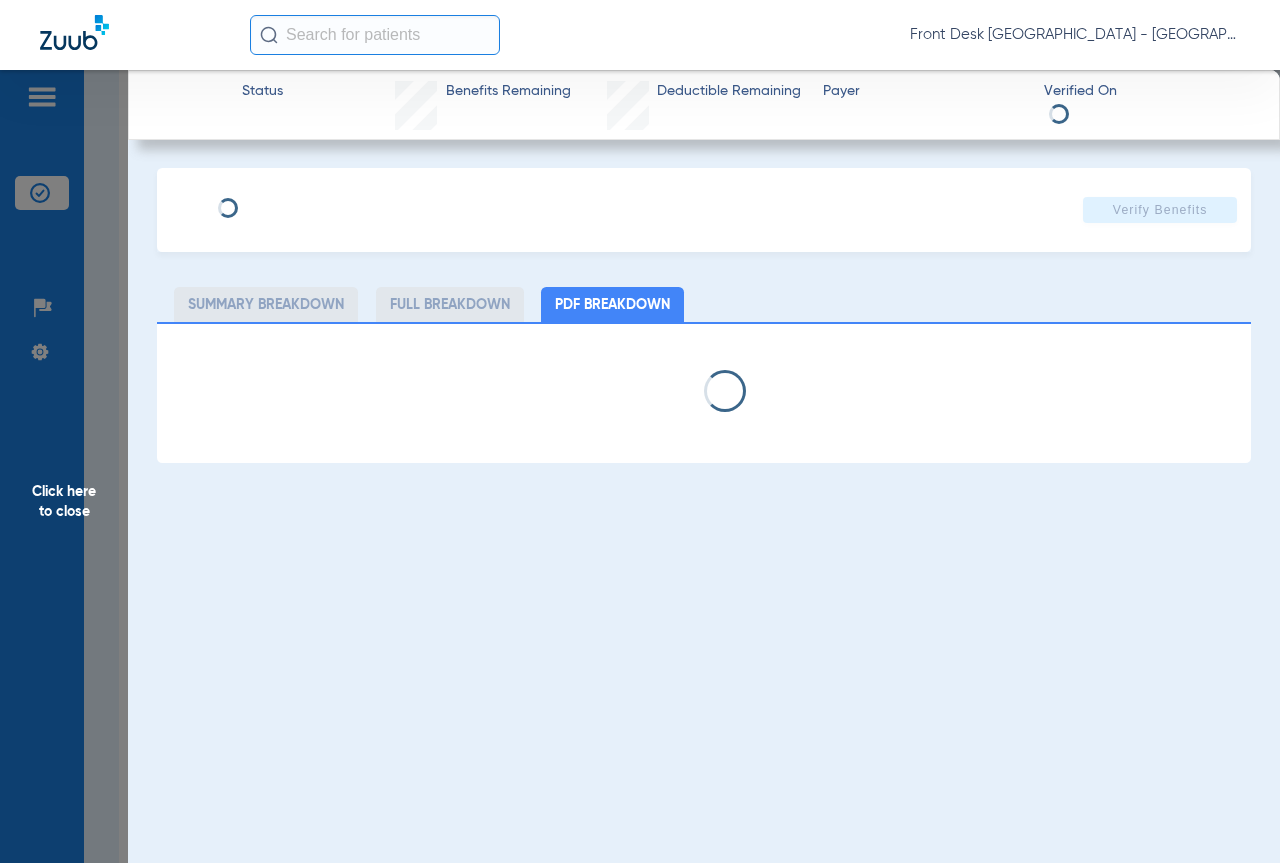 select on "page-width" 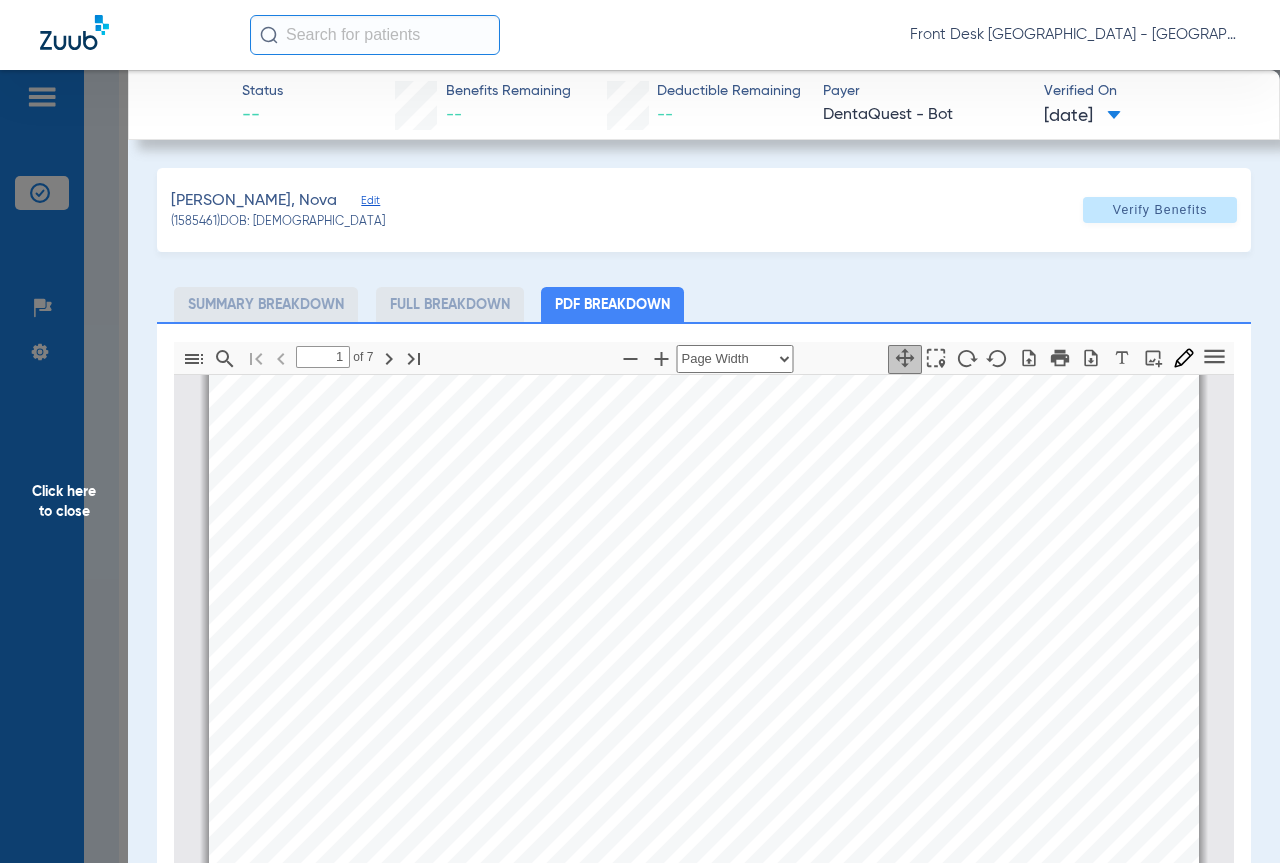 type on "2" 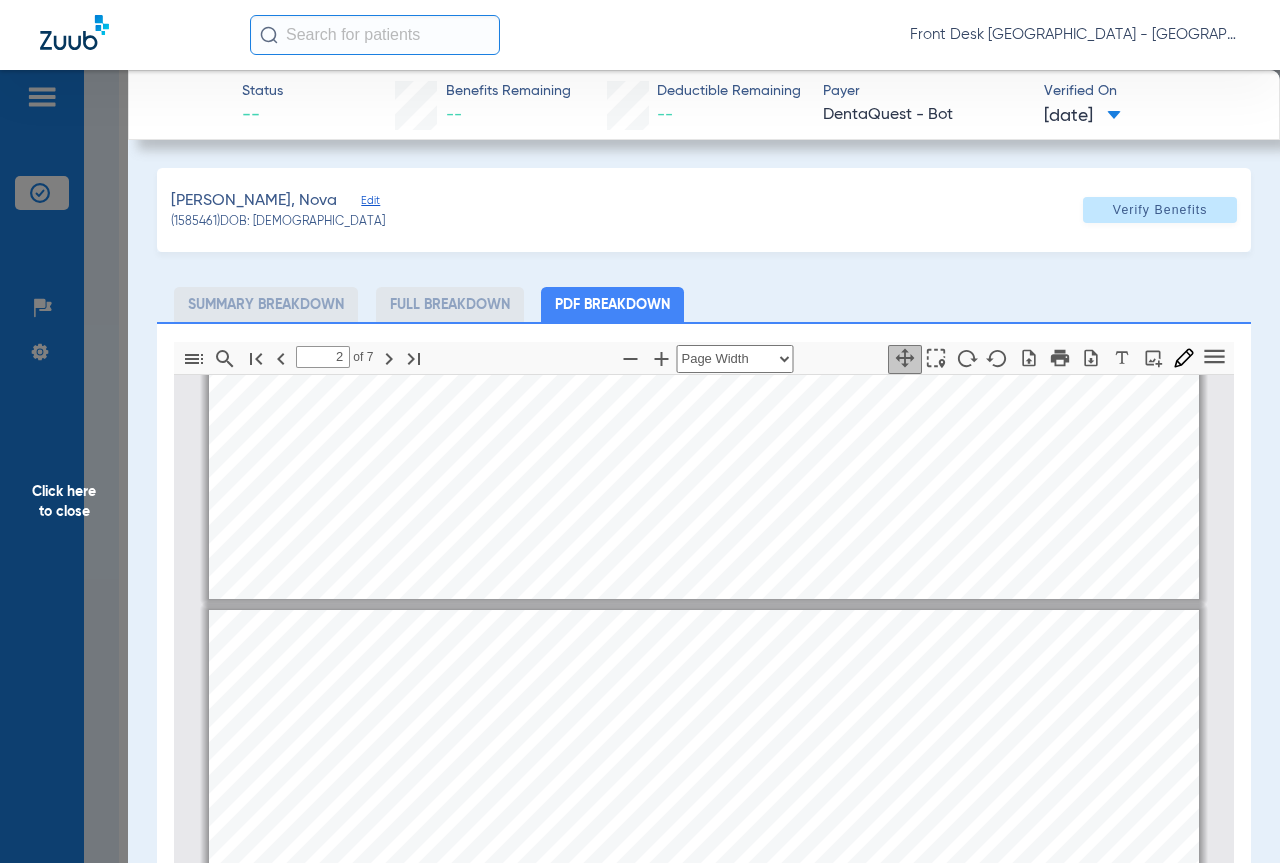 scroll, scrollTop: 510, scrollLeft: 0, axis: vertical 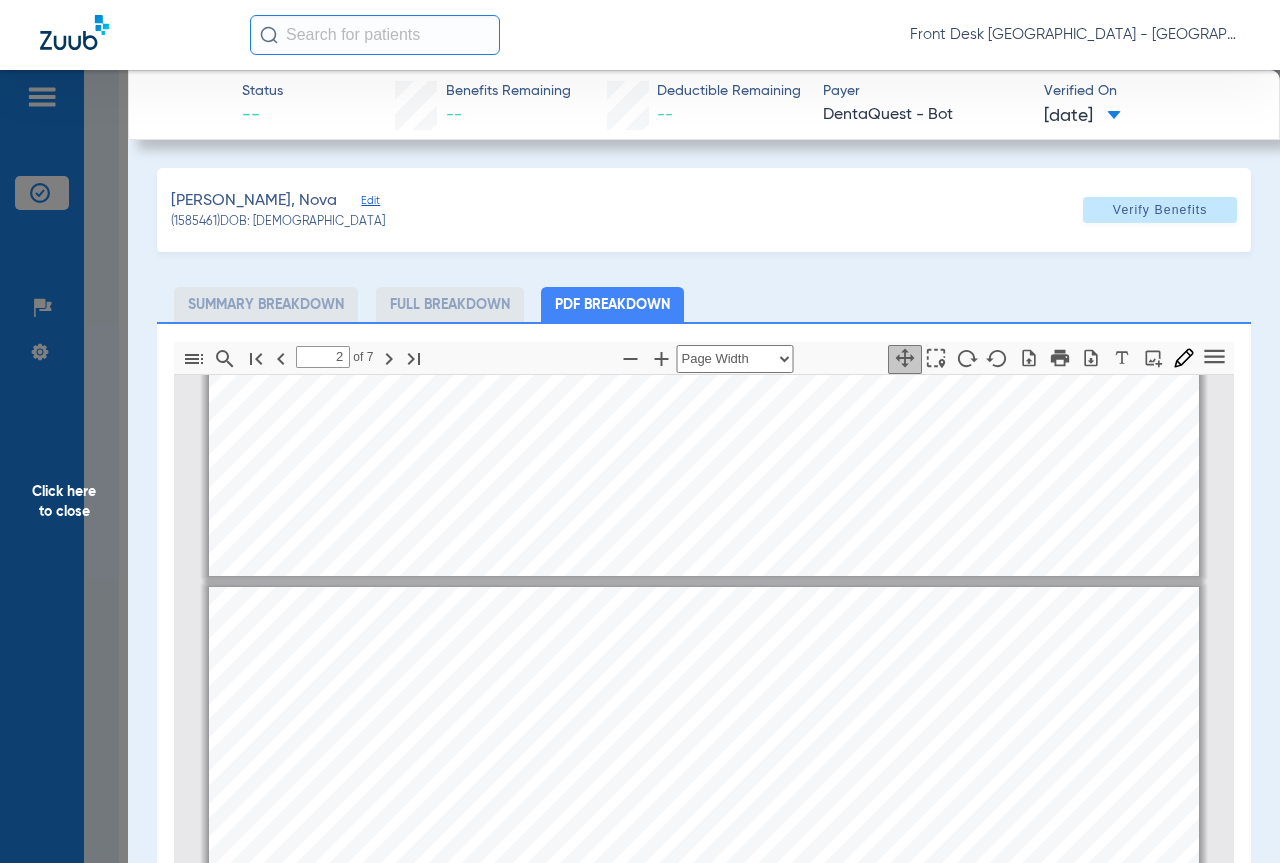 click on "Click here to close" 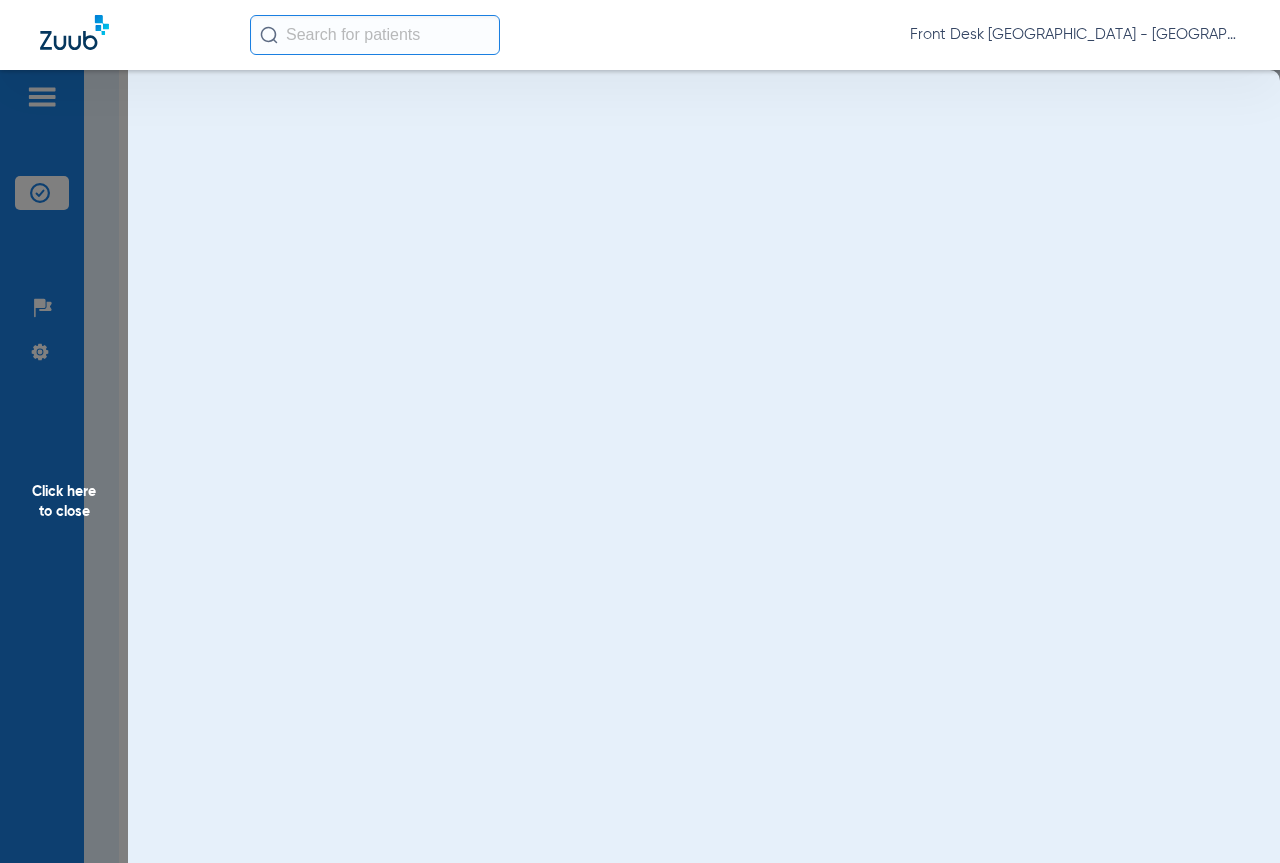 click on "Click here to close" 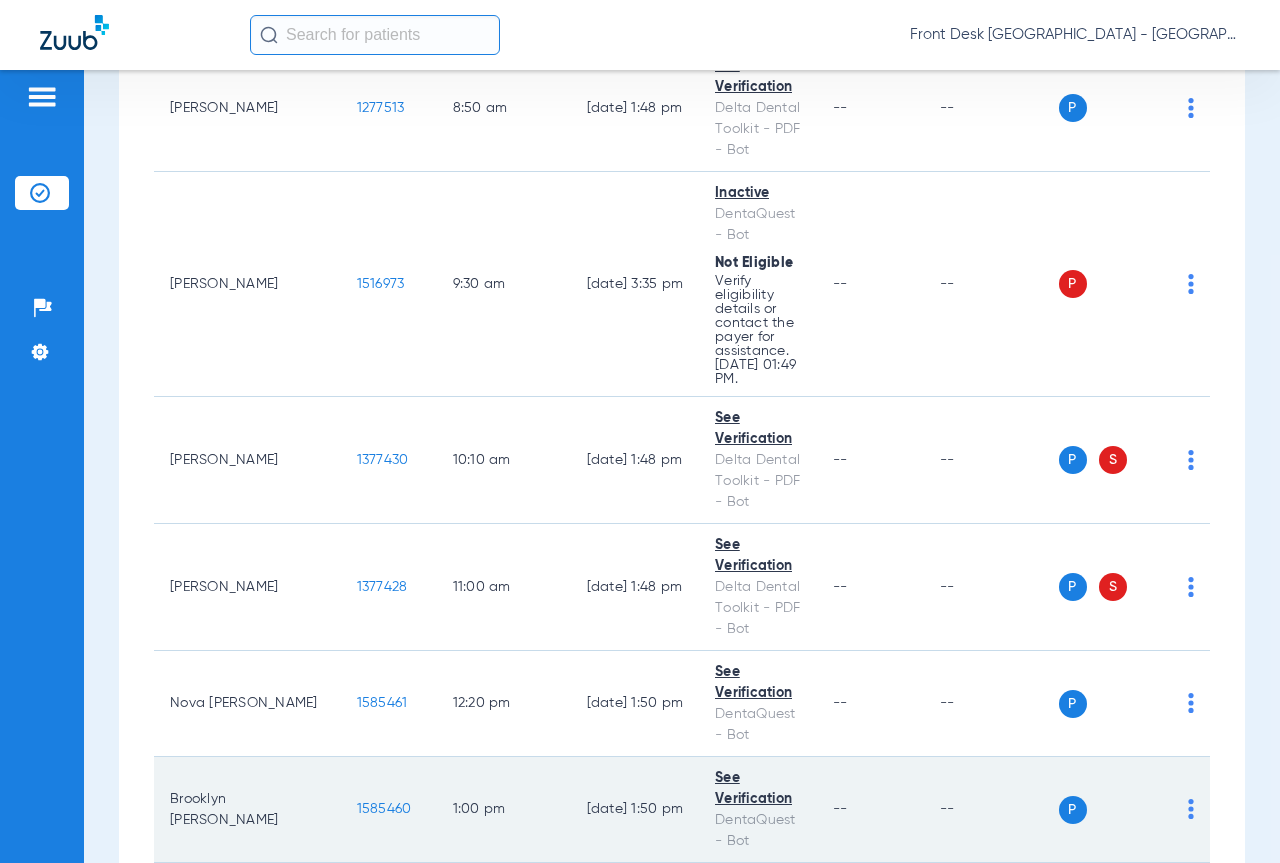 click on "1585460" 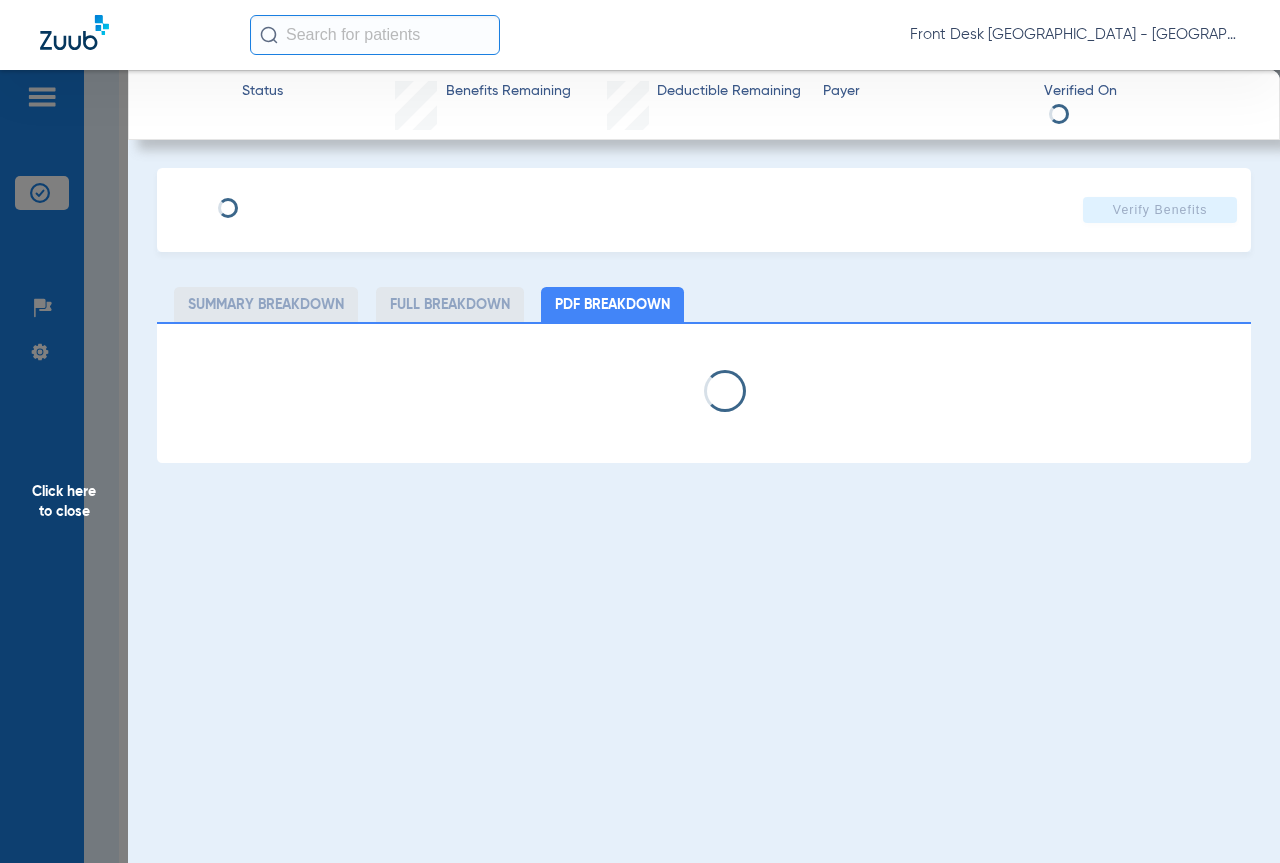 select on "page-width" 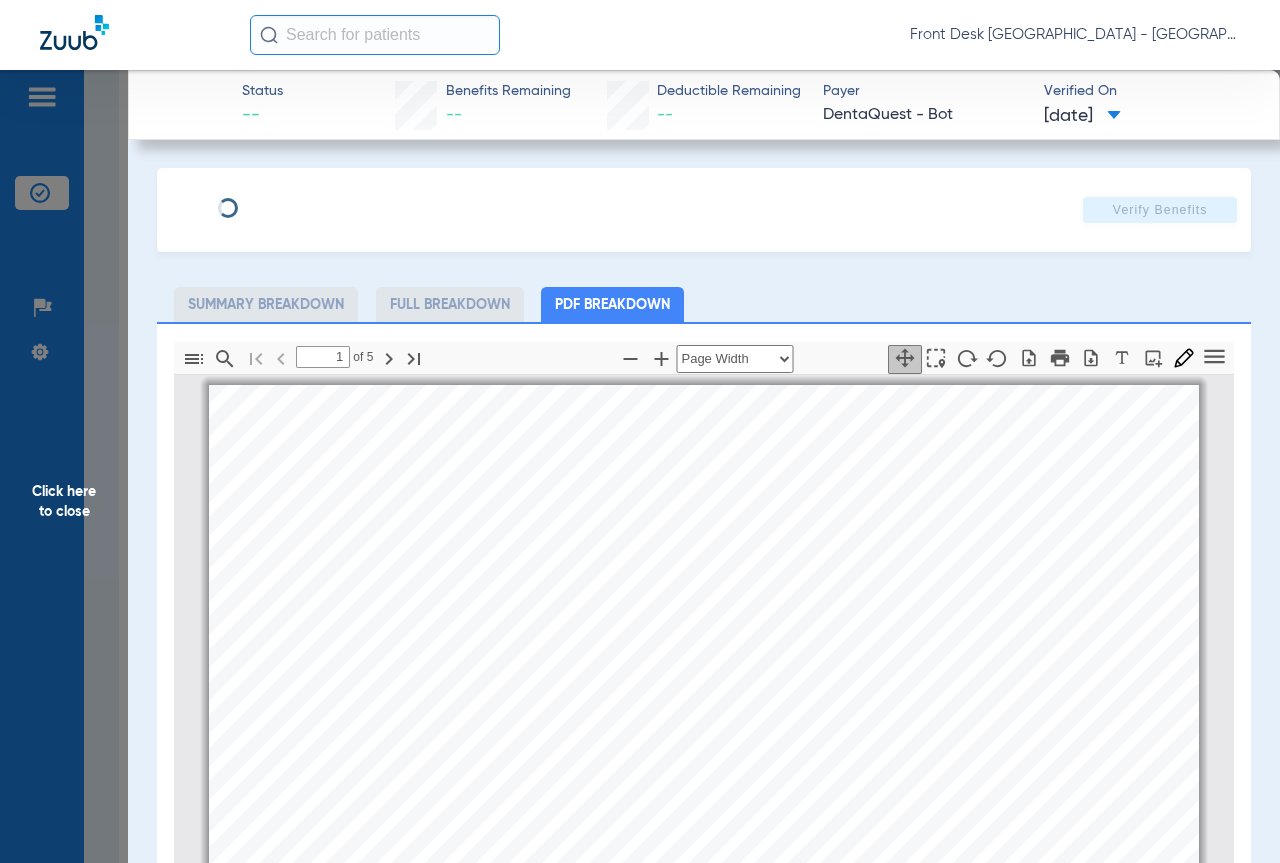 scroll, scrollTop: 10, scrollLeft: 0, axis: vertical 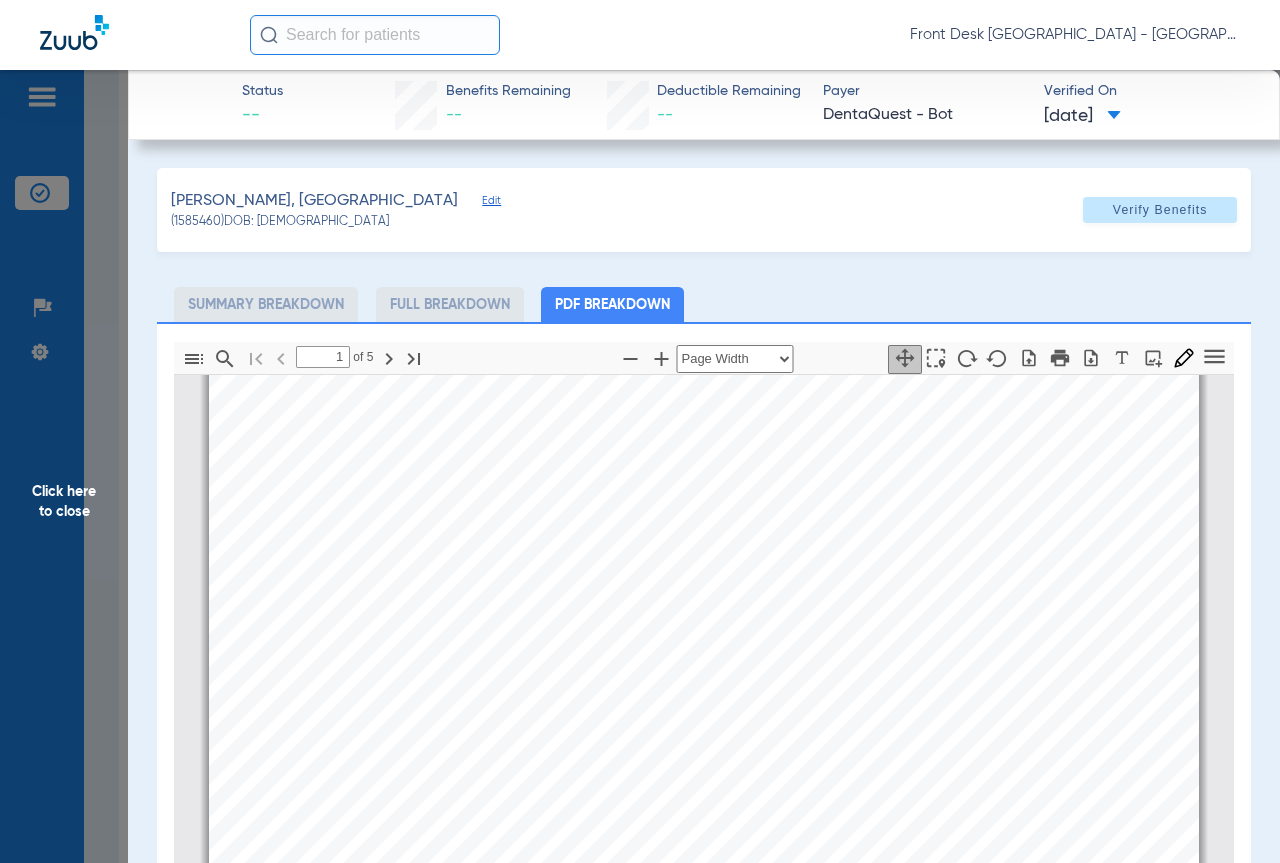 type on "2" 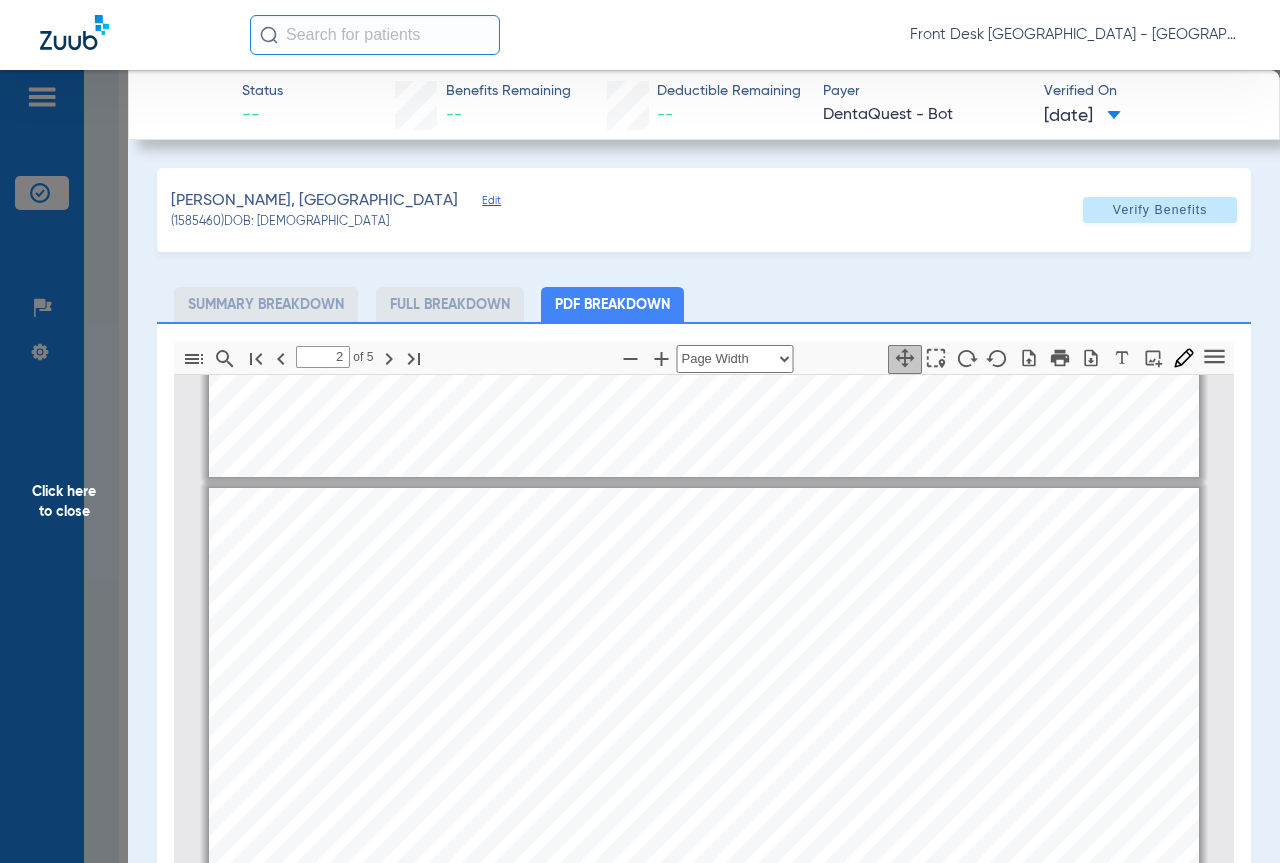 scroll, scrollTop: 610, scrollLeft: 0, axis: vertical 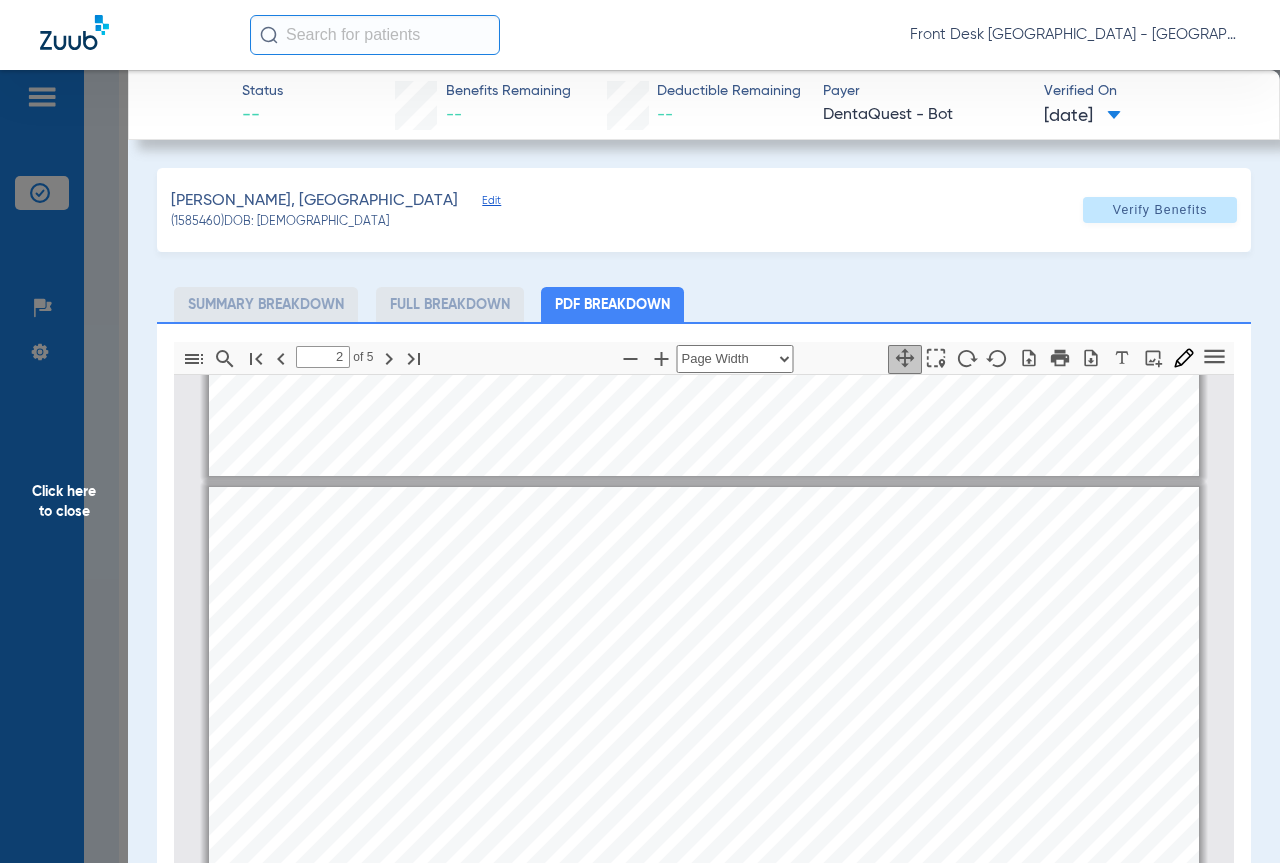 click on "Click here to close" 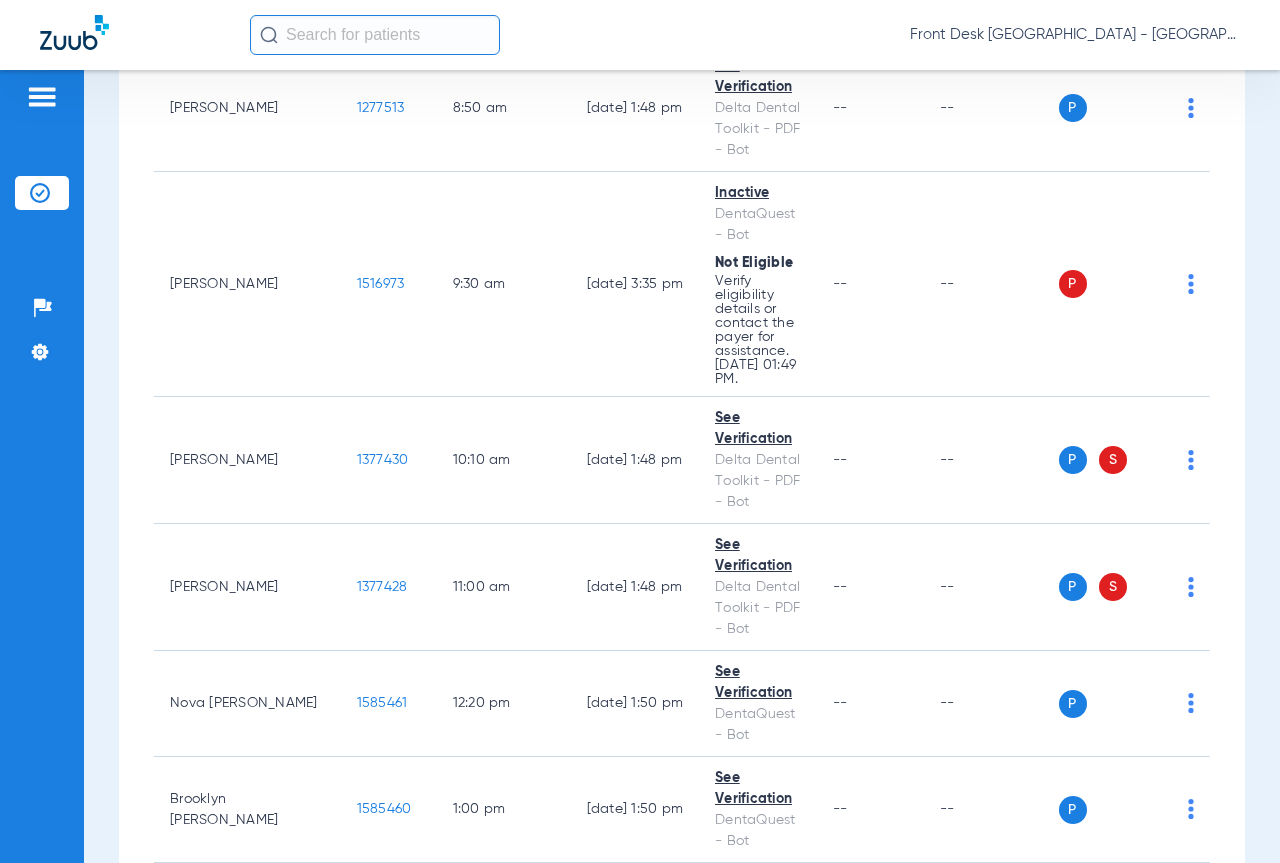 click on "1436272" 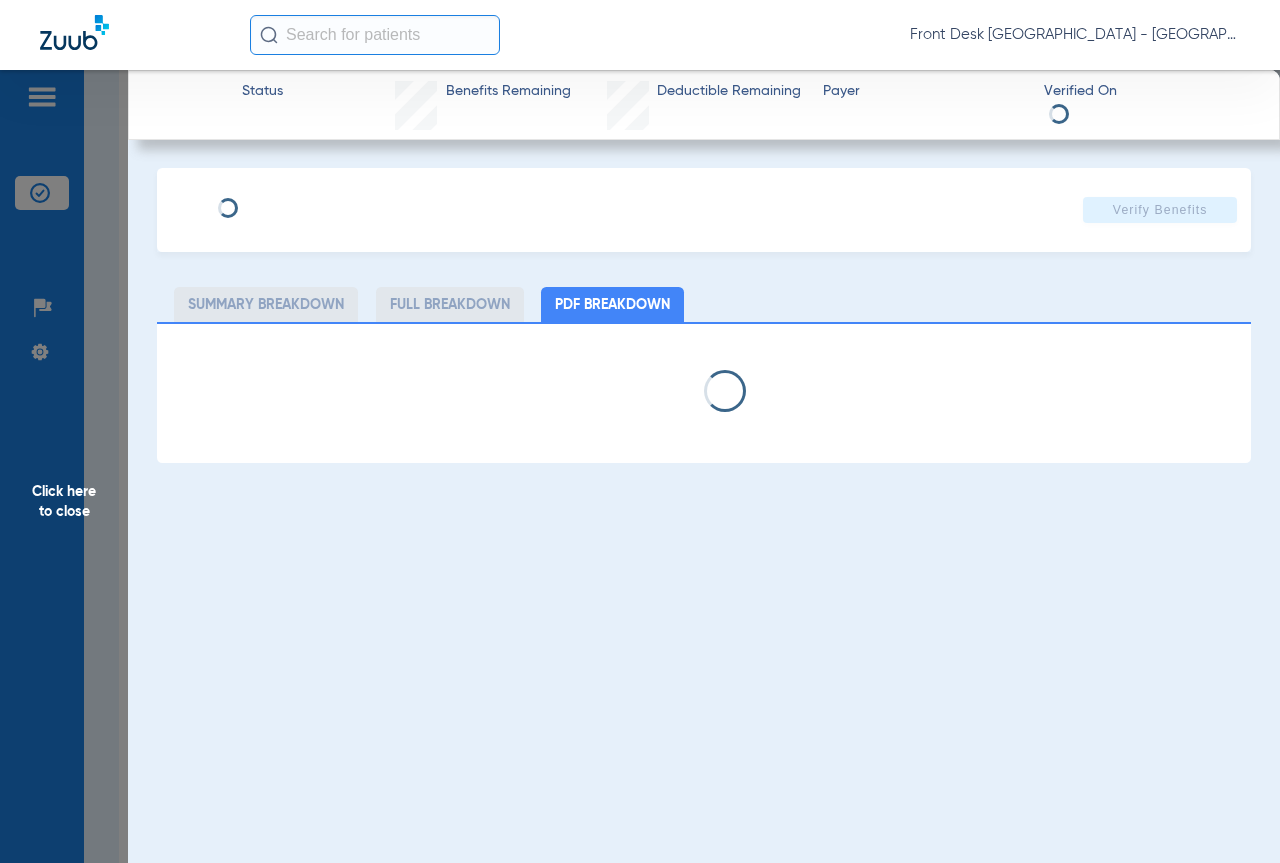 select on "page-width" 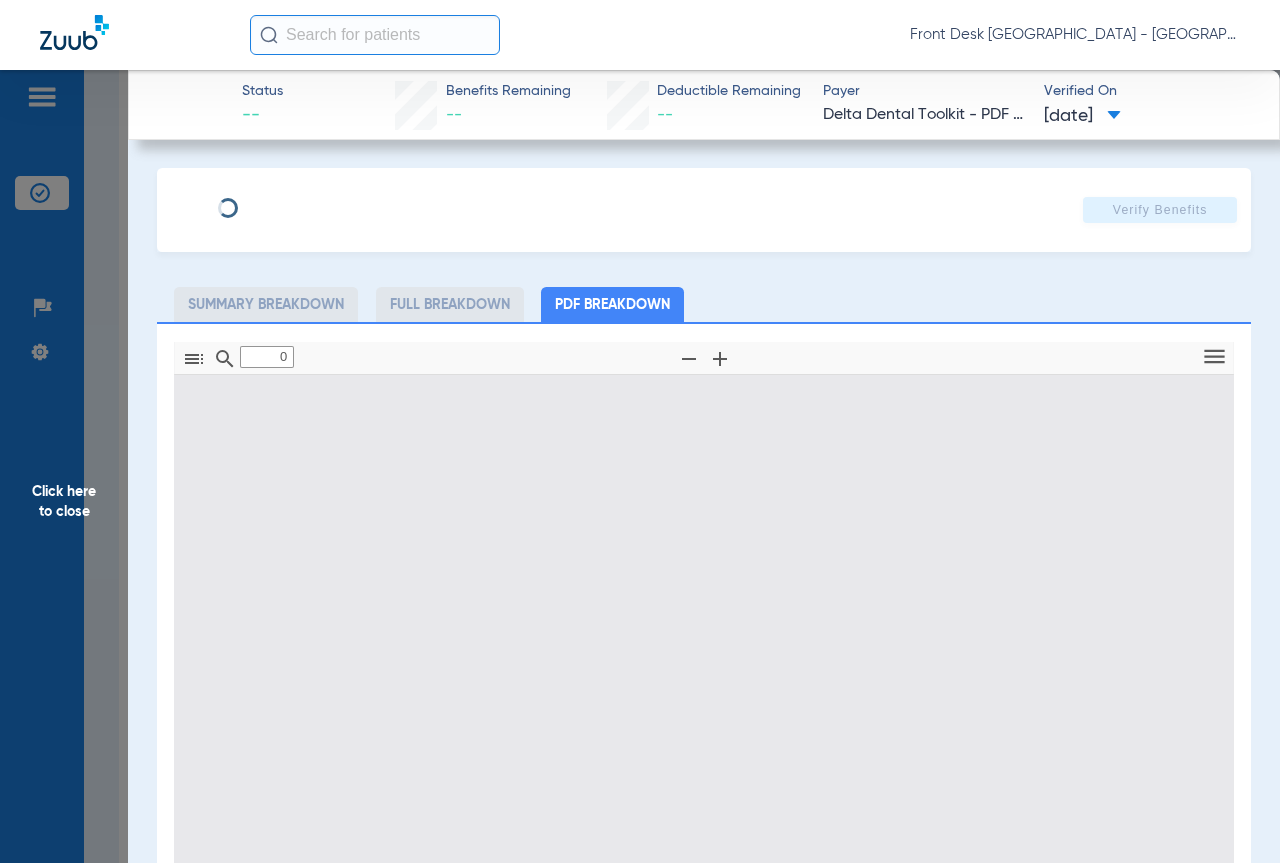 type on "1" 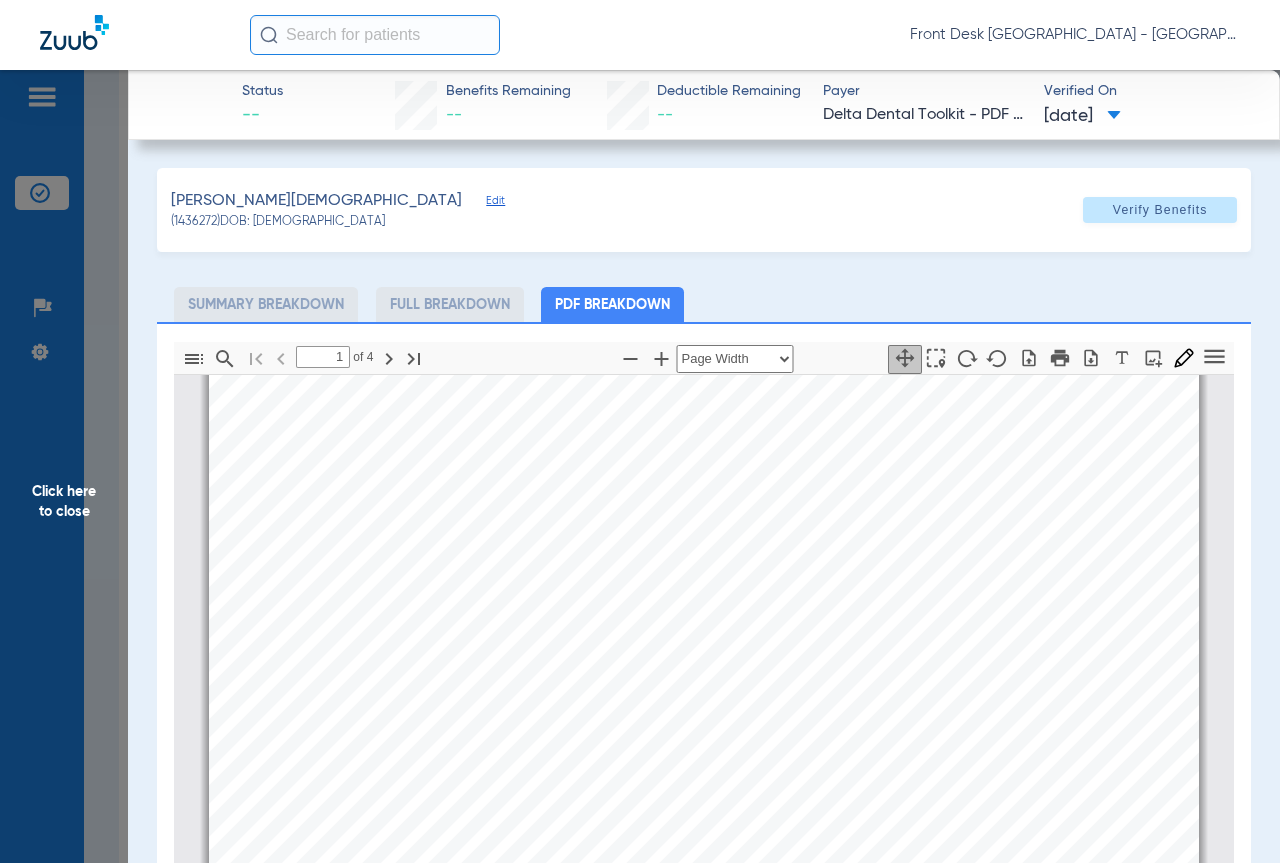scroll, scrollTop: 310, scrollLeft: 0, axis: vertical 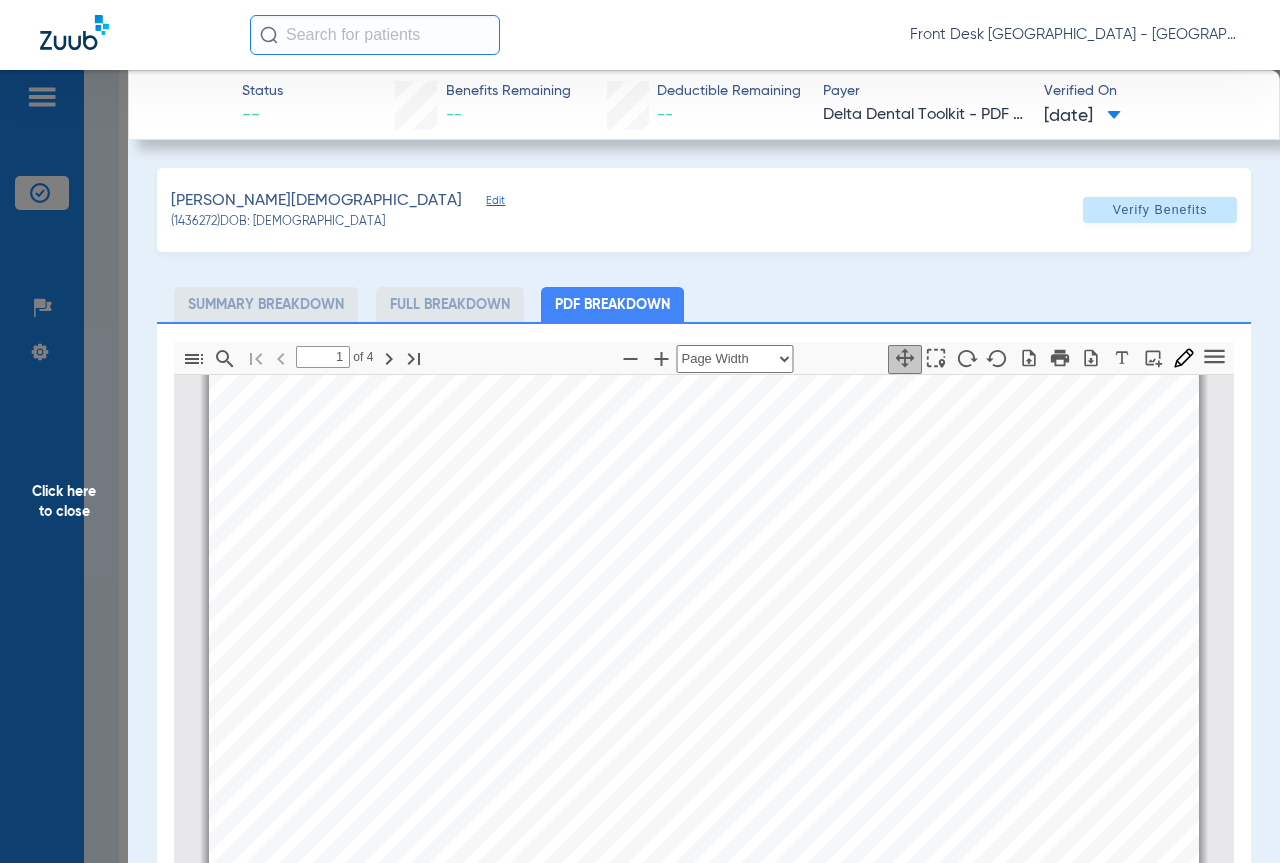 click on "Click here to close" 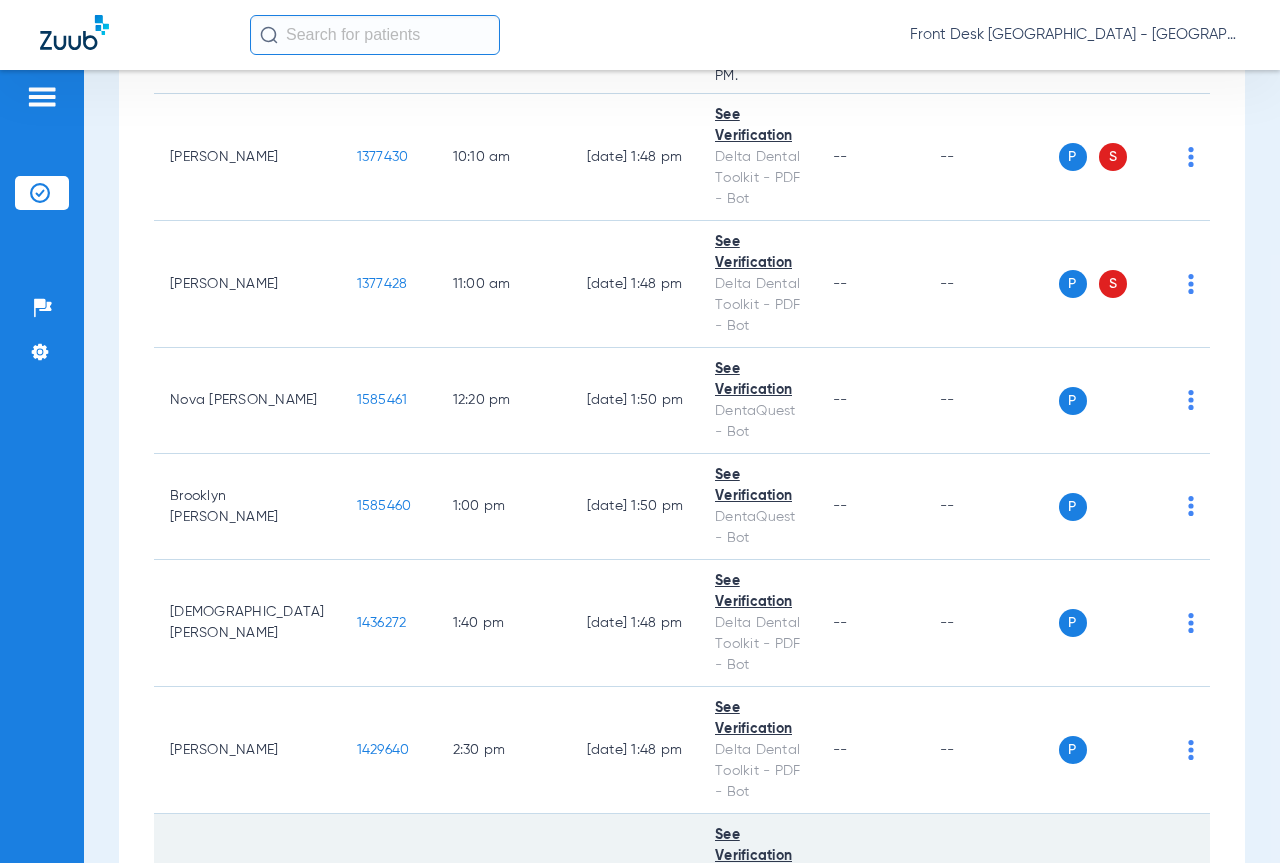 scroll, scrollTop: 814, scrollLeft: 0, axis: vertical 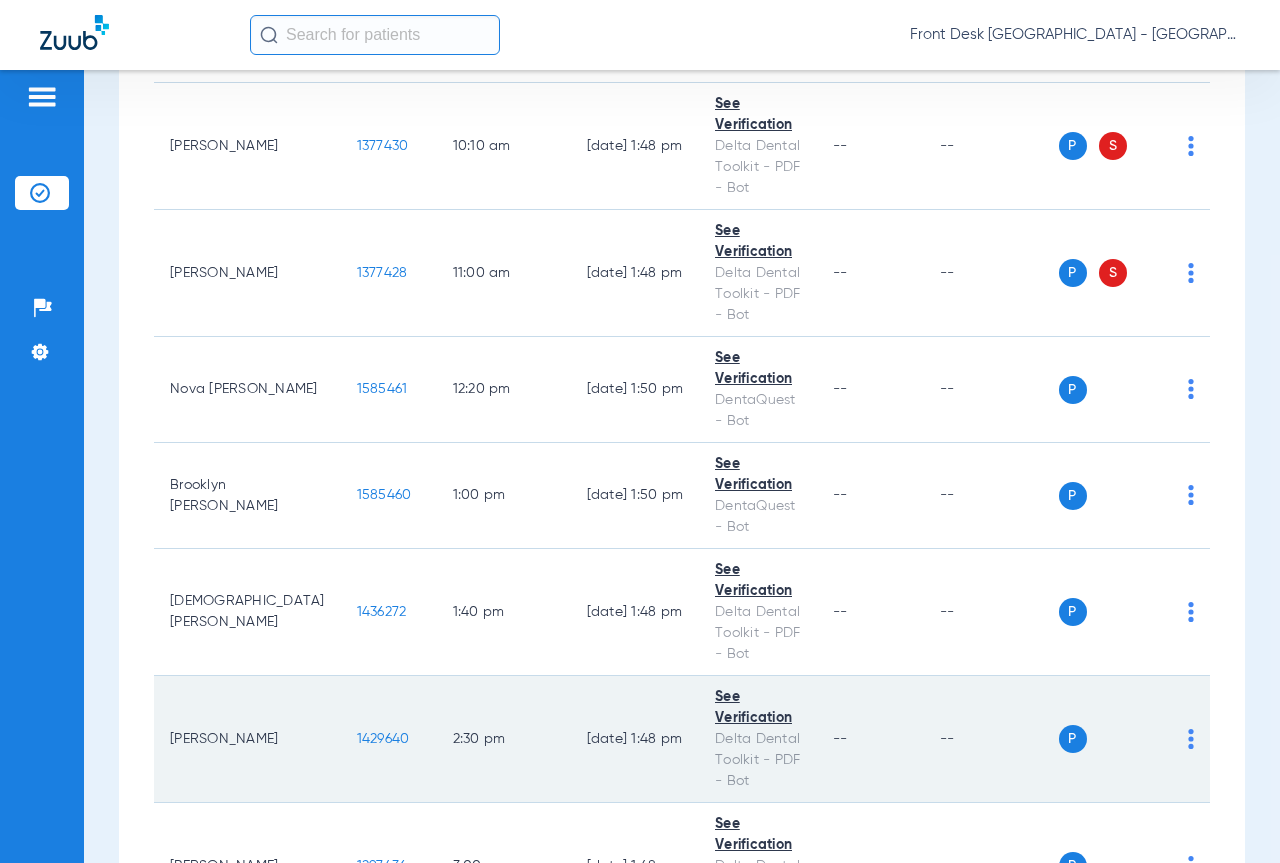click on "1429640" 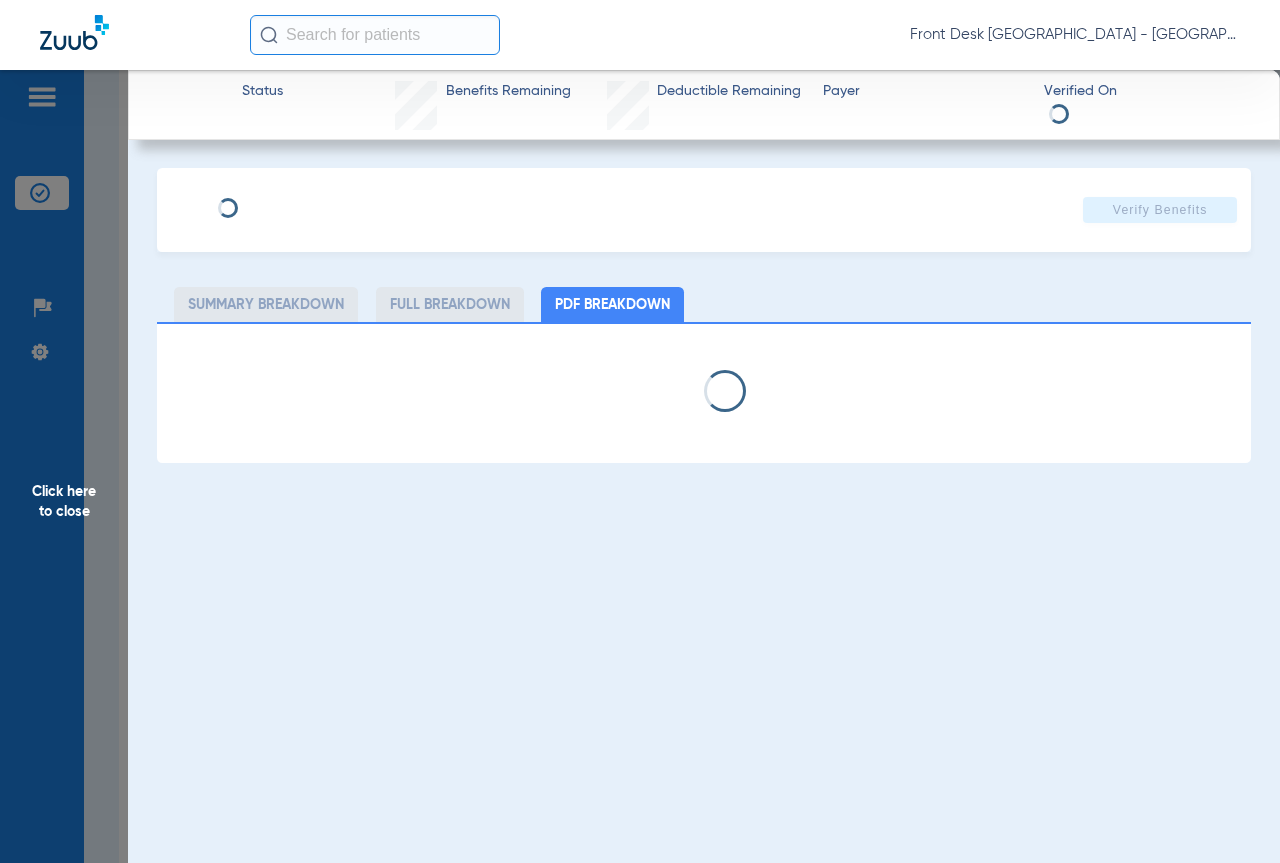 select on "page-width" 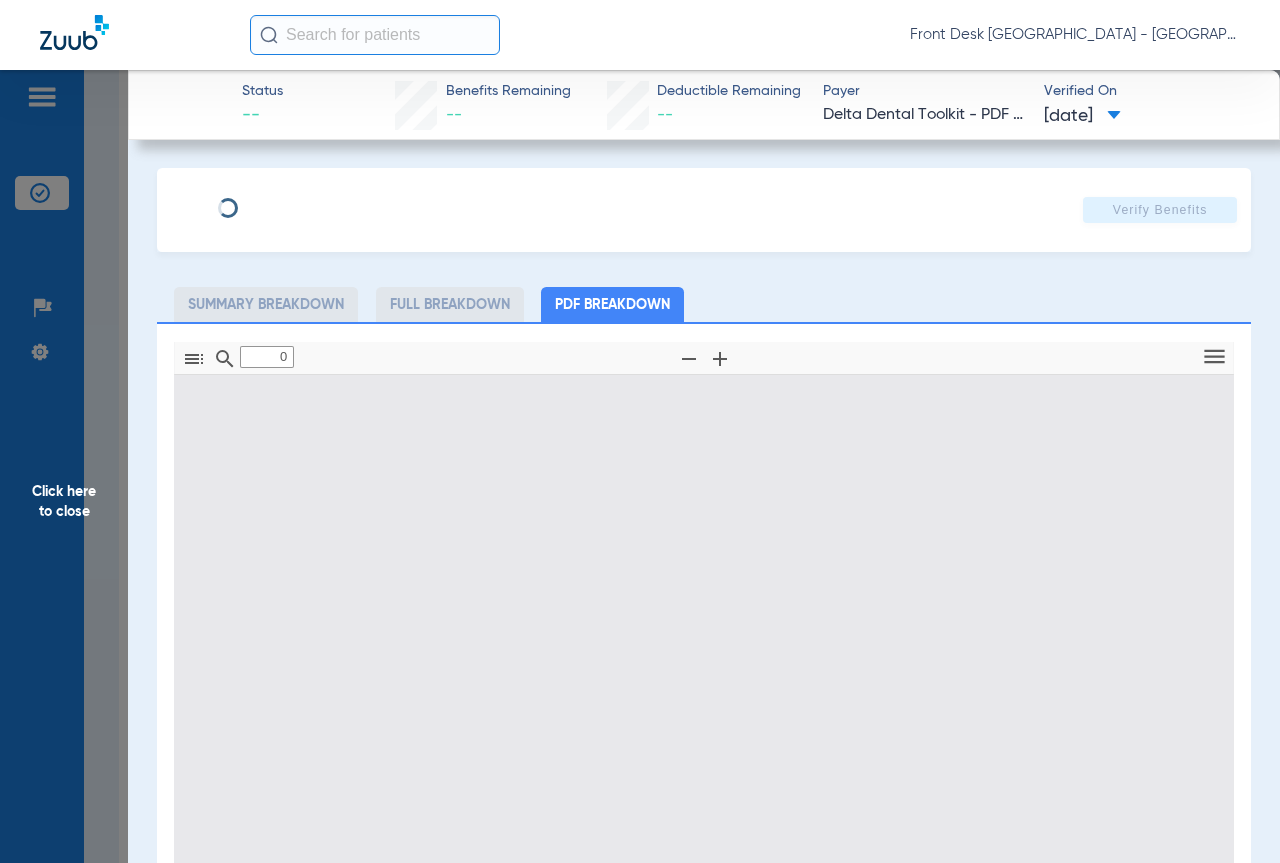 type on "1" 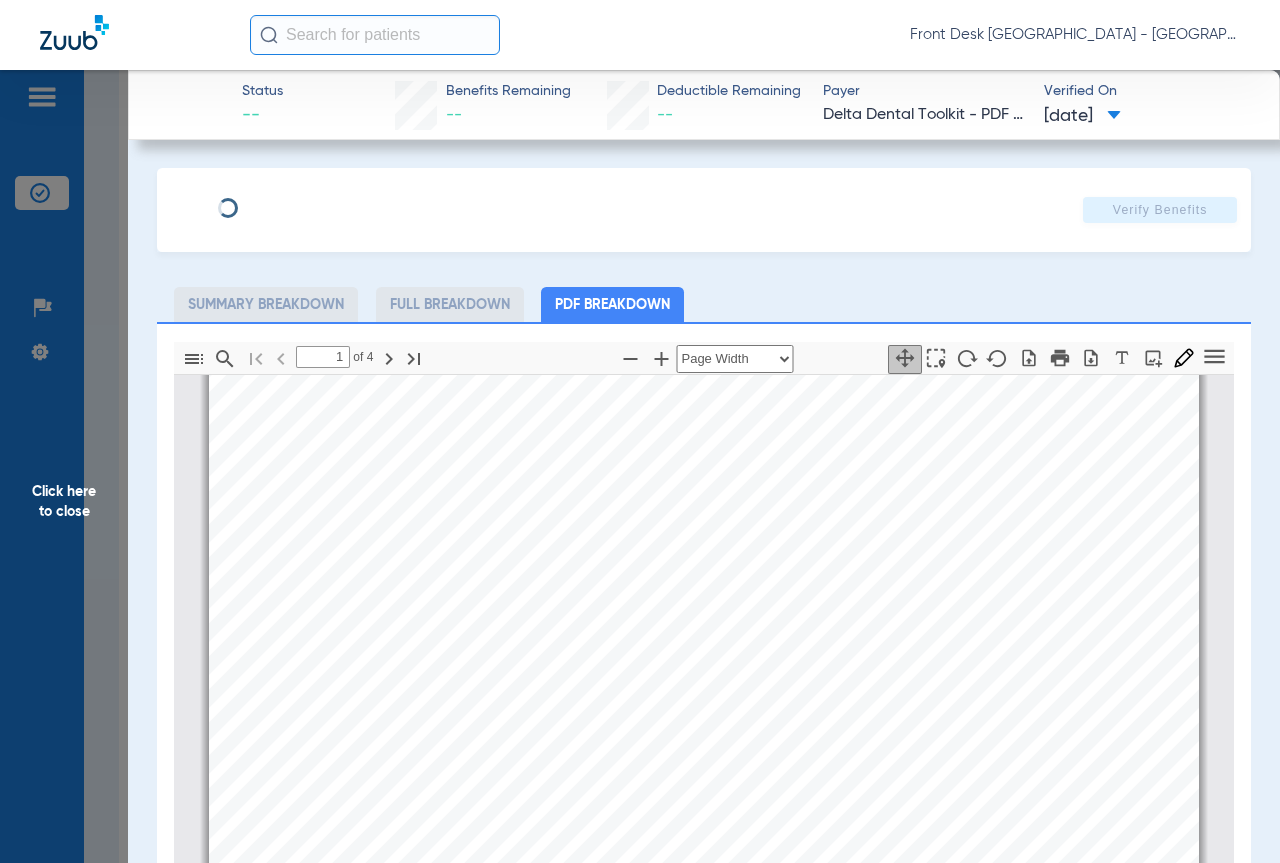 scroll, scrollTop: 310, scrollLeft: 0, axis: vertical 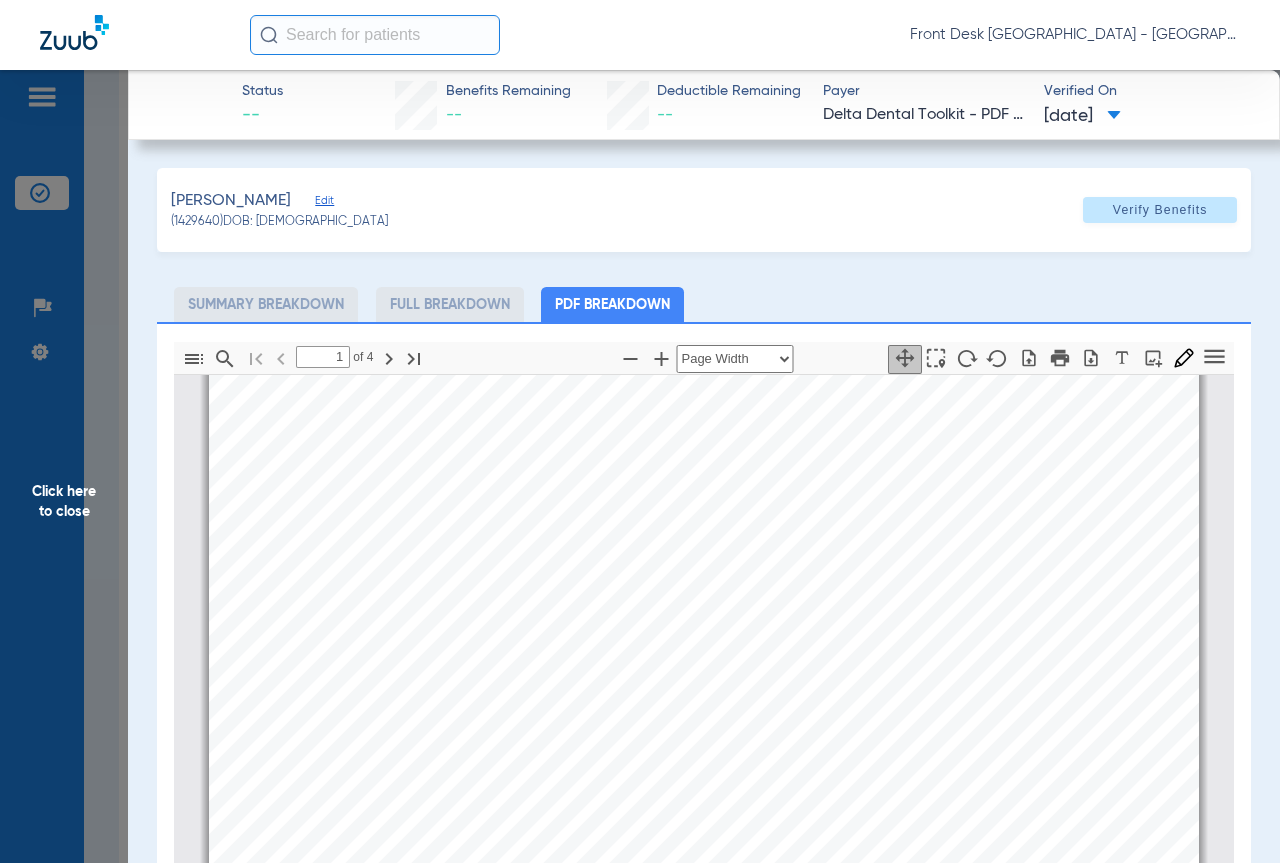 click on "Click here to close" 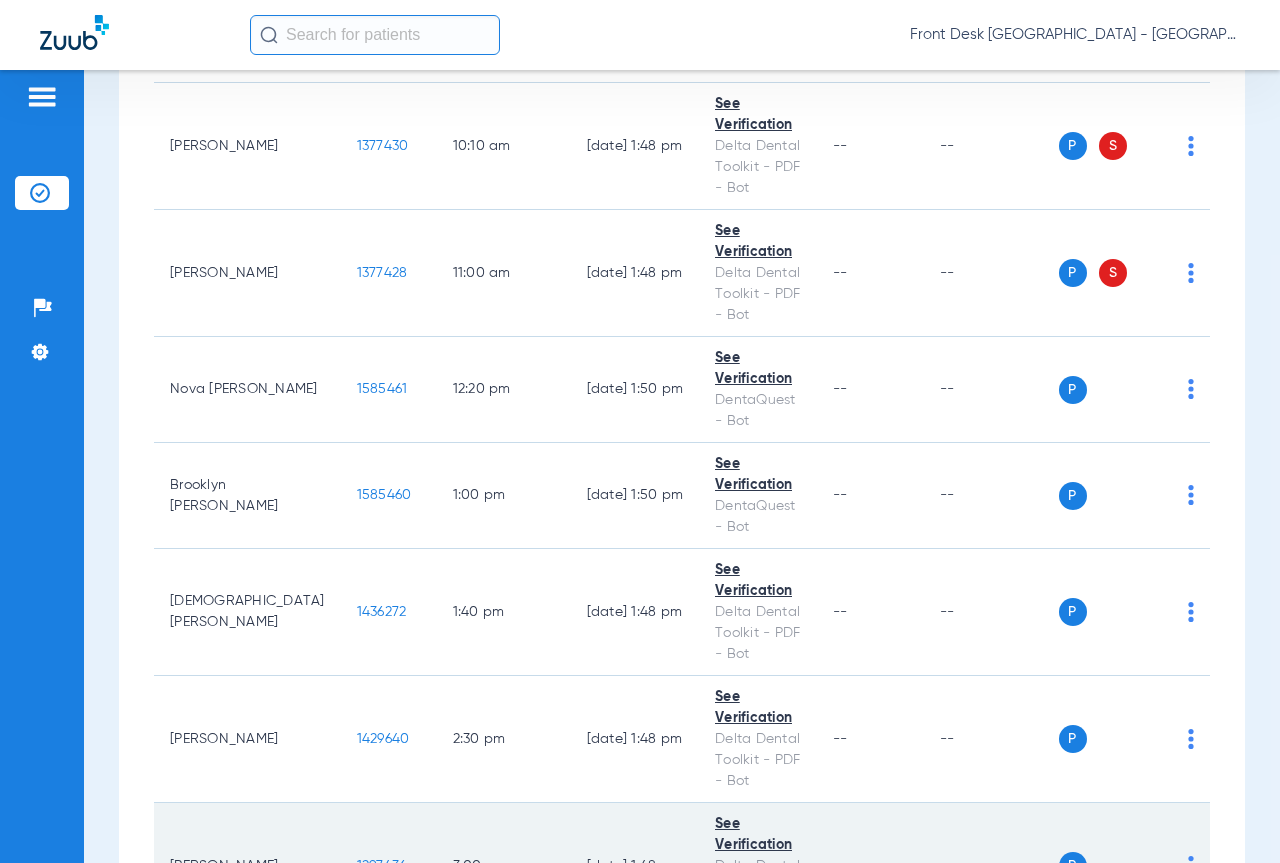 click on "1297436" 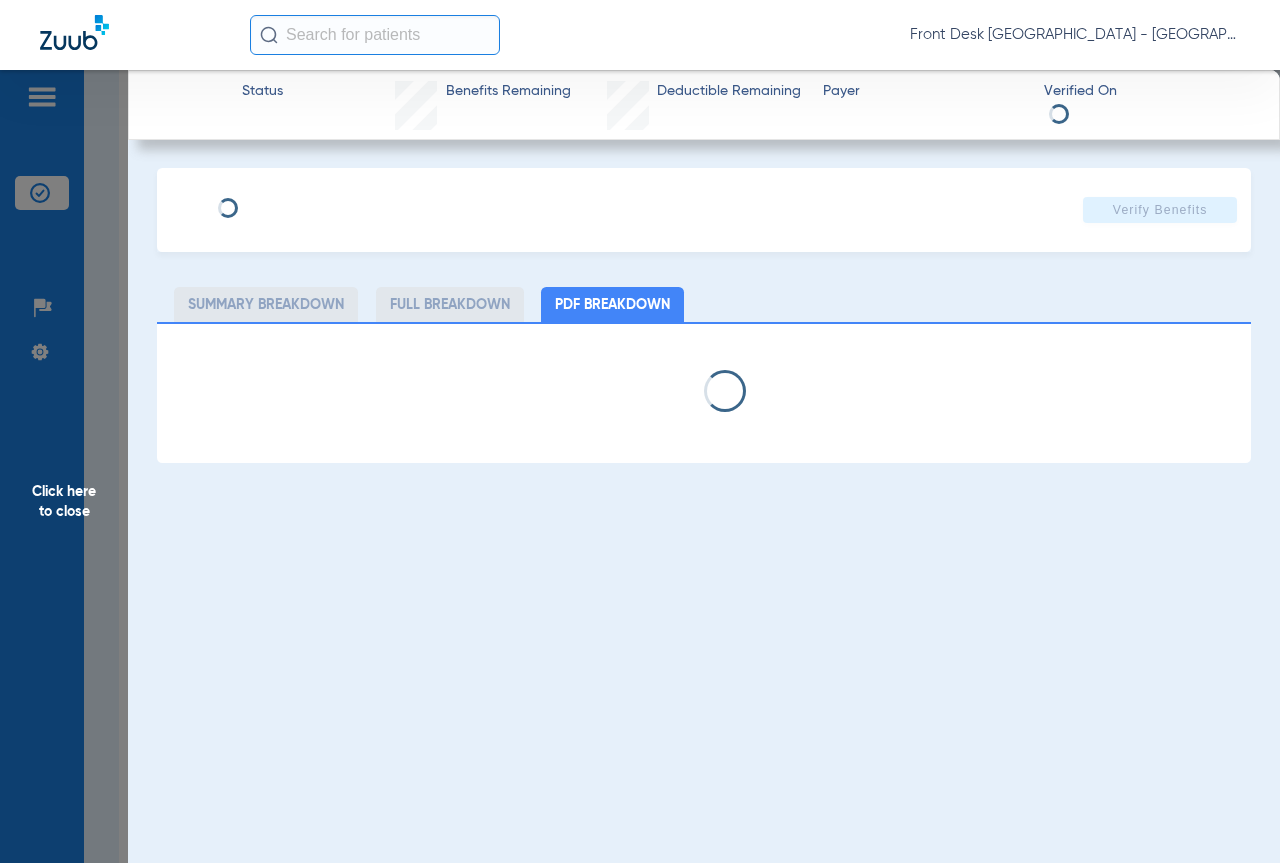 select on "page-width" 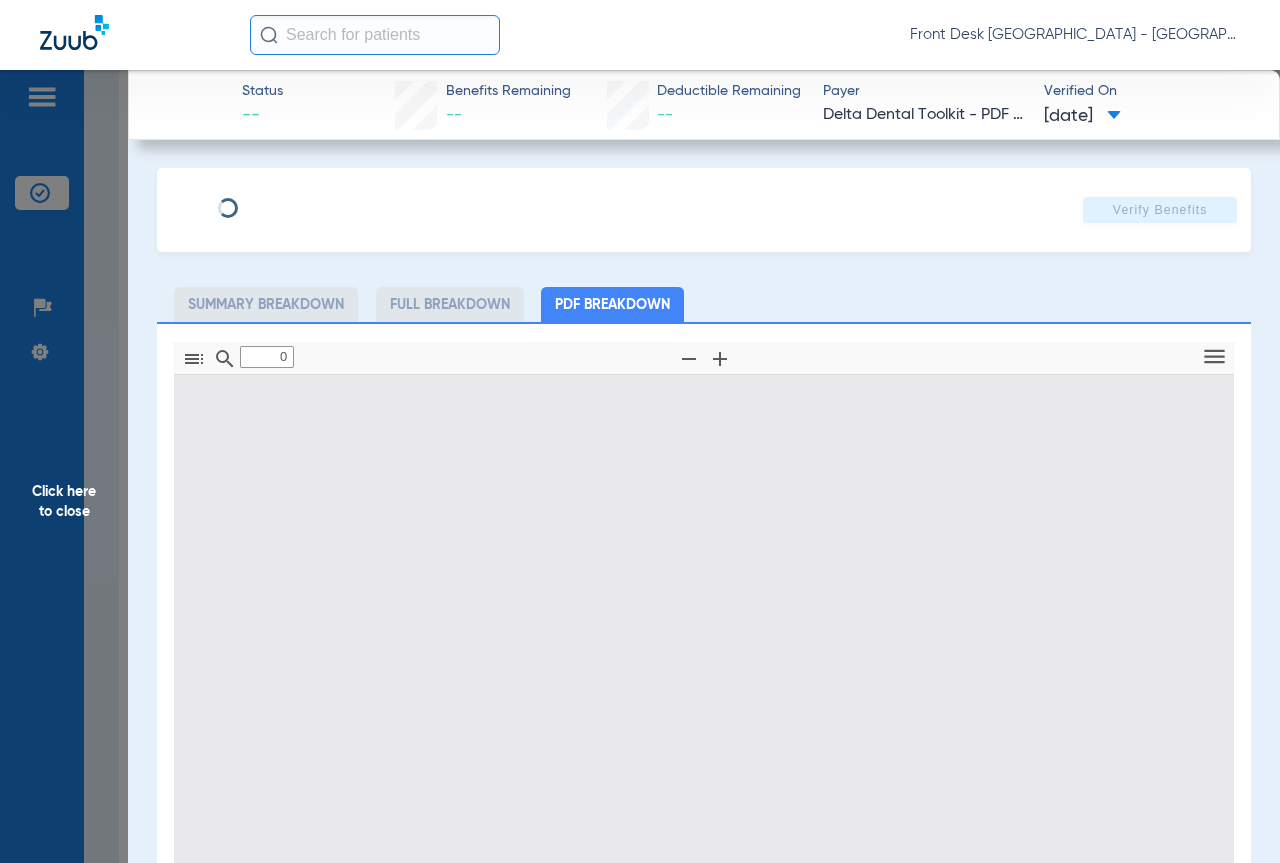 type on "1" 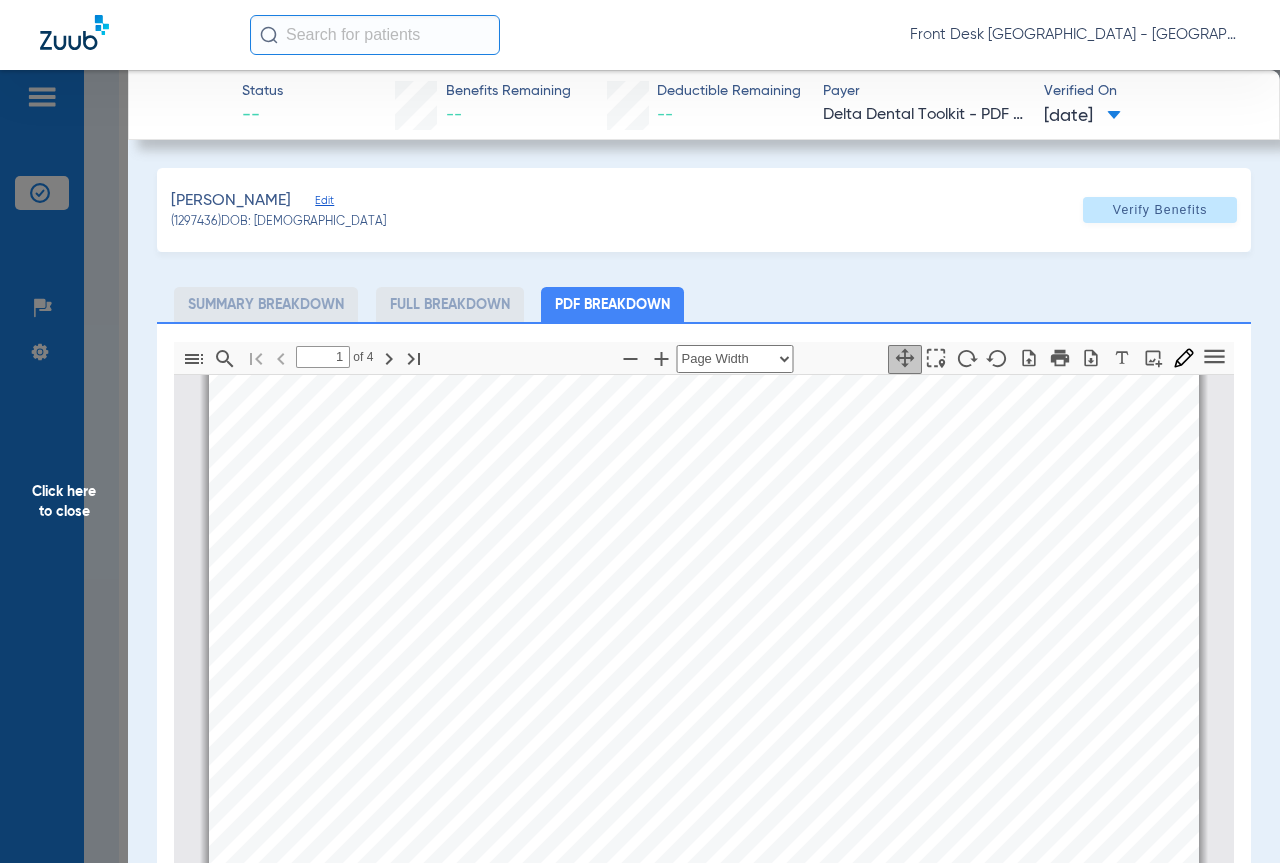 scroll, scrollTop: 210, scrollLeft: 0, axis: vertical 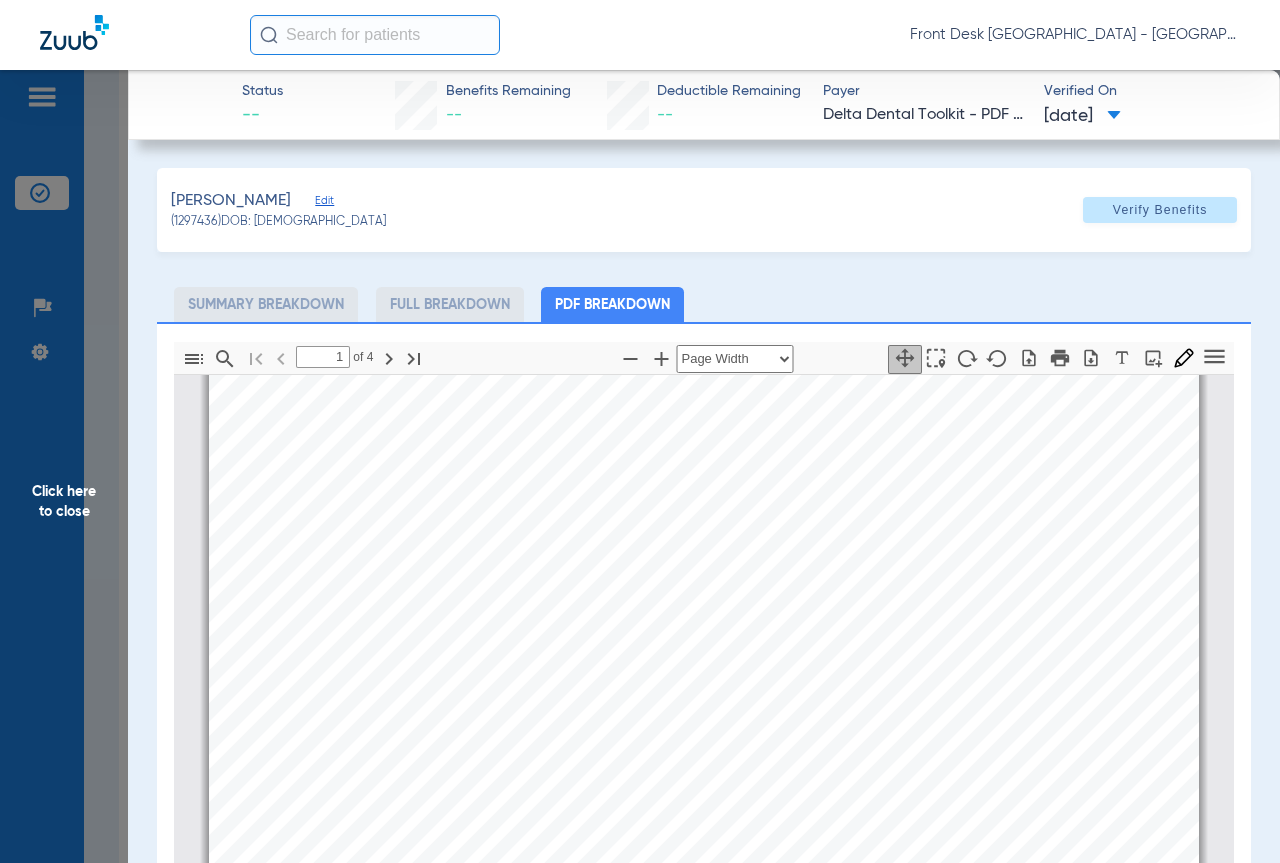 click on "Click here to close" 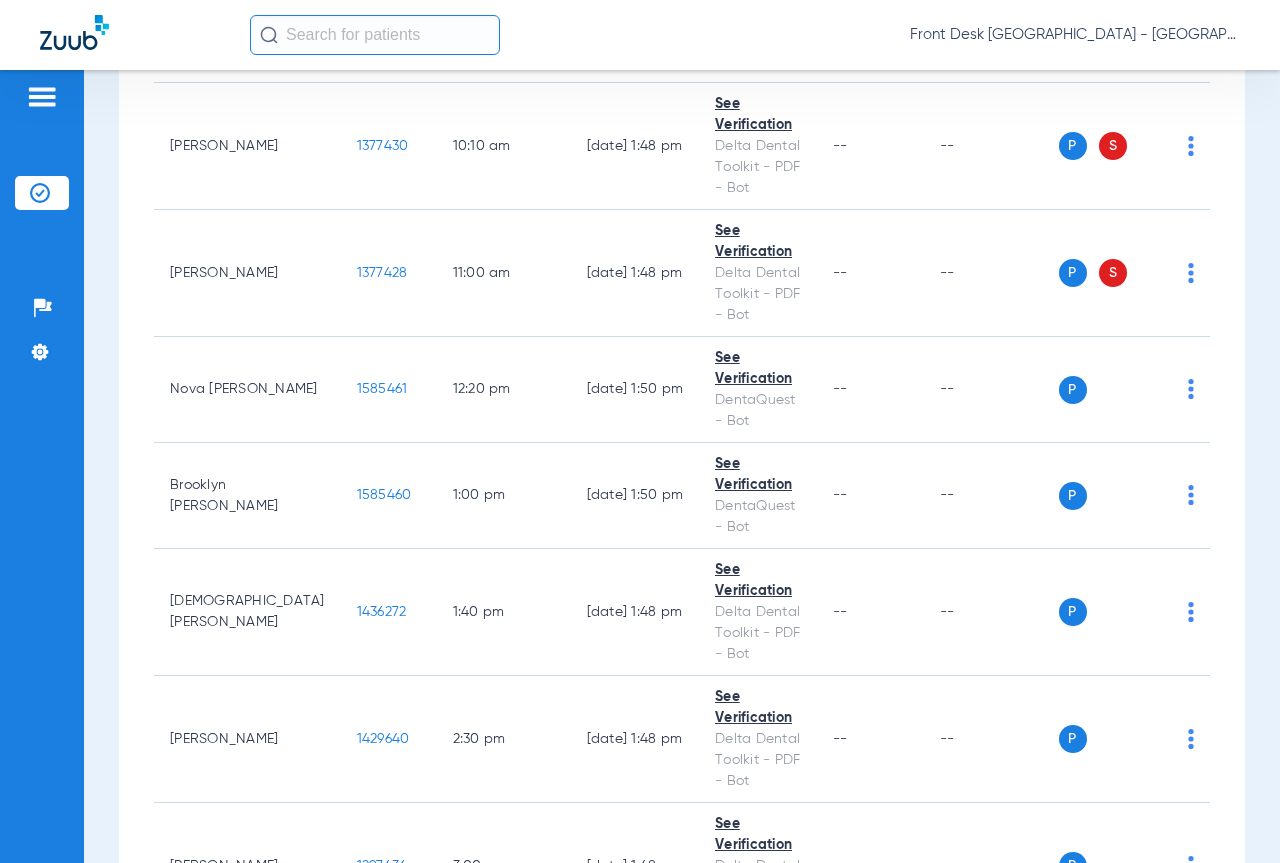 click on "1212724" 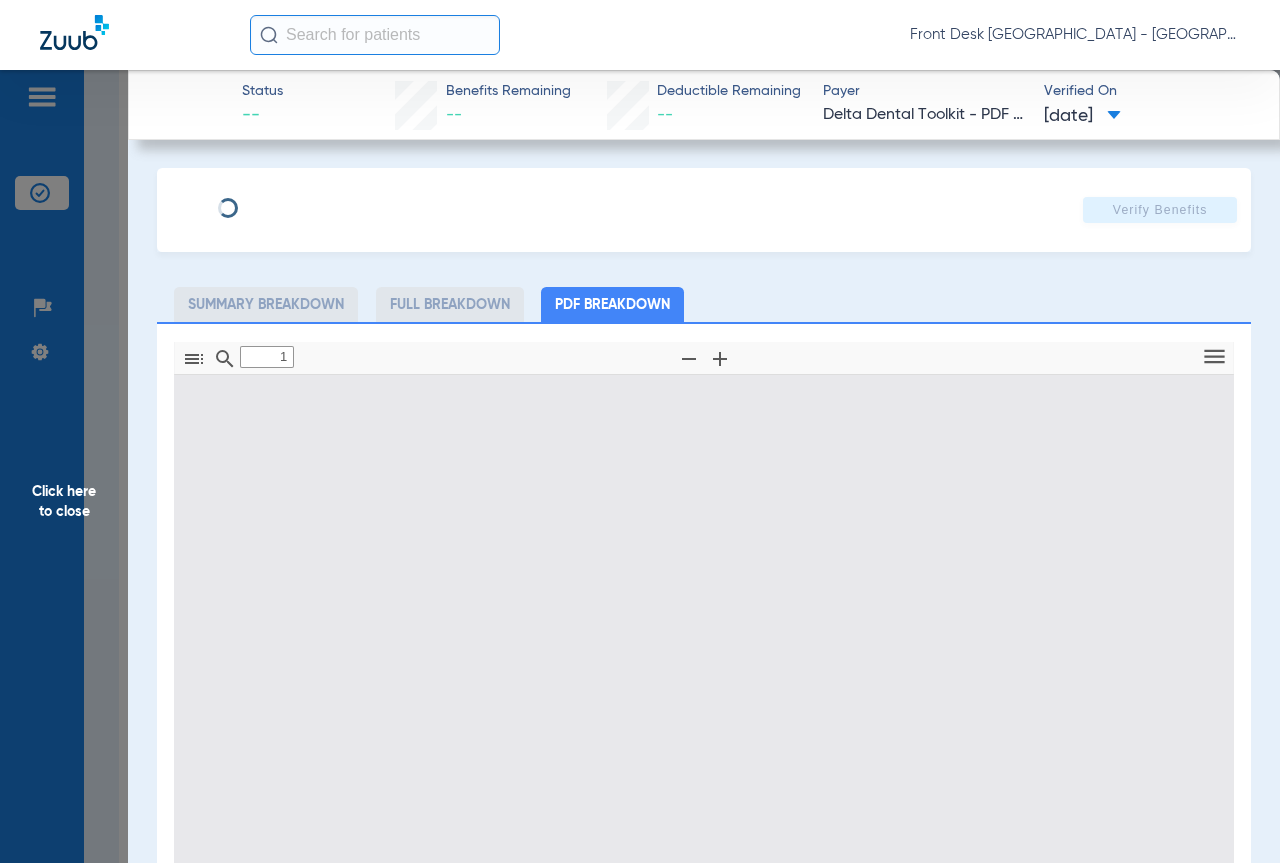 type on "0" 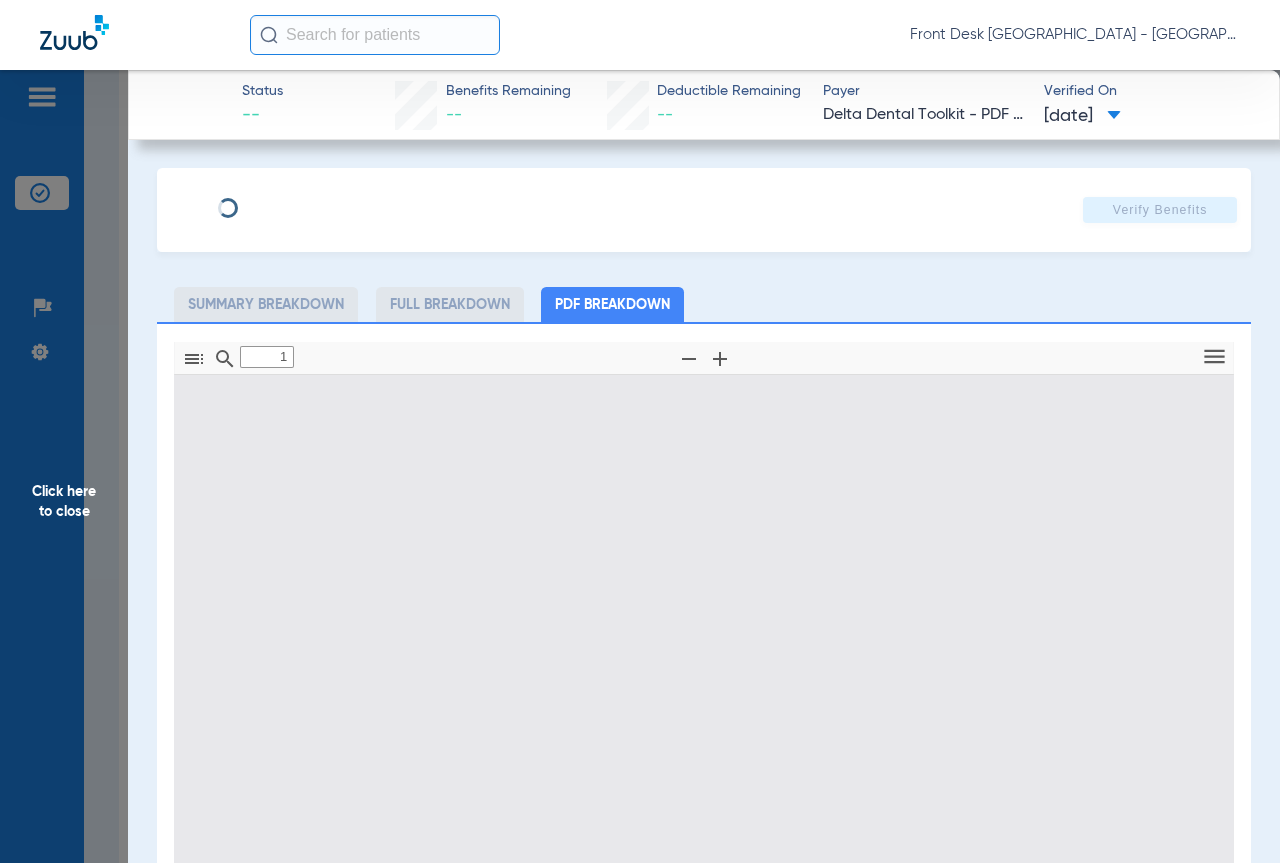 select on "page-width" 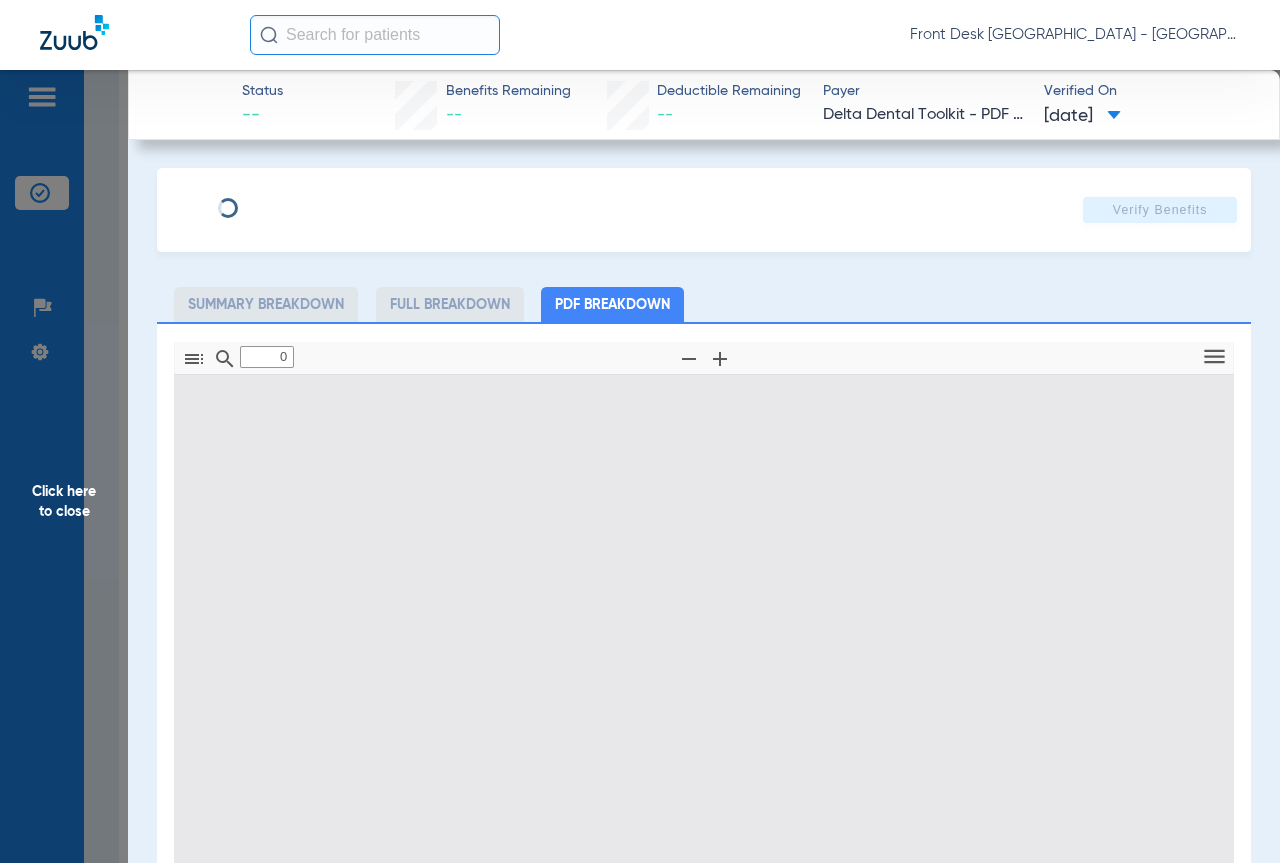 type on "1" 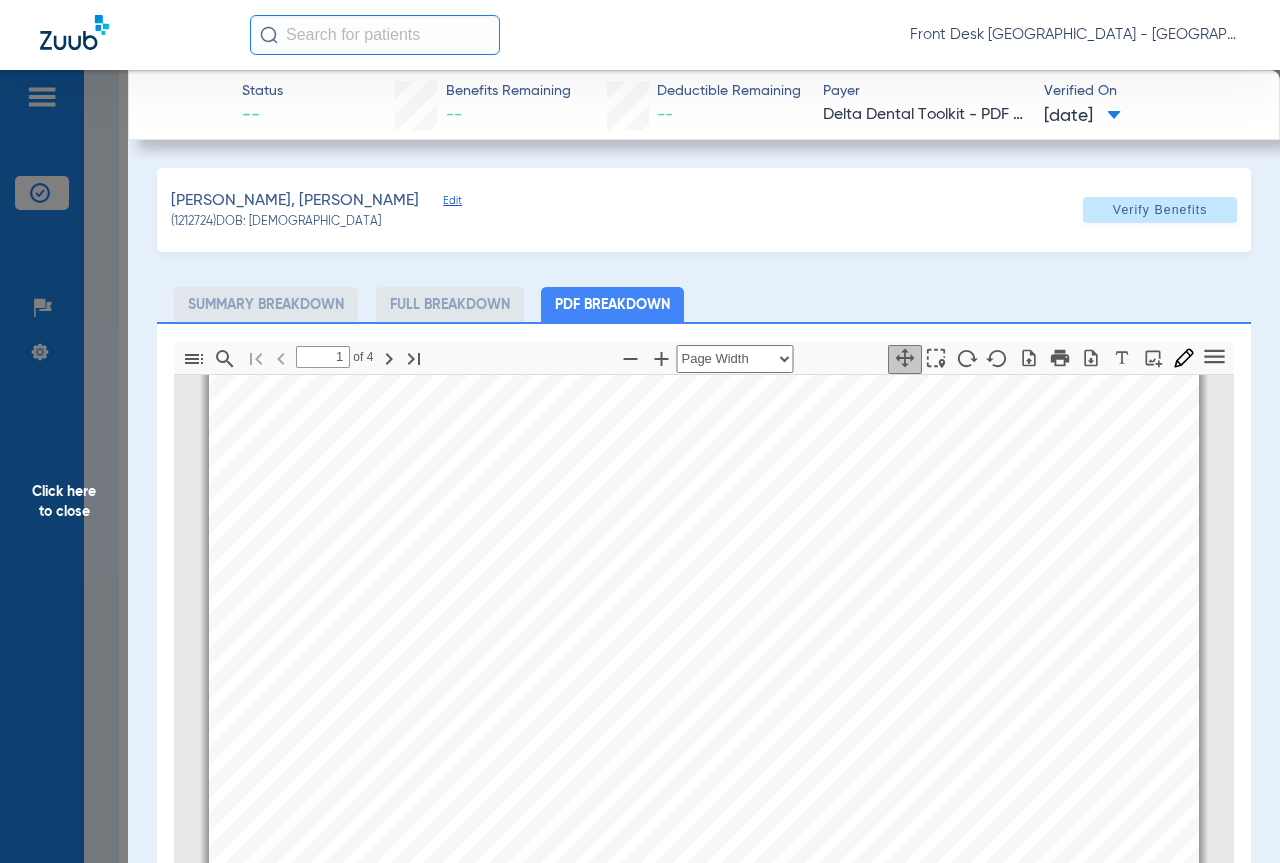 scroll, scrollTop: 310, scrollLeft: 0, axis: vertical 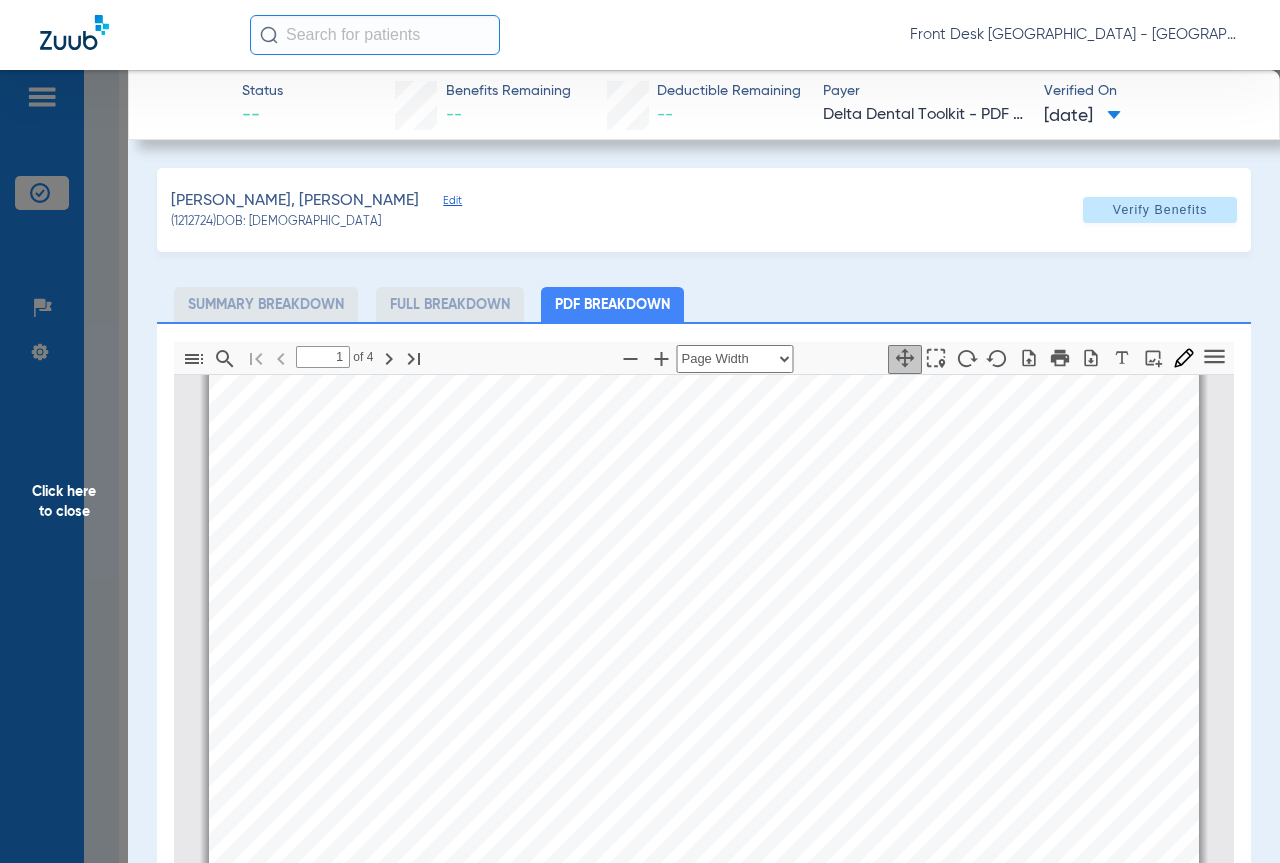 click on "Click here to close" 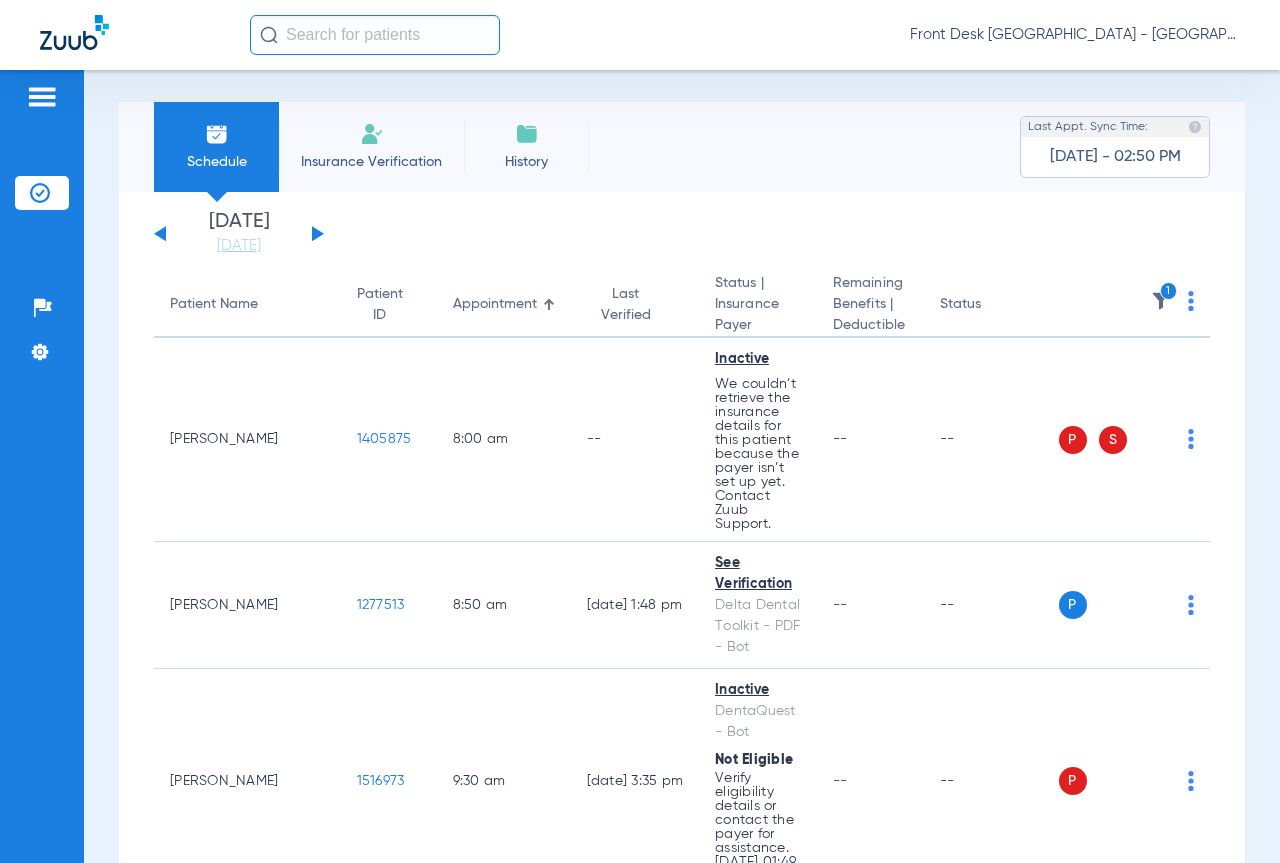 scroll, scrollTop: 0, scrollLeft: 0, axis: both 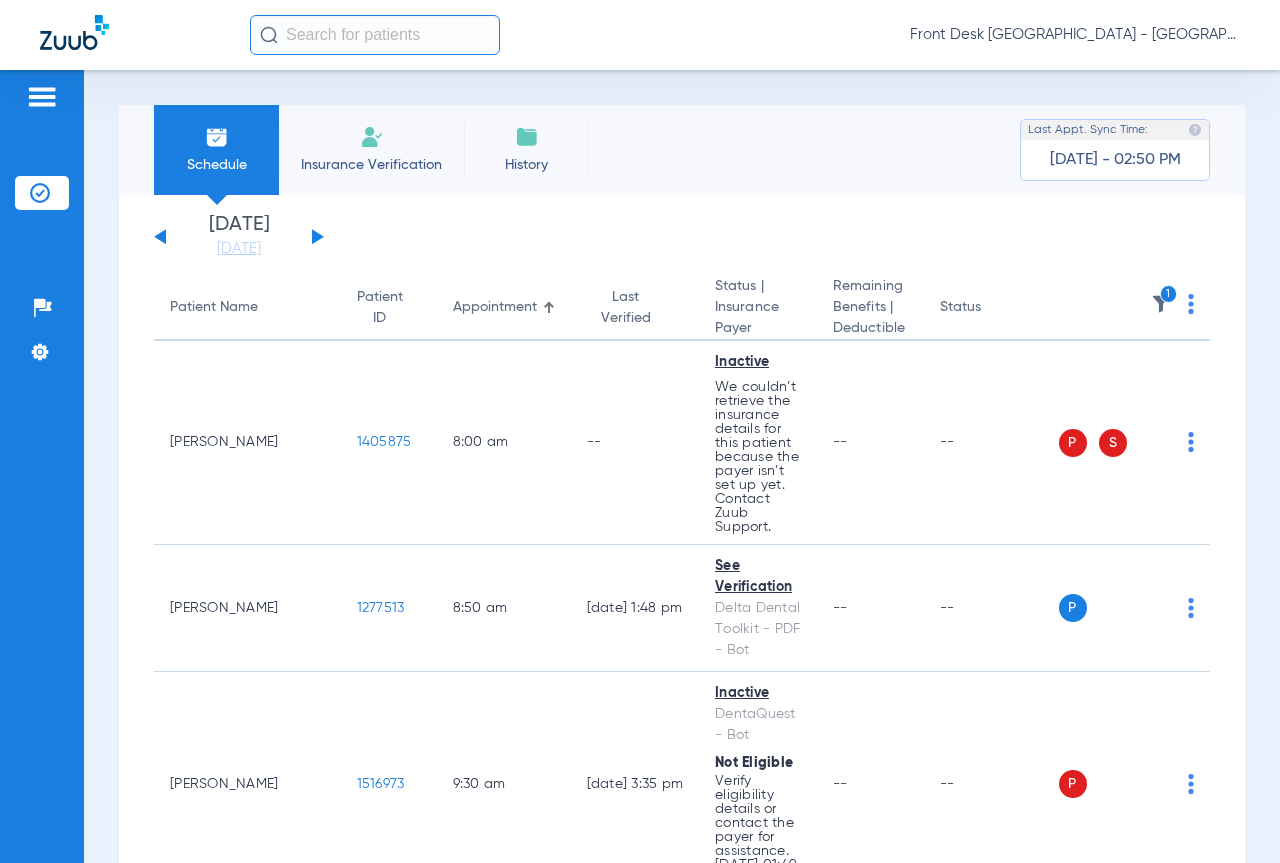 click 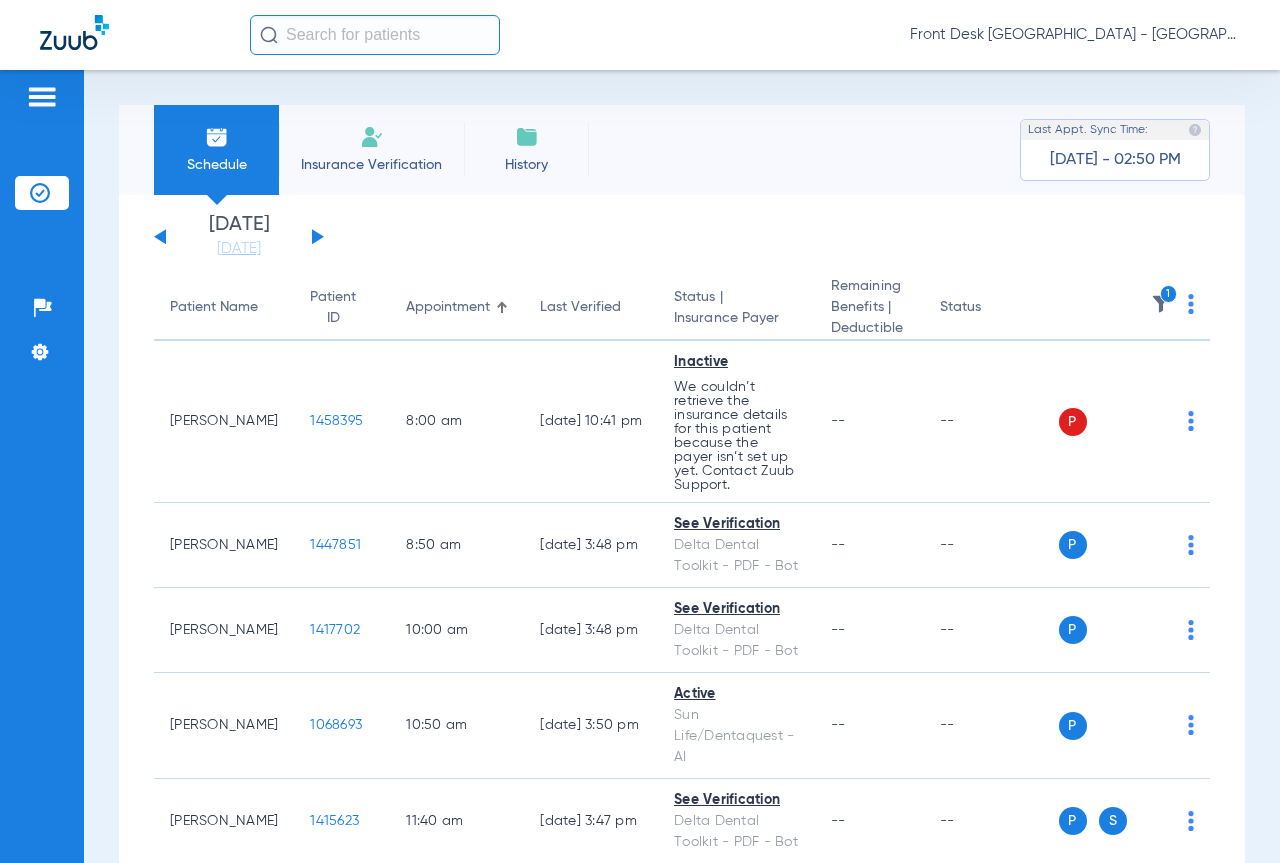 click 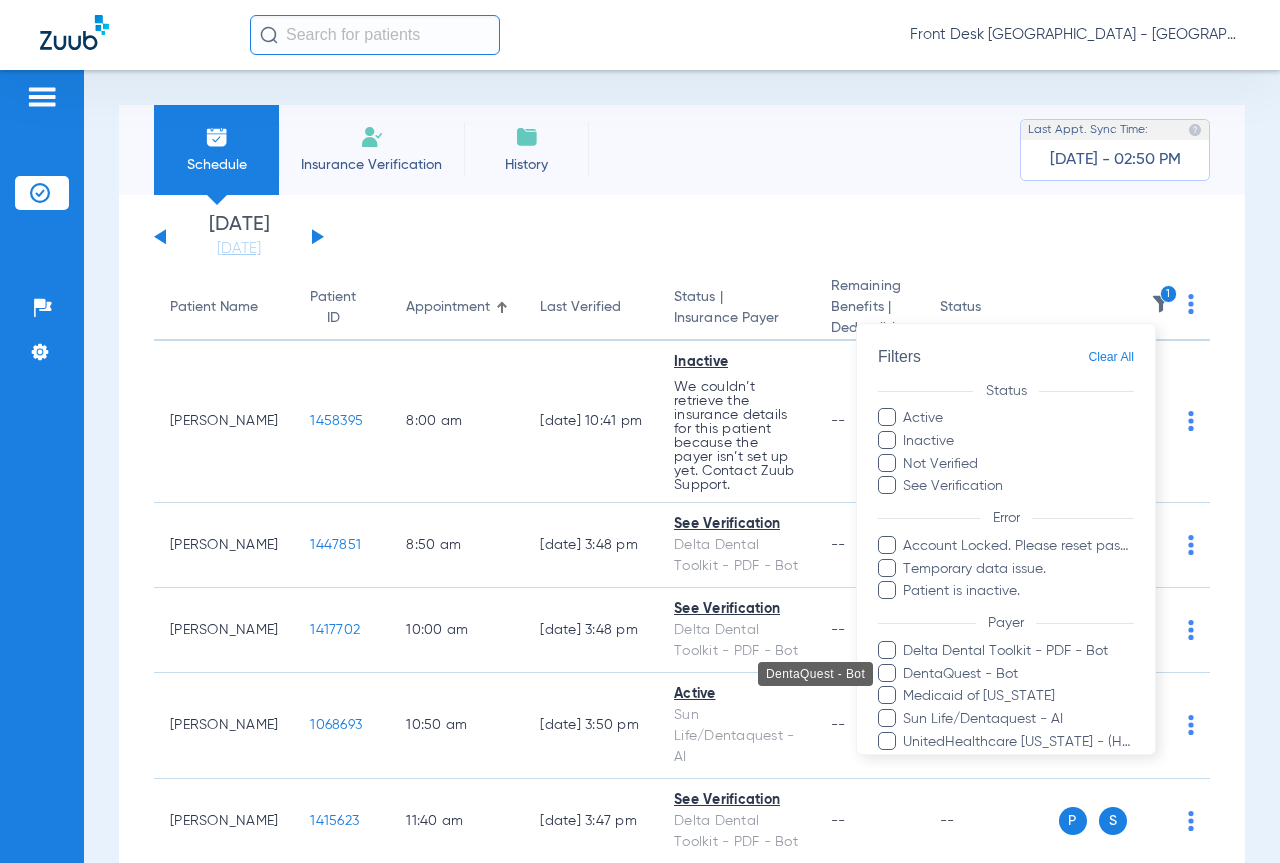 scroll, scrollTop: 184, scrollLeft: 0, axis: vertical 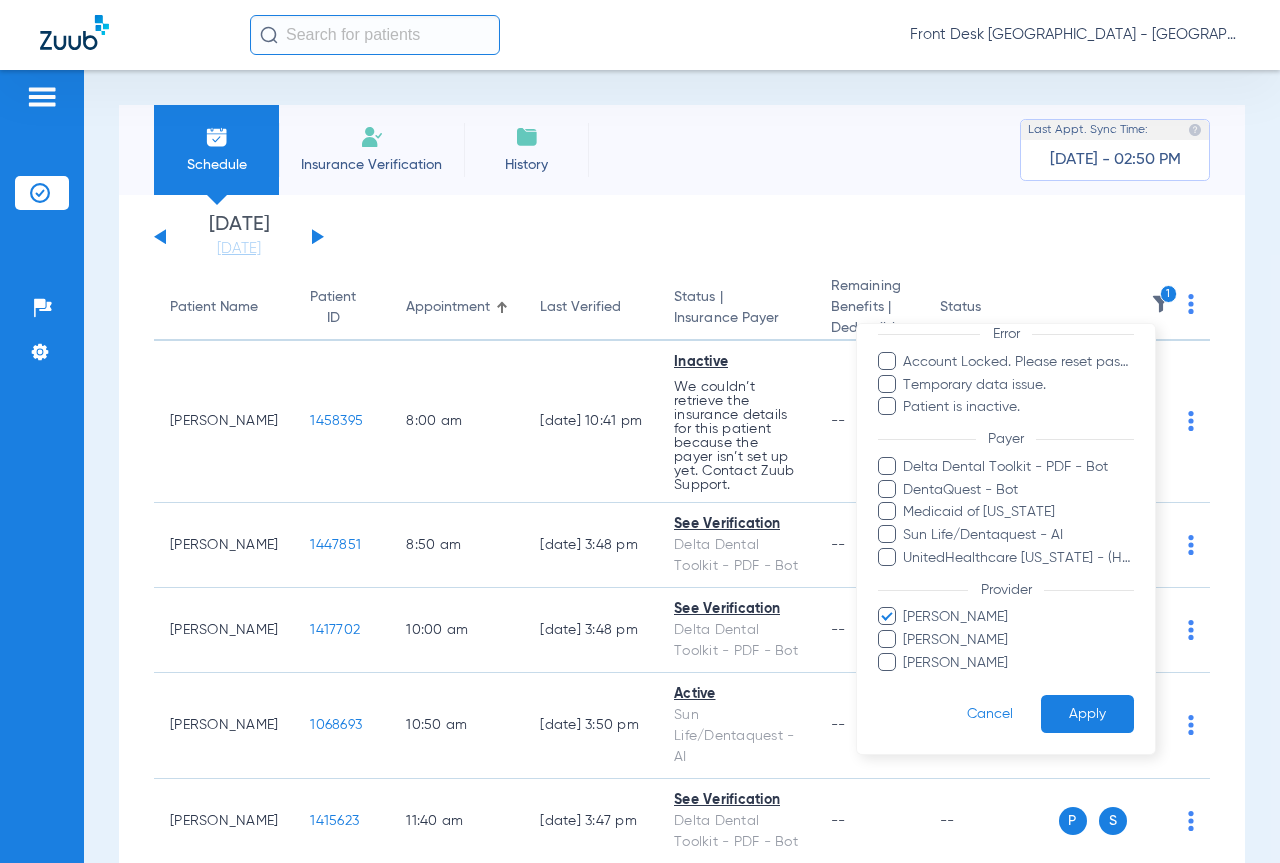 click on "[PERSON_NAME]" at bounding box center [1018, 640] 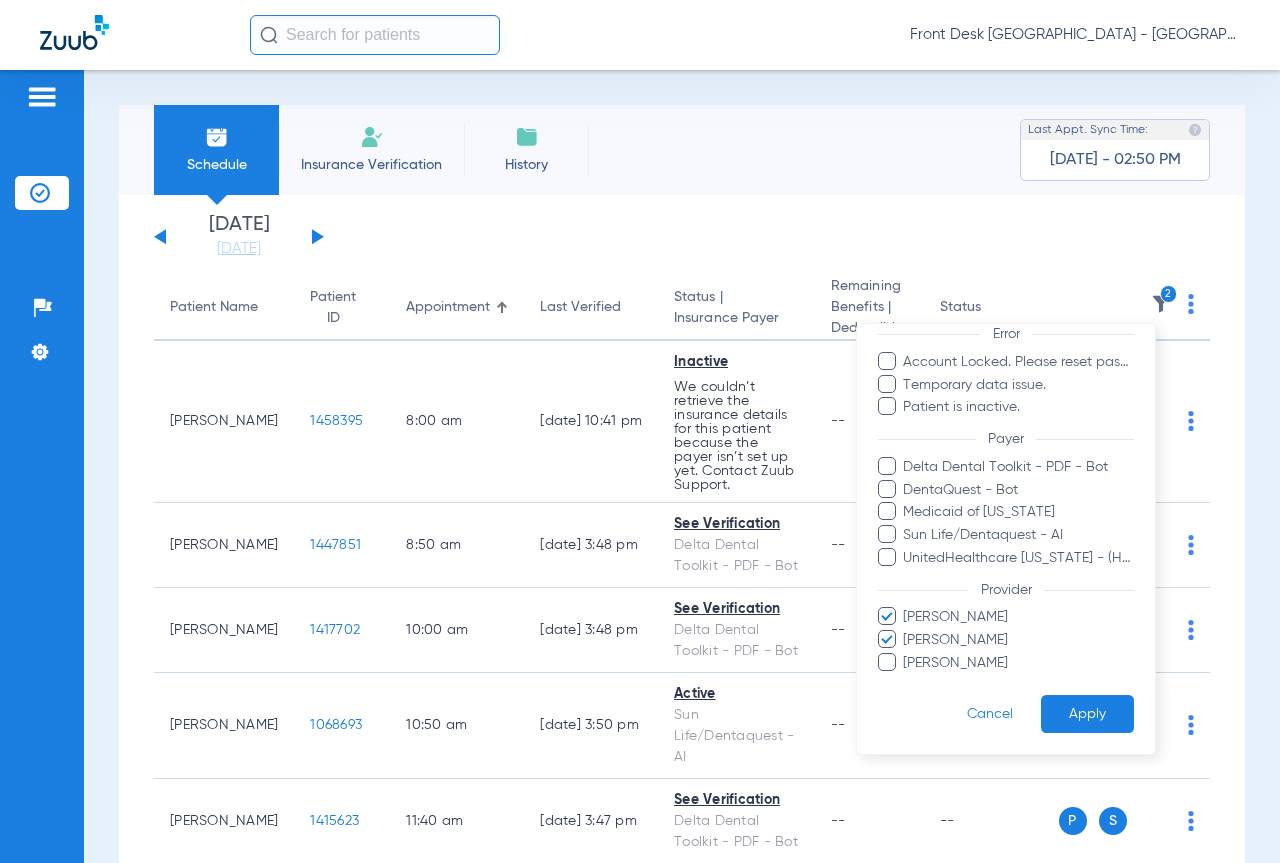 click on "Apply" at bounding box center (1087, 713) 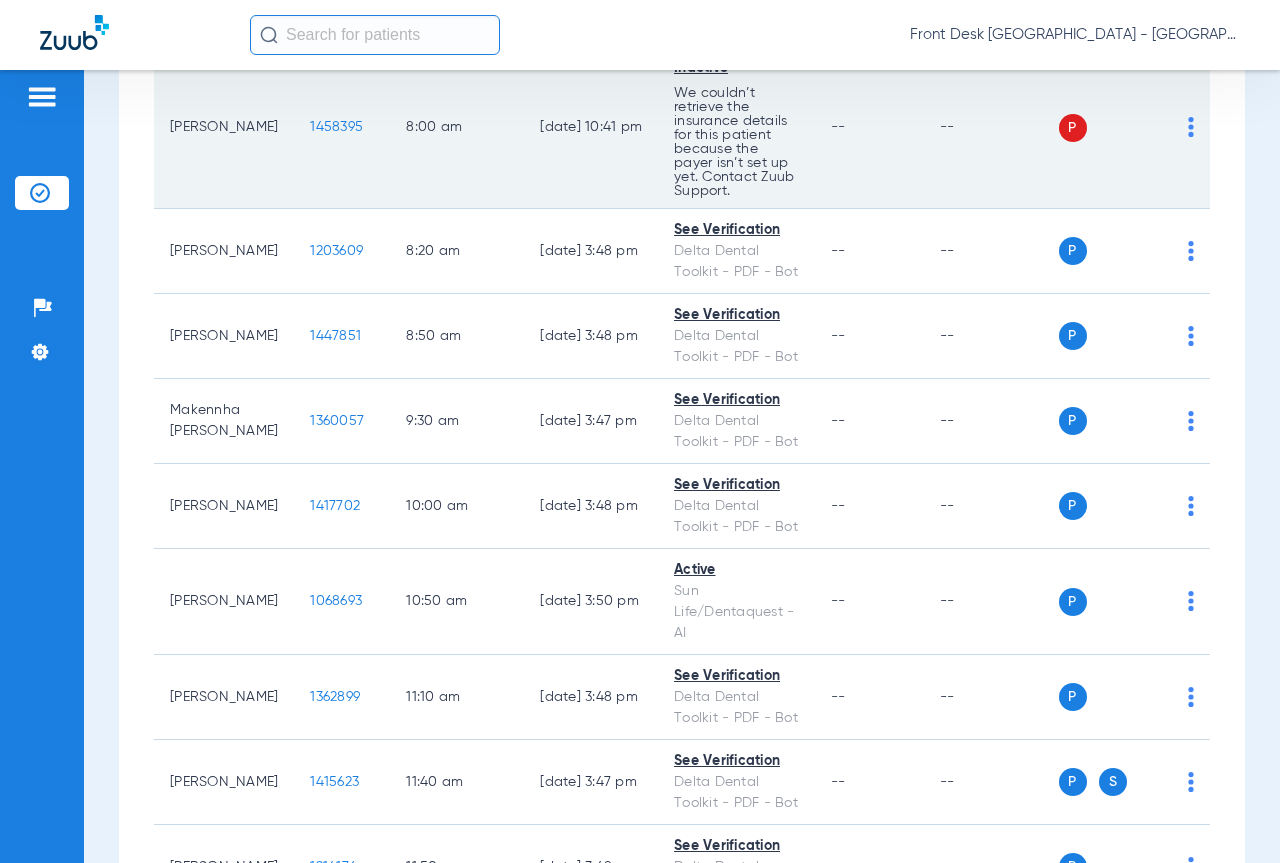 scroll, scrollTop: 300, scrollLeft: 0, axis: vertical 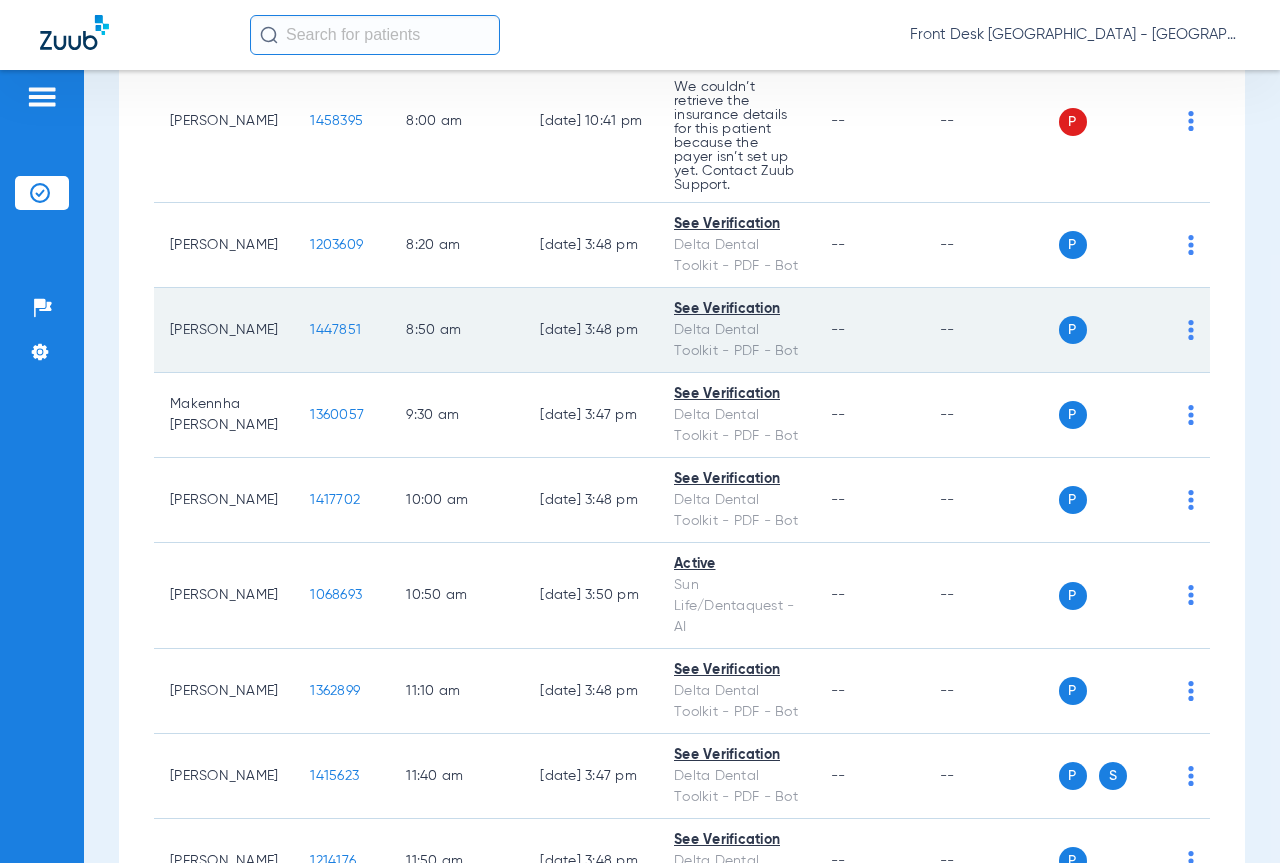 click on "1447851" 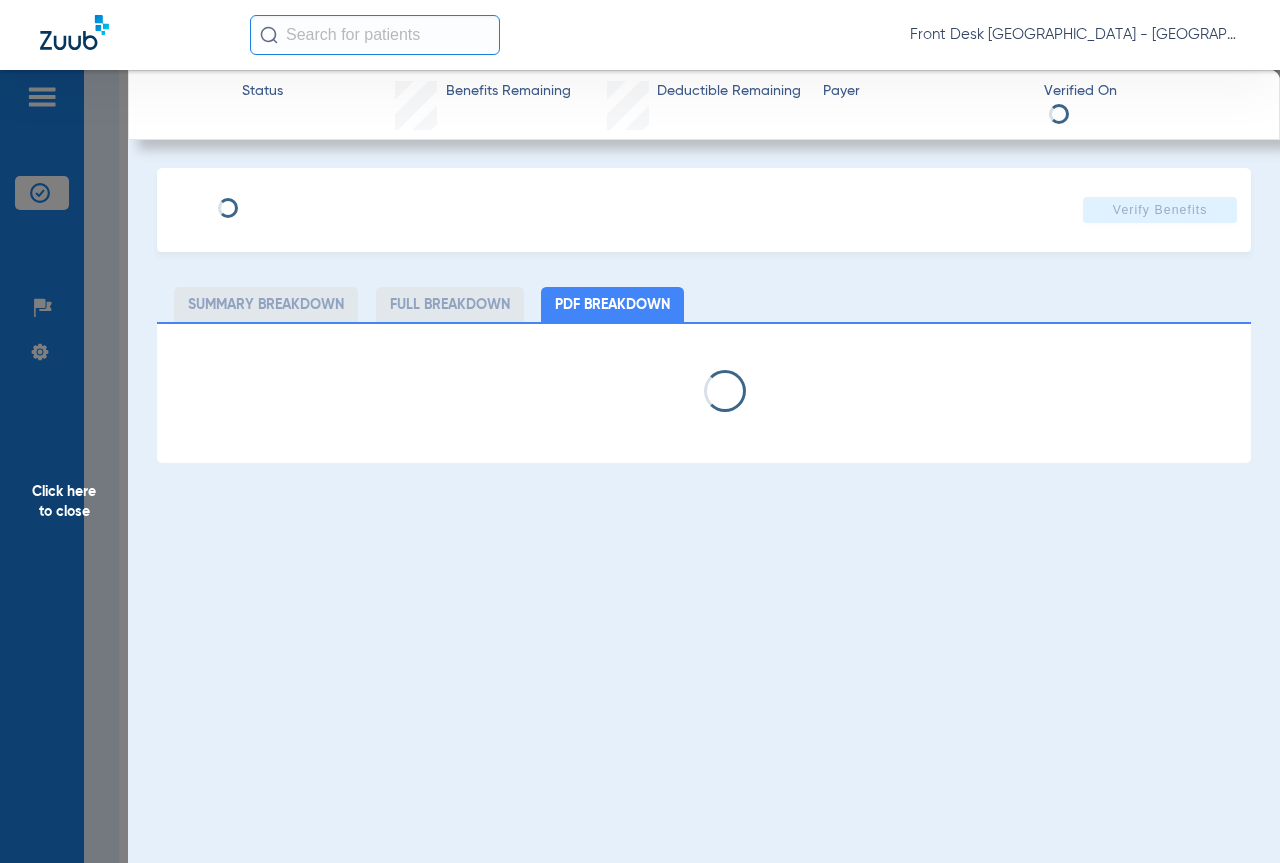 select on "page-width" 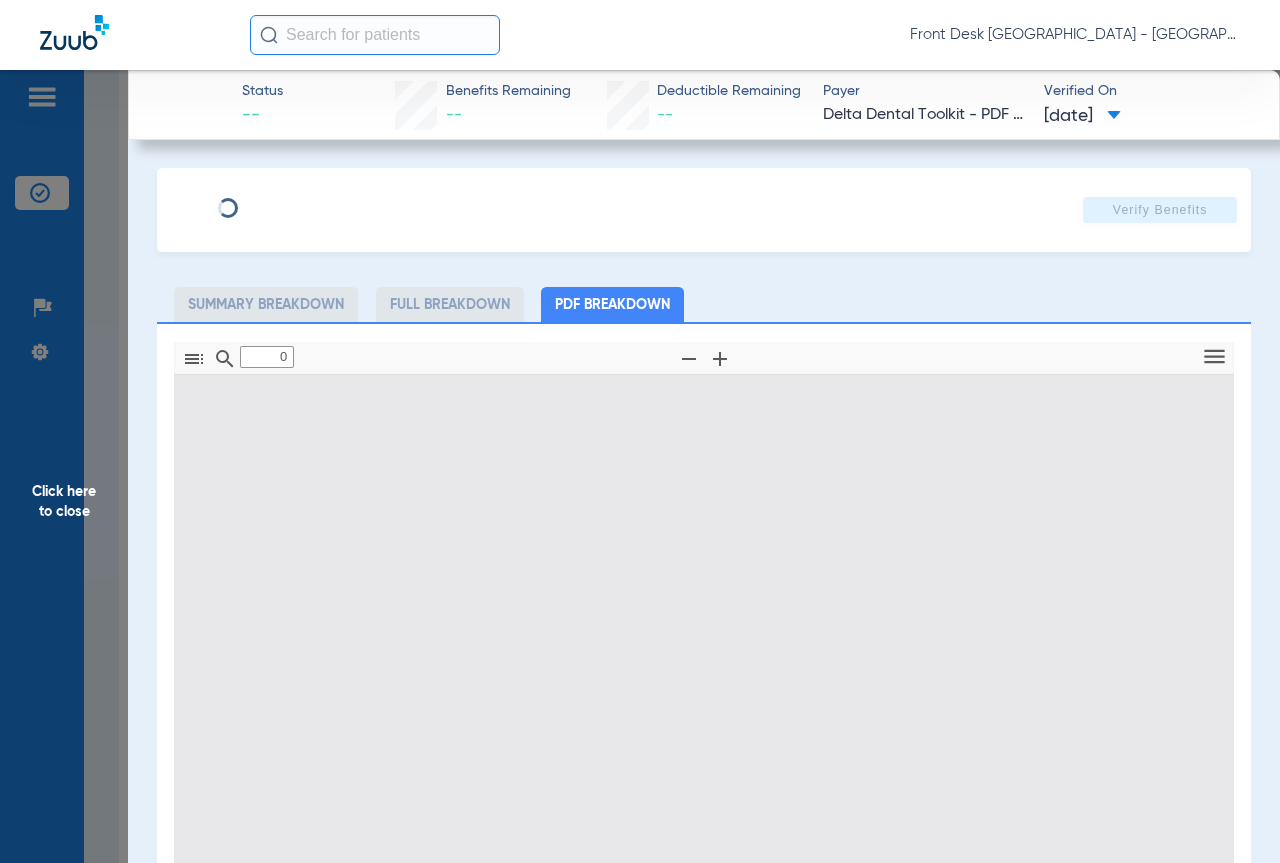 type on "1" 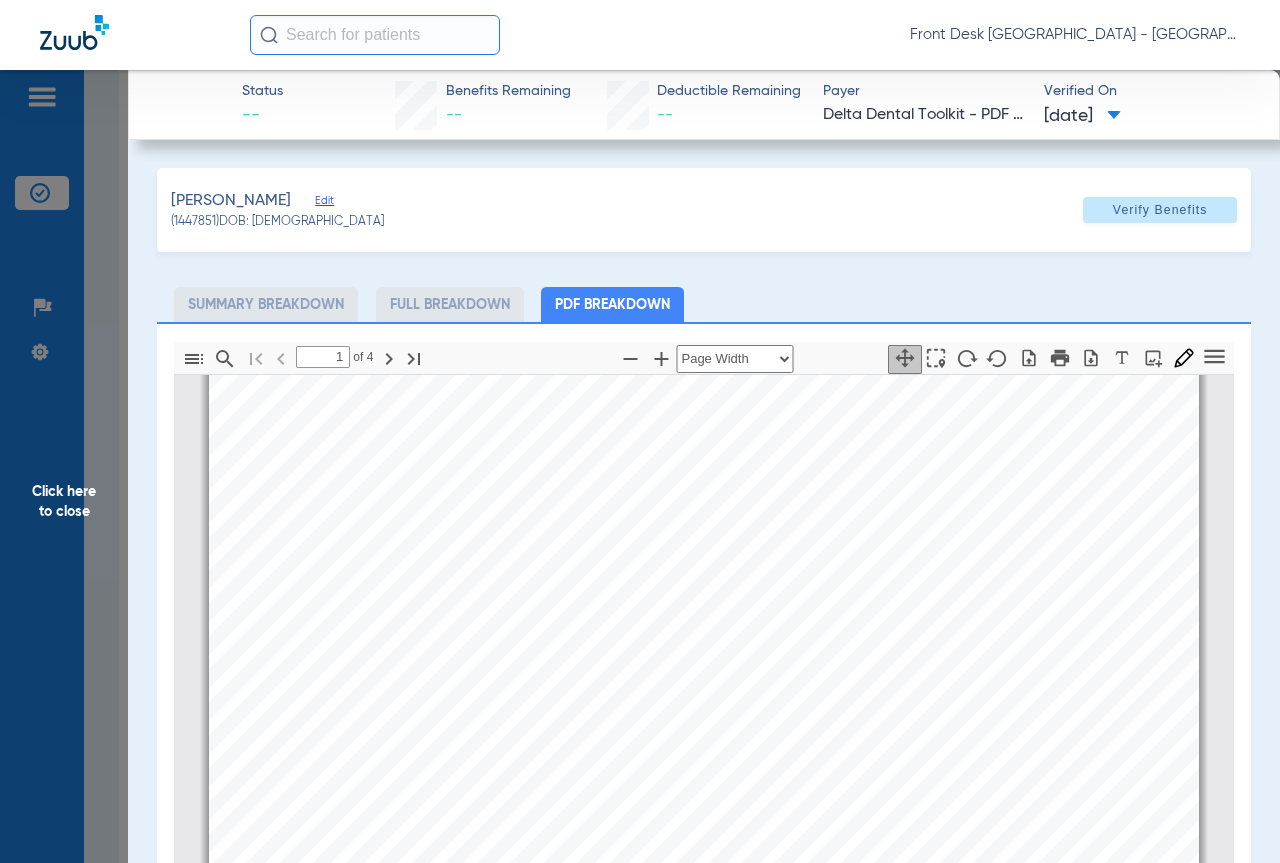 scroll, scrollTop: 410, scrollLeft: 0, axis: vertical 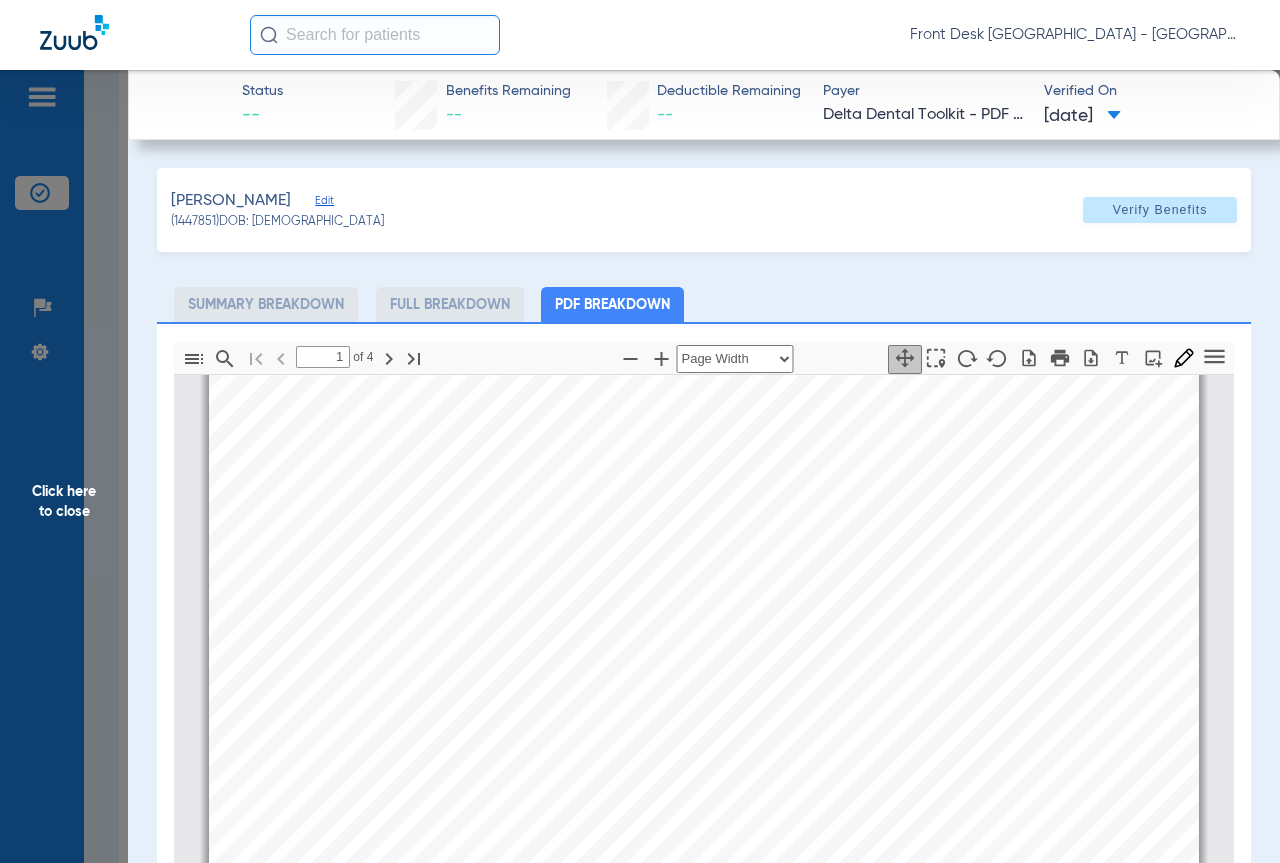 click on "Click here to close" 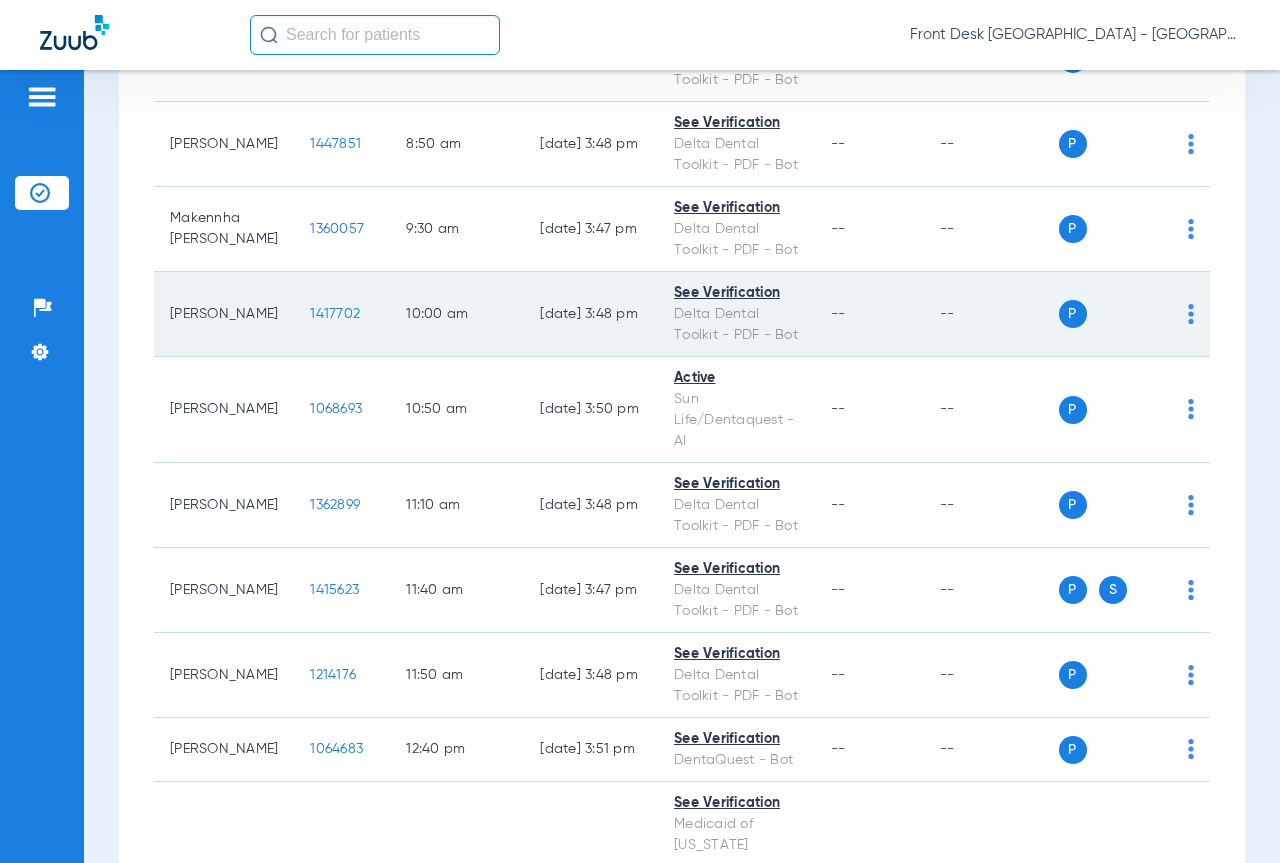 scroll, scrollTop: 500, scrollLeft: 0, axis: vertical 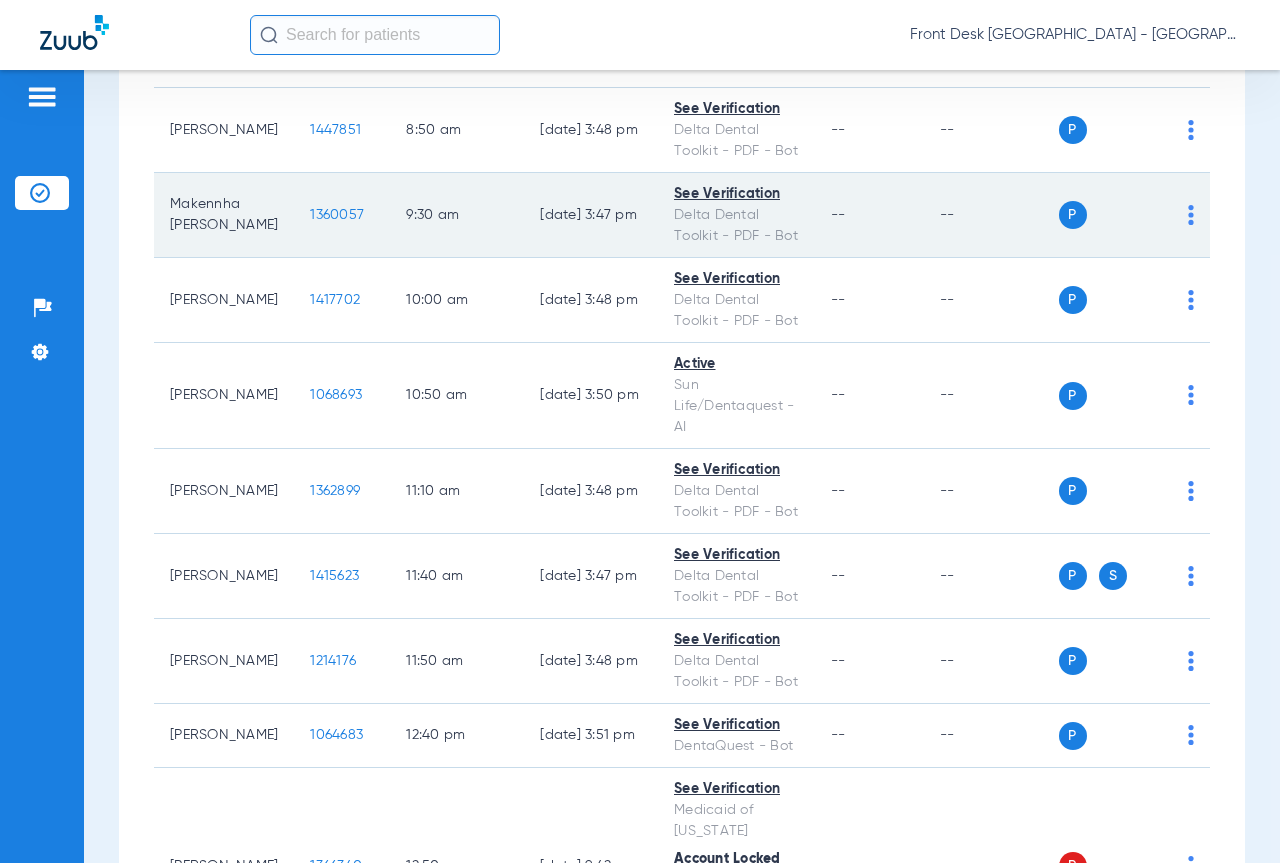 click on "1360057" 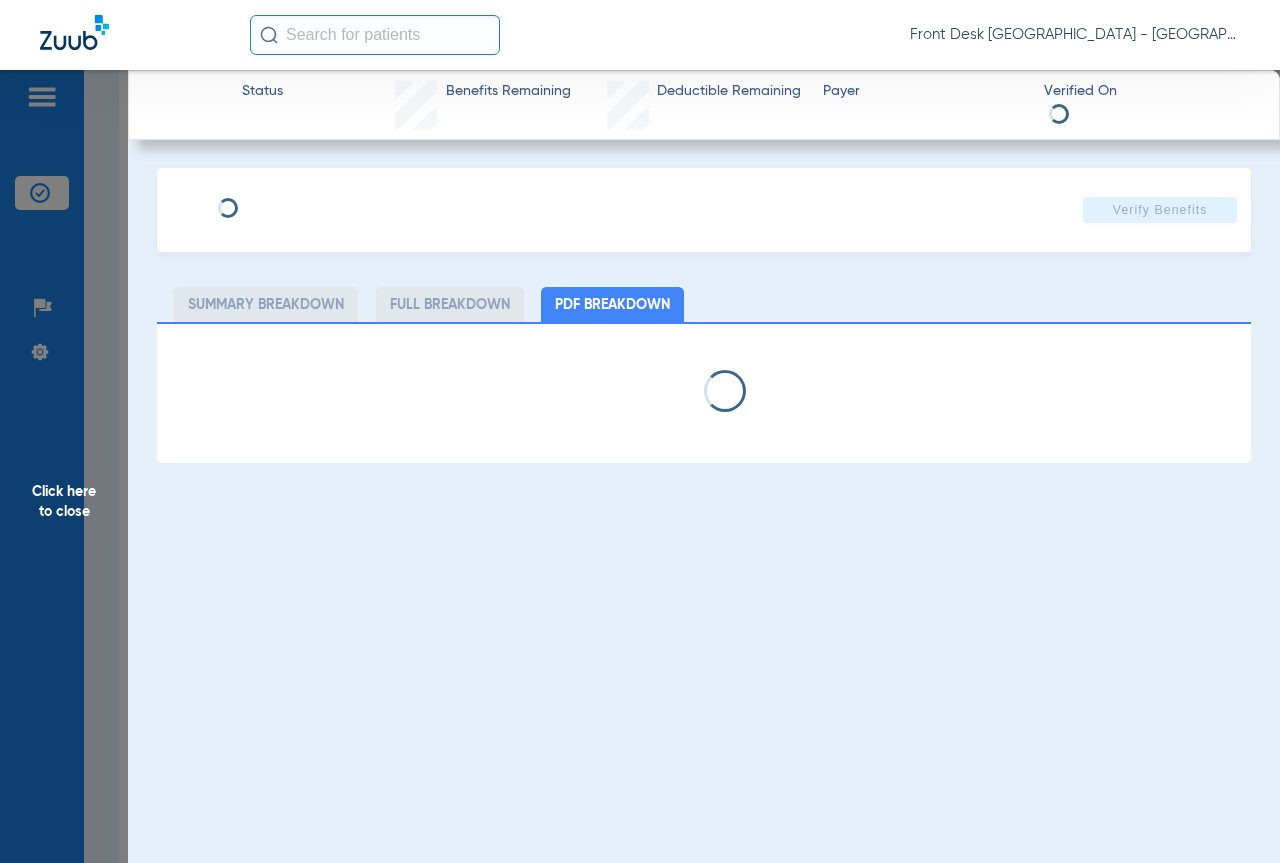 select on "page-width" 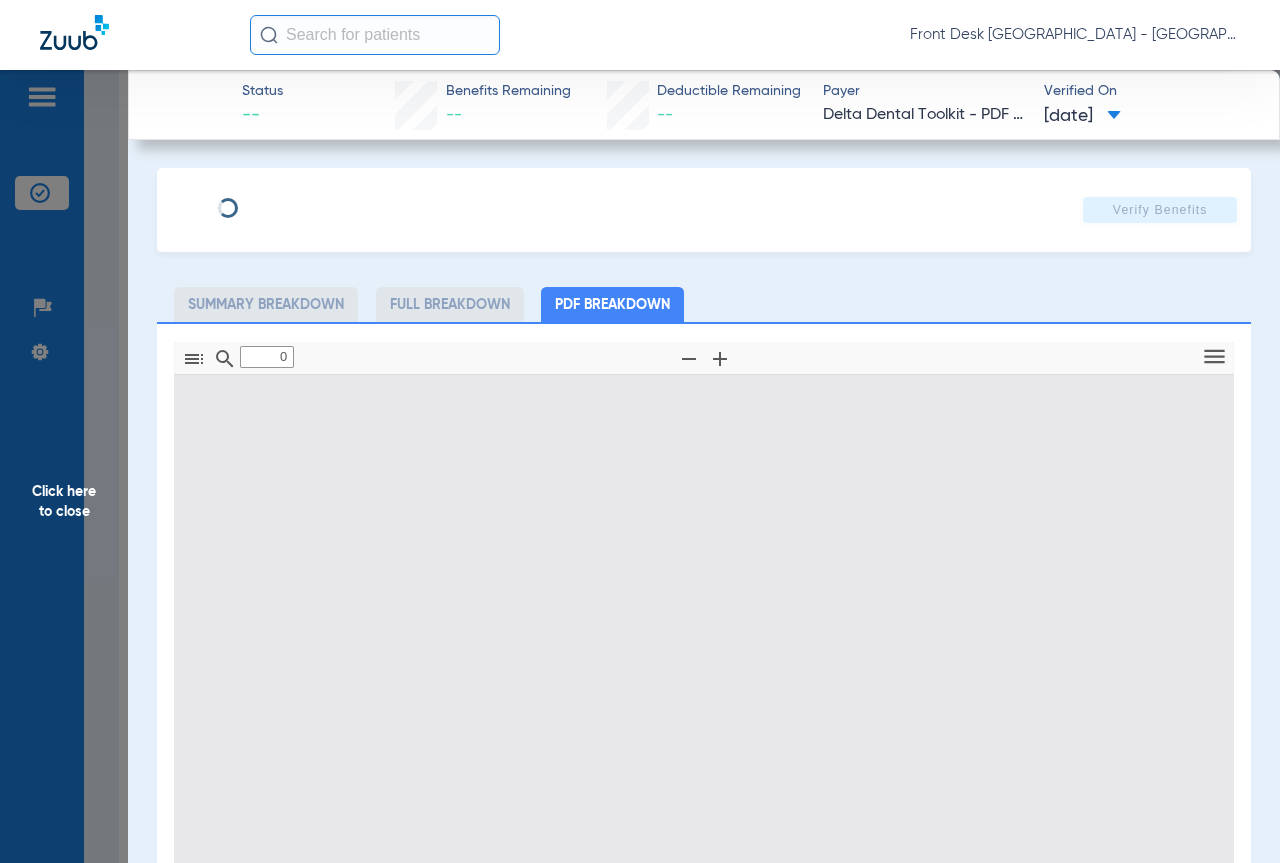 type on "1" 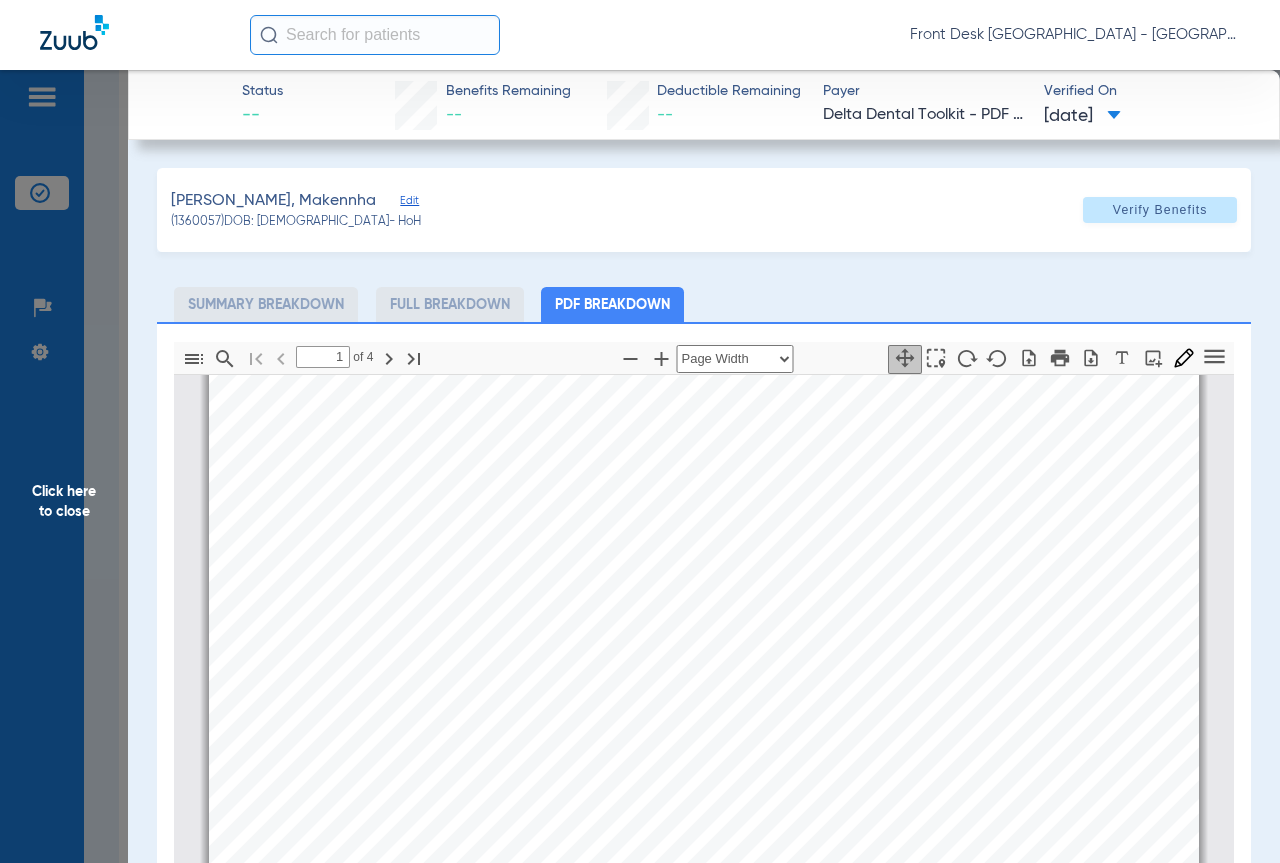 scroll, scrollTop: 10, scrollLeft: 0, axis: vertical 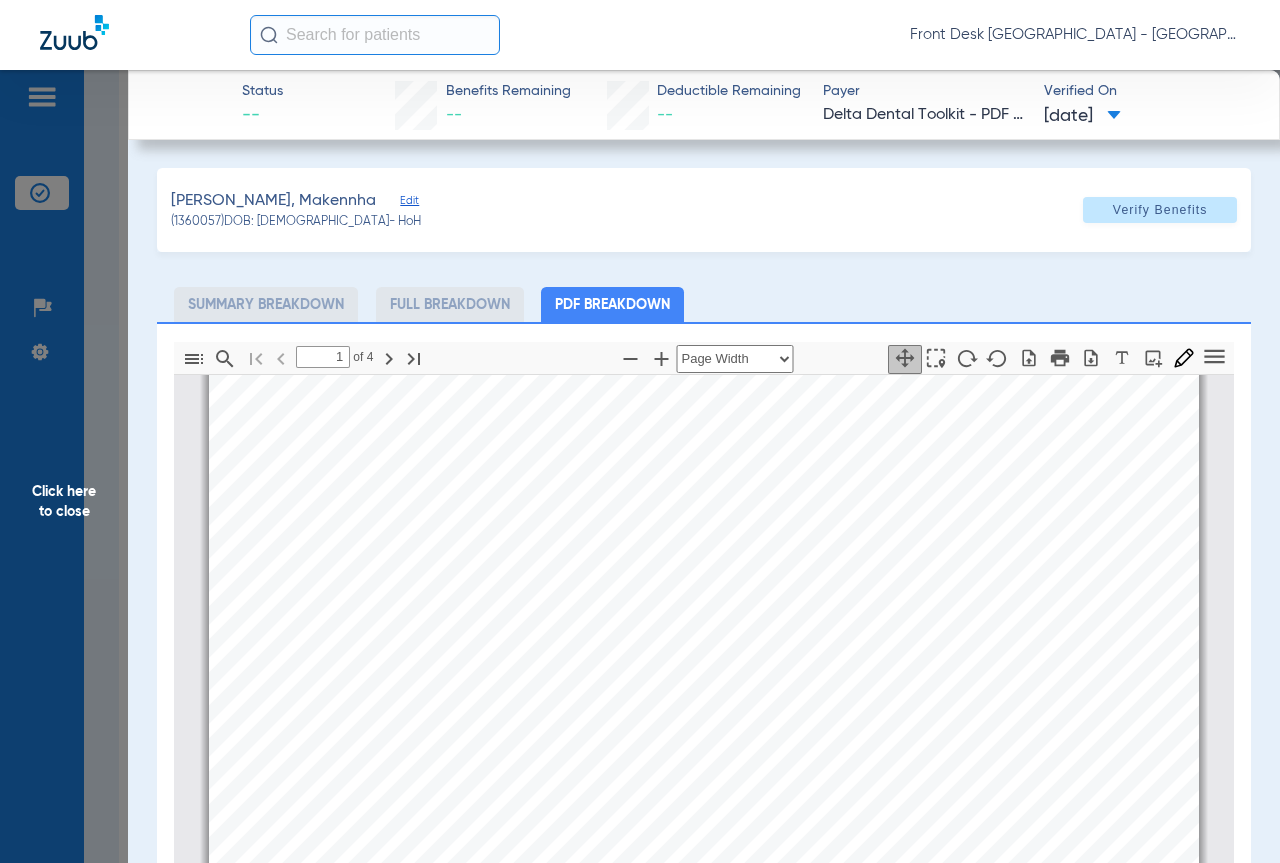 click on "Click here to close" 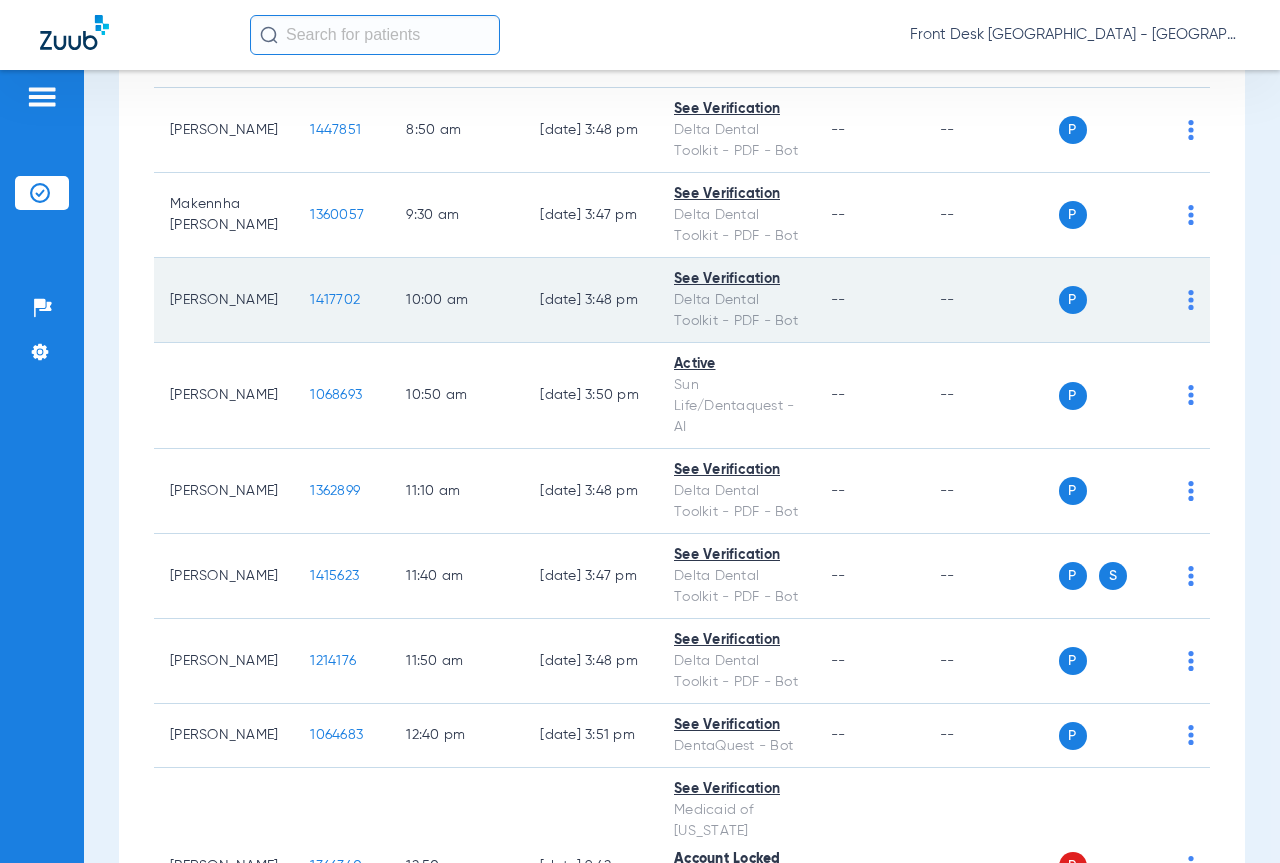 click on "1417702" 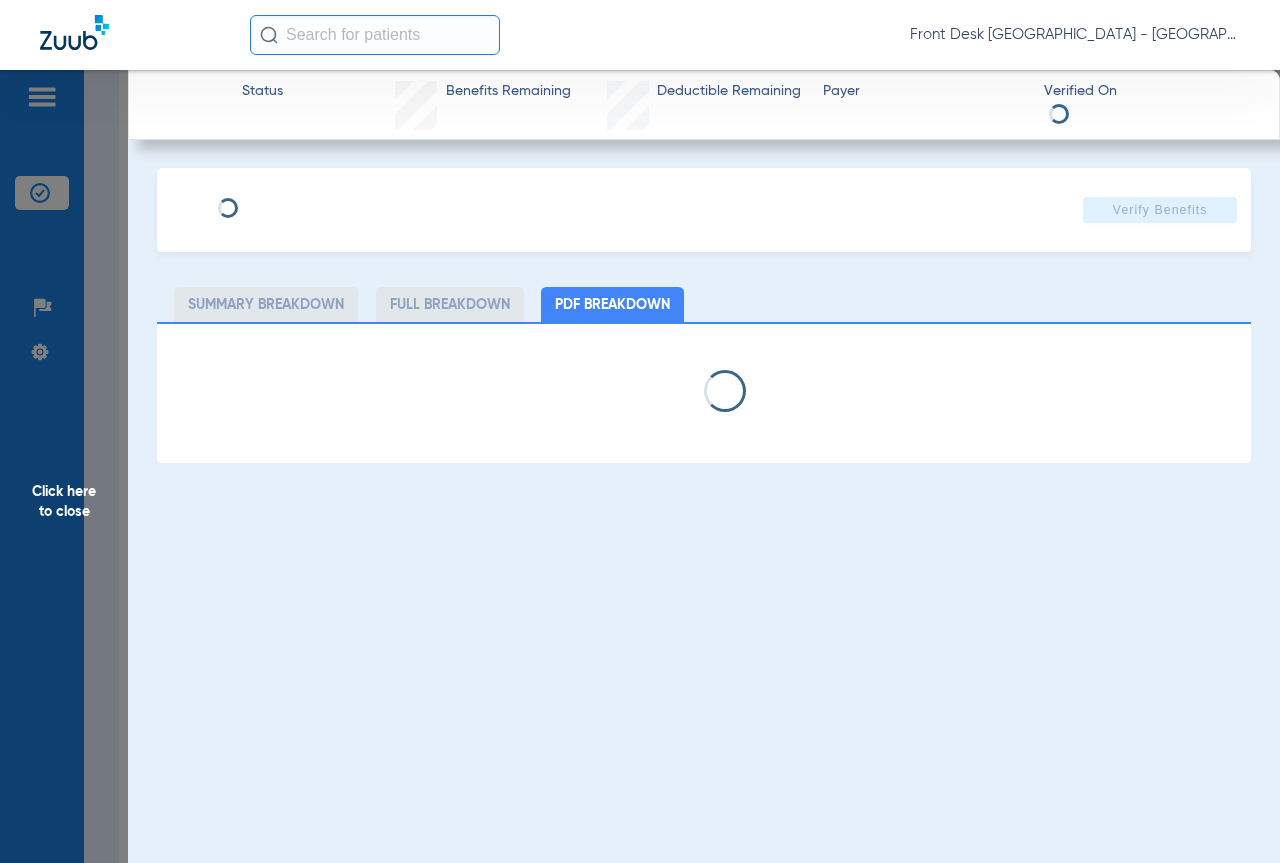 select on "page-width" 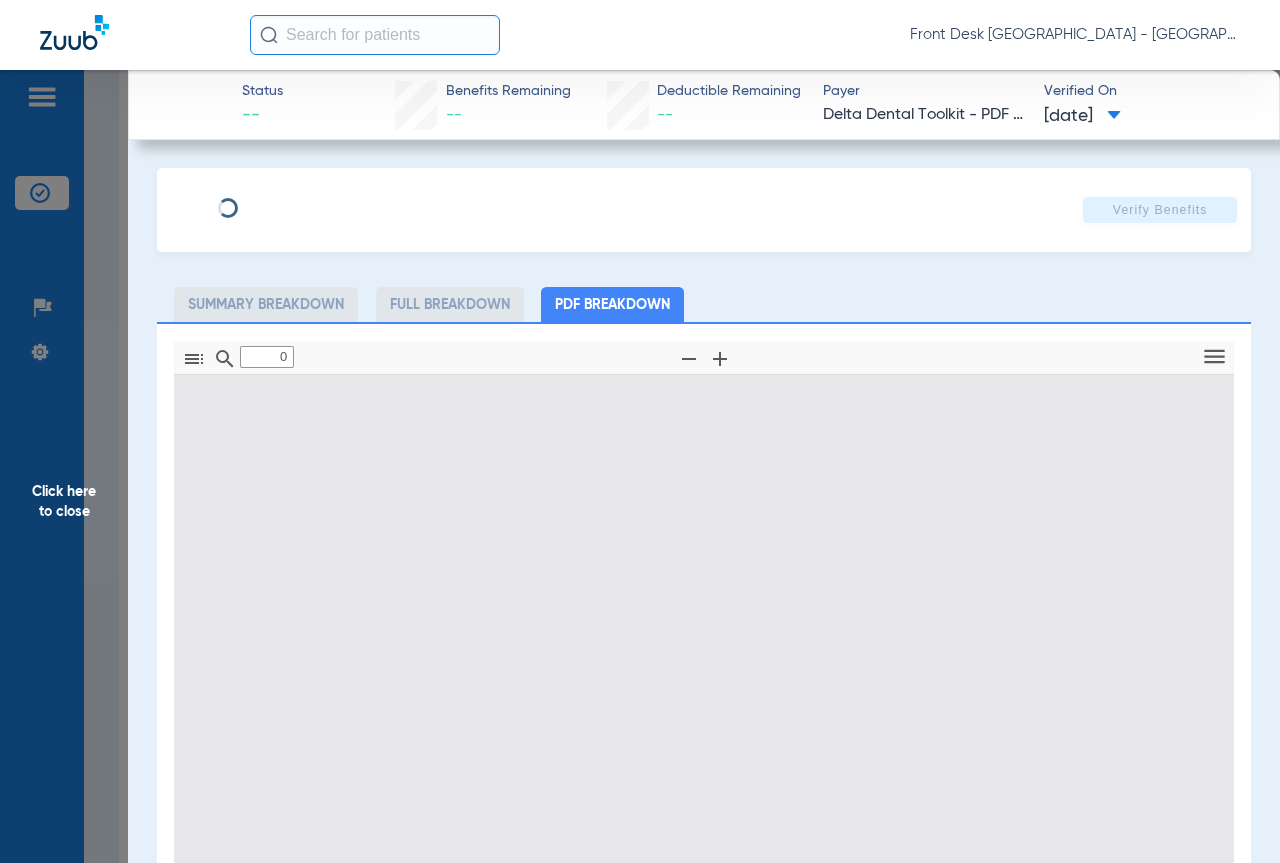 type on "1" 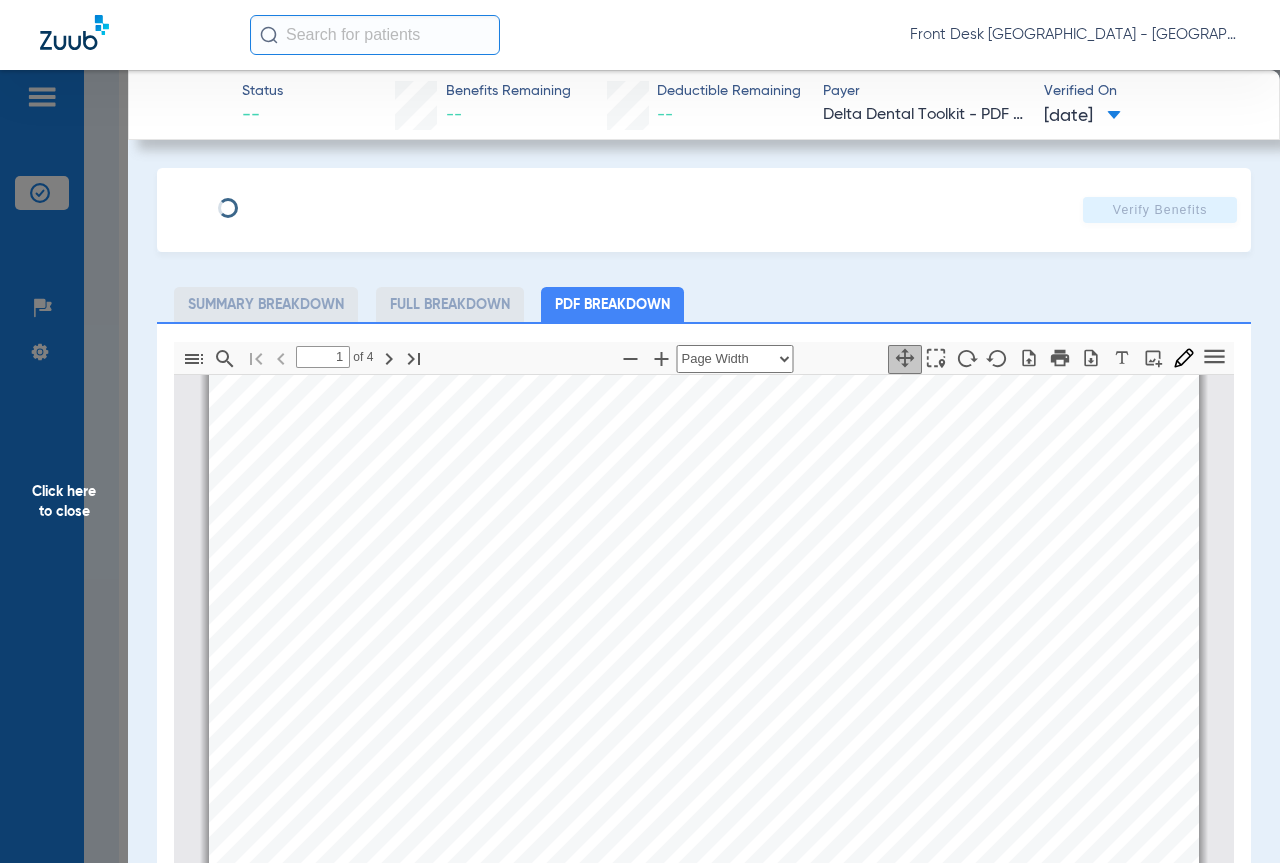scroll, scrollTop: 210, scrollLeft: 0, axis: vertical 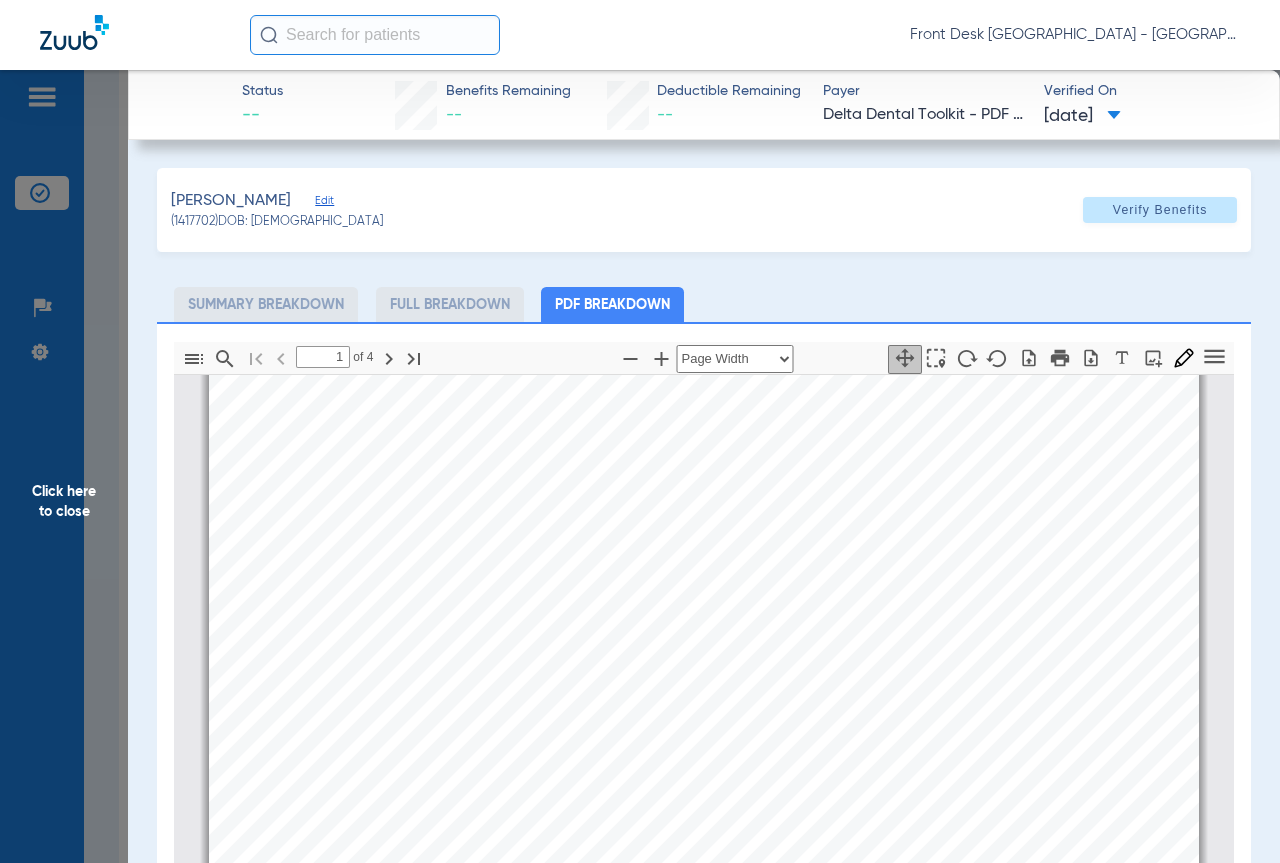 drag, startPoint x: 34, startPoint y: 552, endPoint x: 54, endPoint y: 543, distance: 21.931713 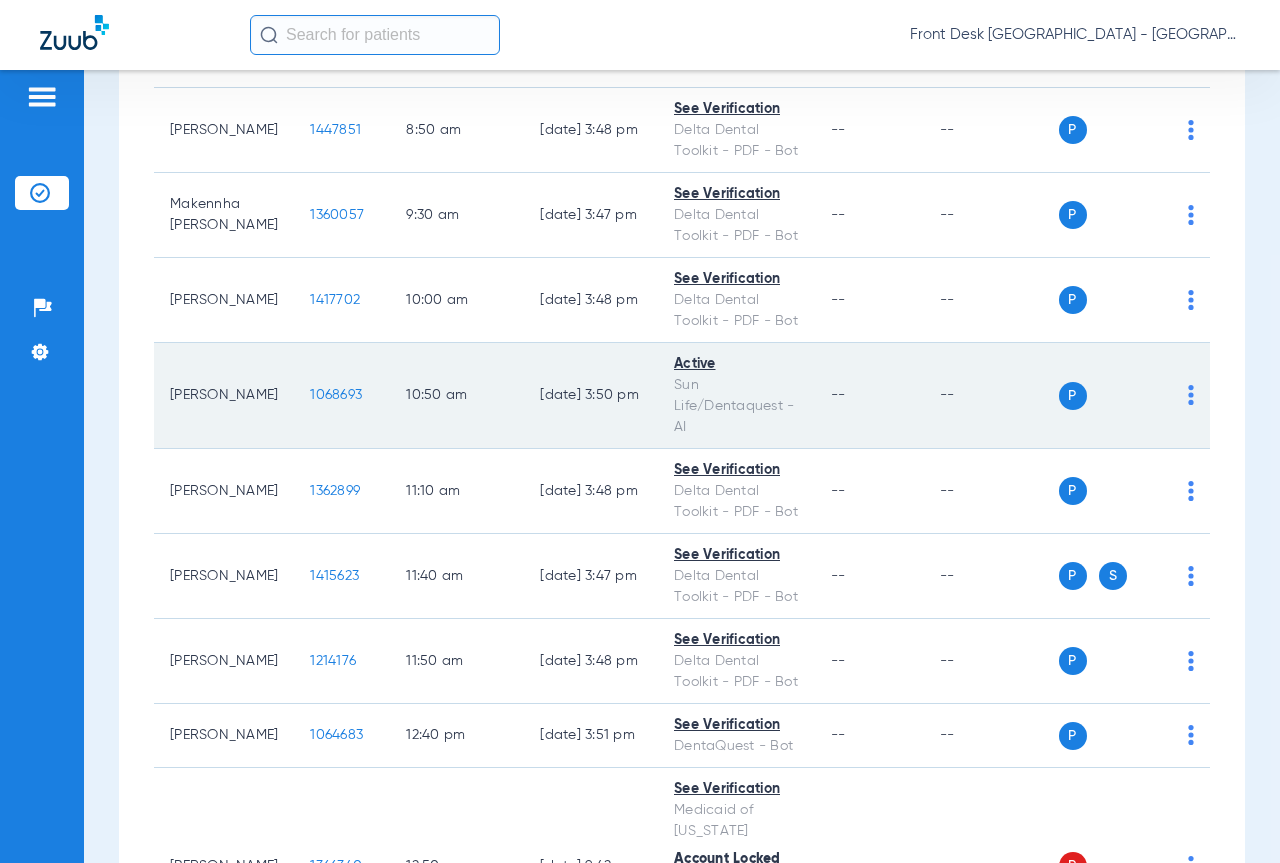 click on "1068693" 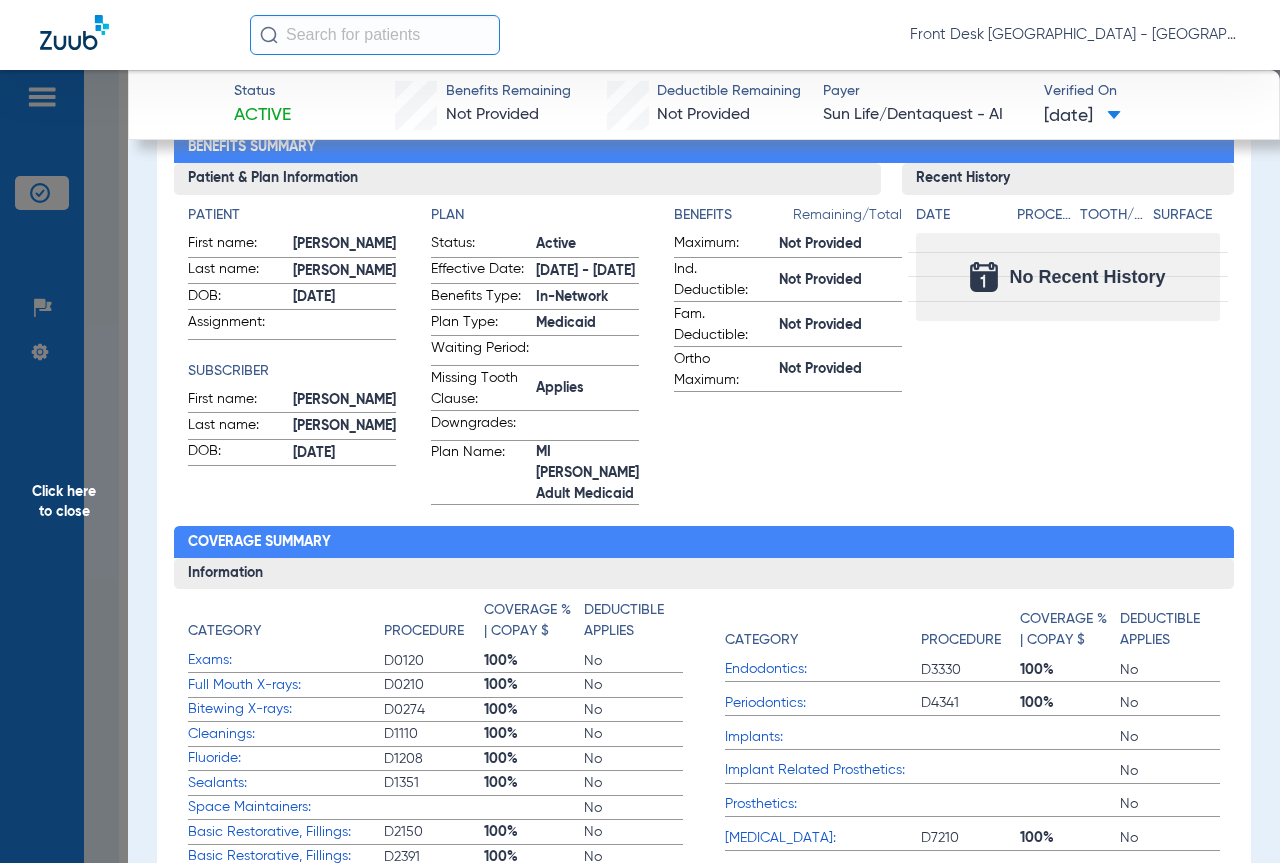 scroll, scrollTop: 0, scrollLeft: 0, axis: both 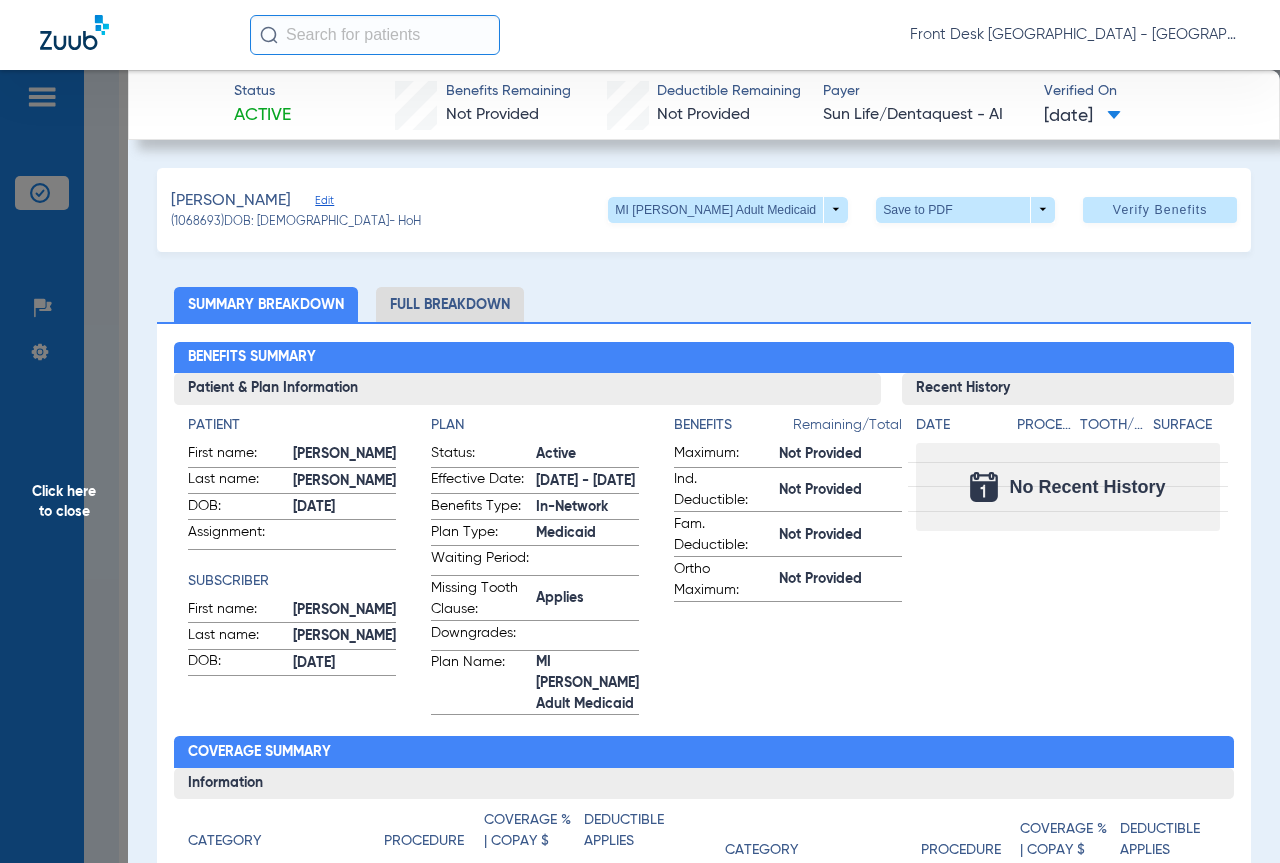 drag, startPoint x: 27, startPoint y: 523, endPoint x: 42, endPoint y: 525, distance: 15.132746 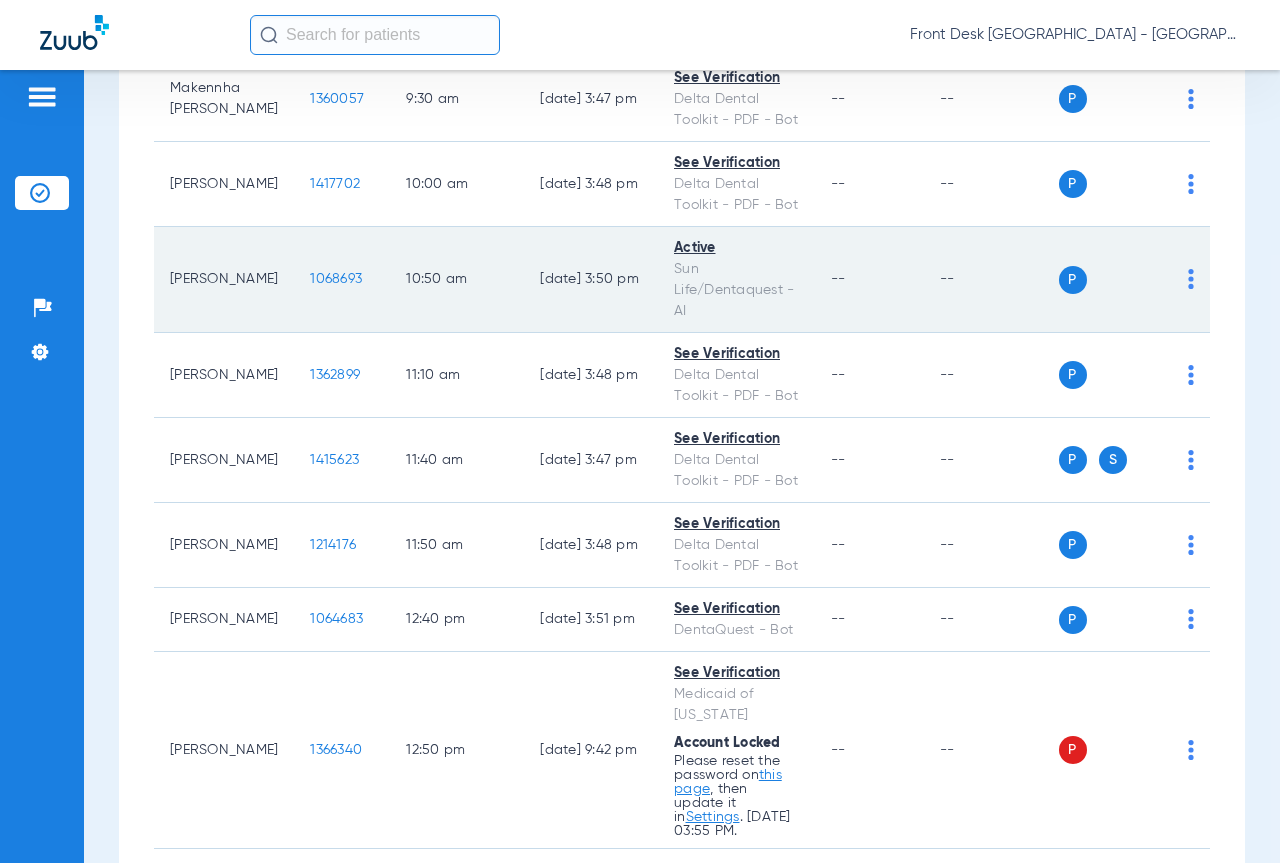 scroll, scrollTop: 800, scrollLeft: 0, axis: vertical 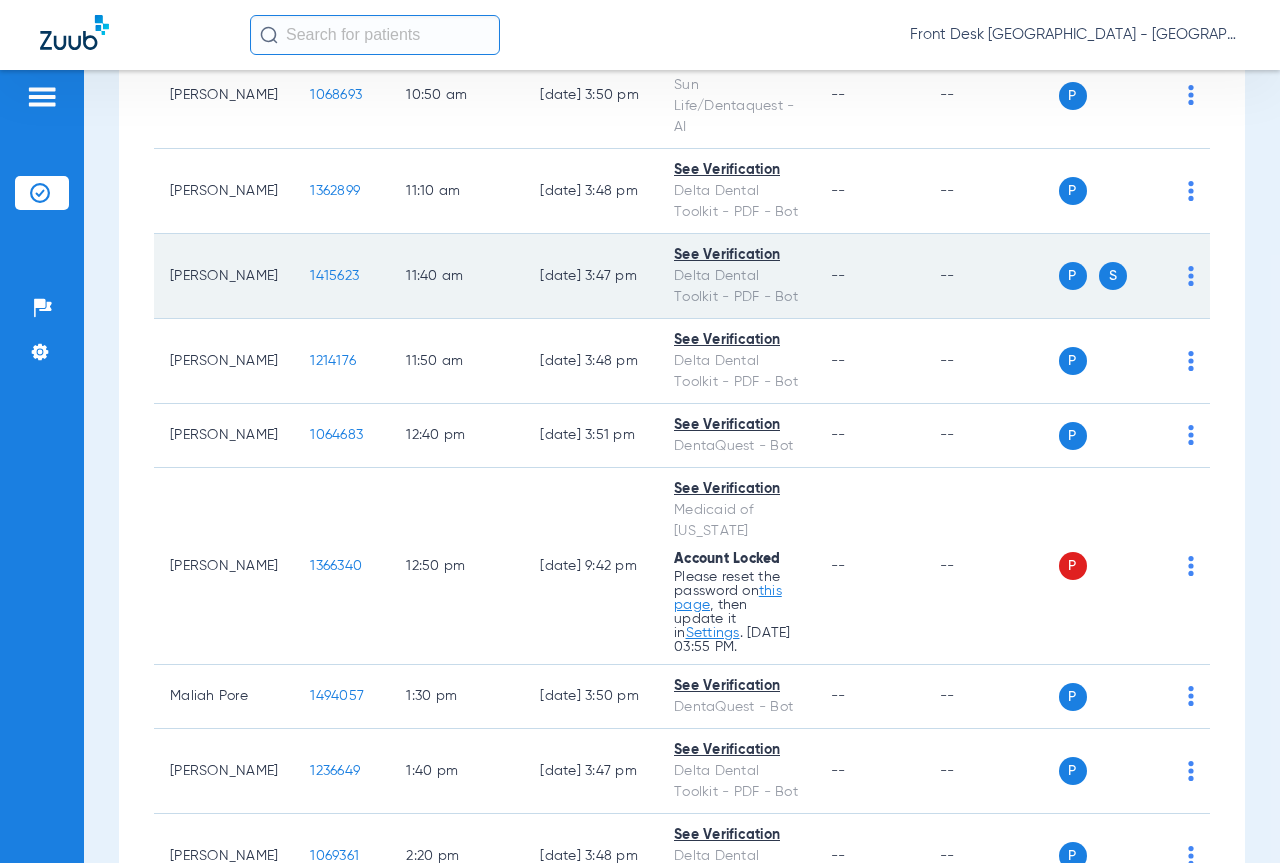 click on "1415623" 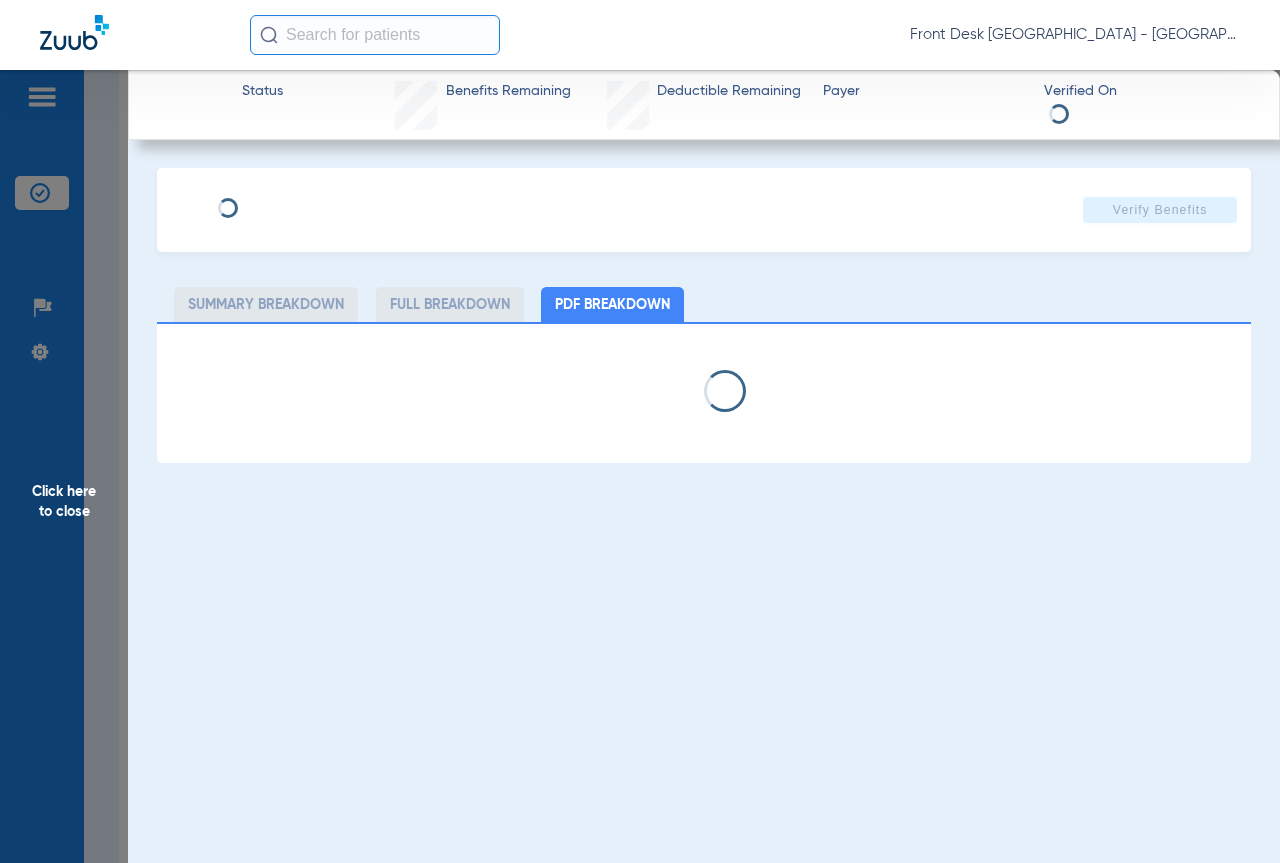 select on "page-width" 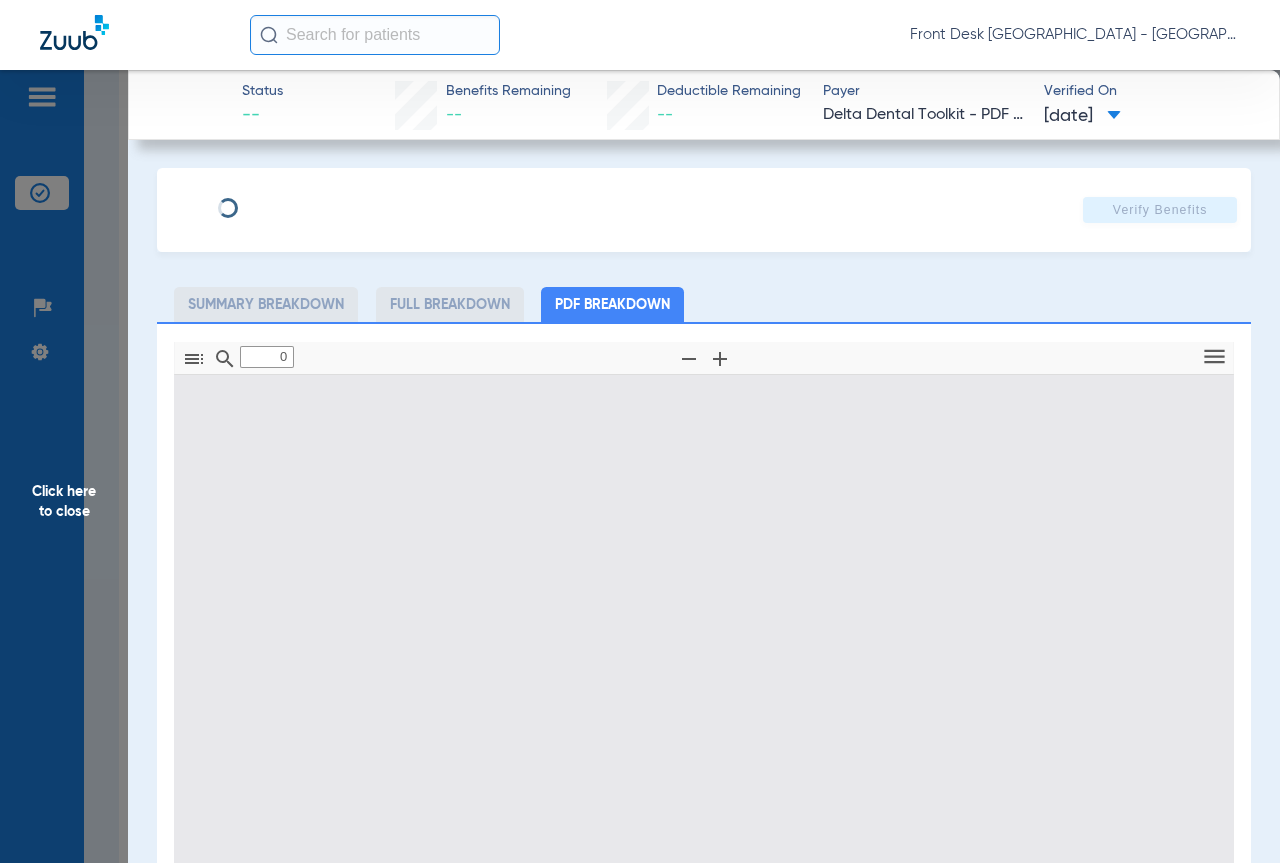 type on "1" 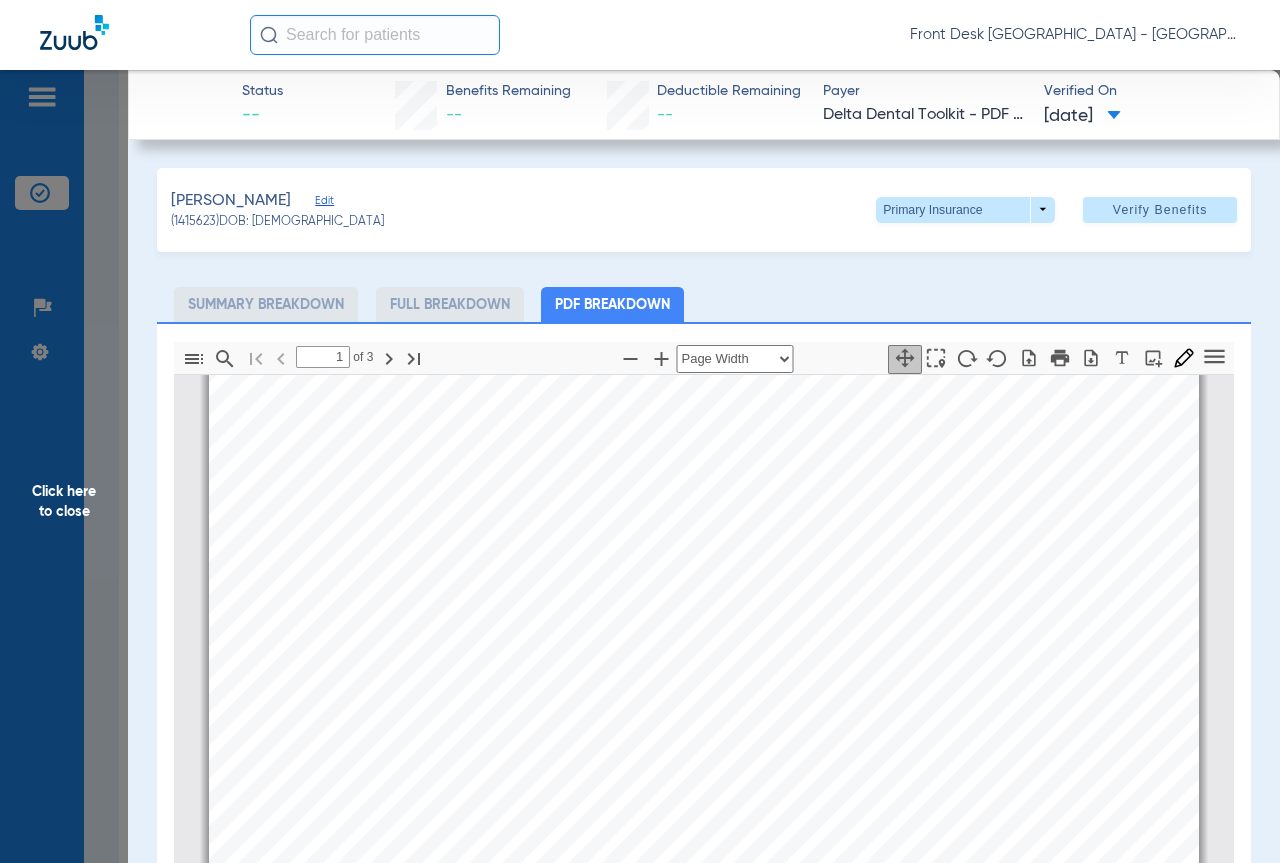 scroll, scrollTop: 410, scrollLeft: 0, axis: vertical 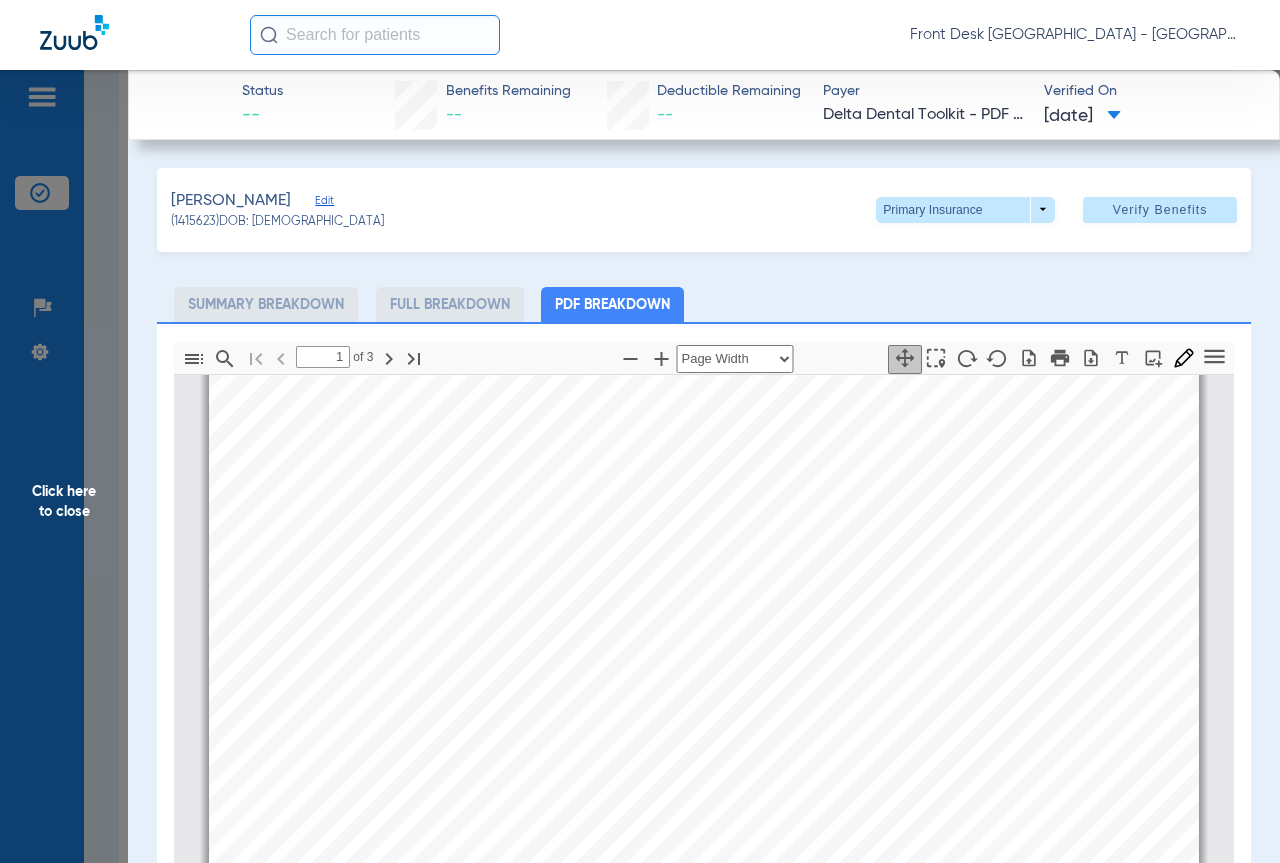 click on "Click here to close" 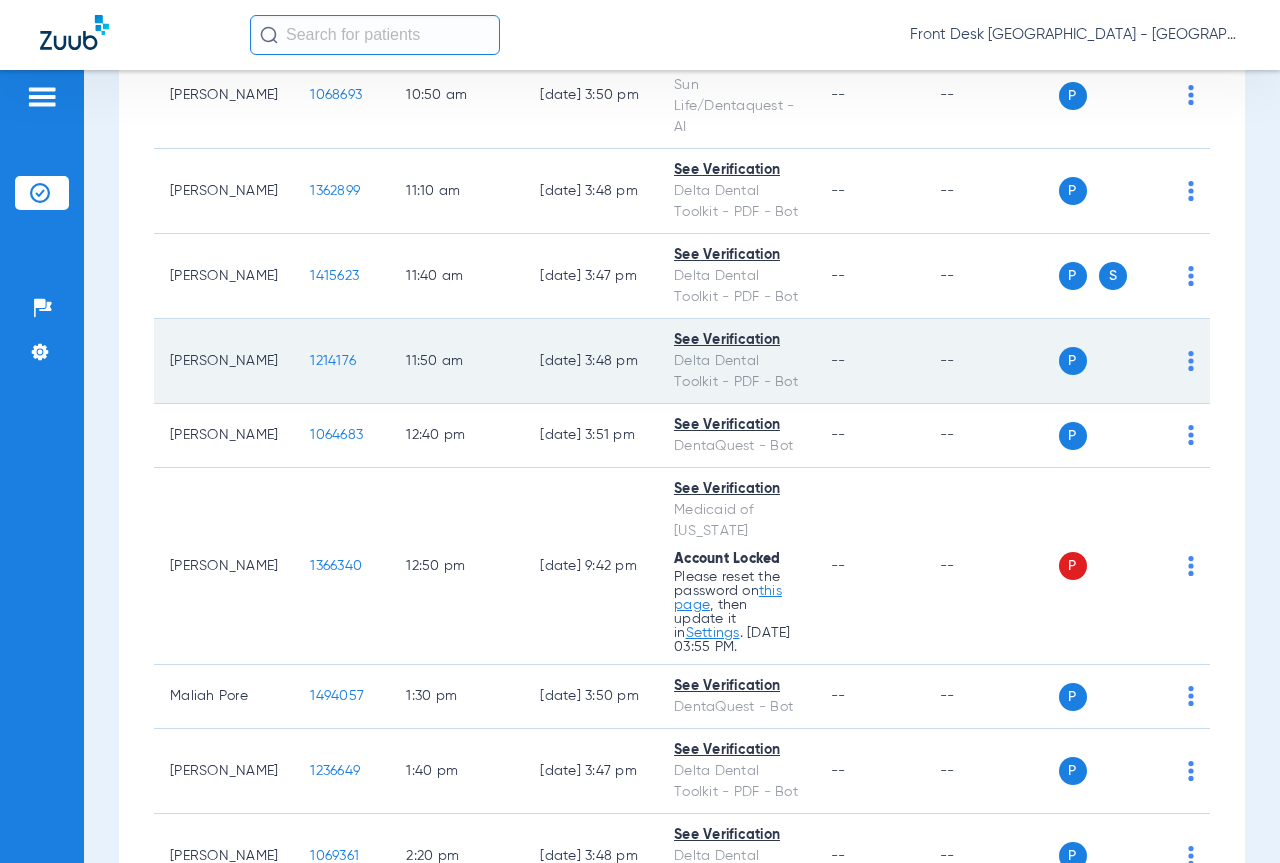 click on "1214176" 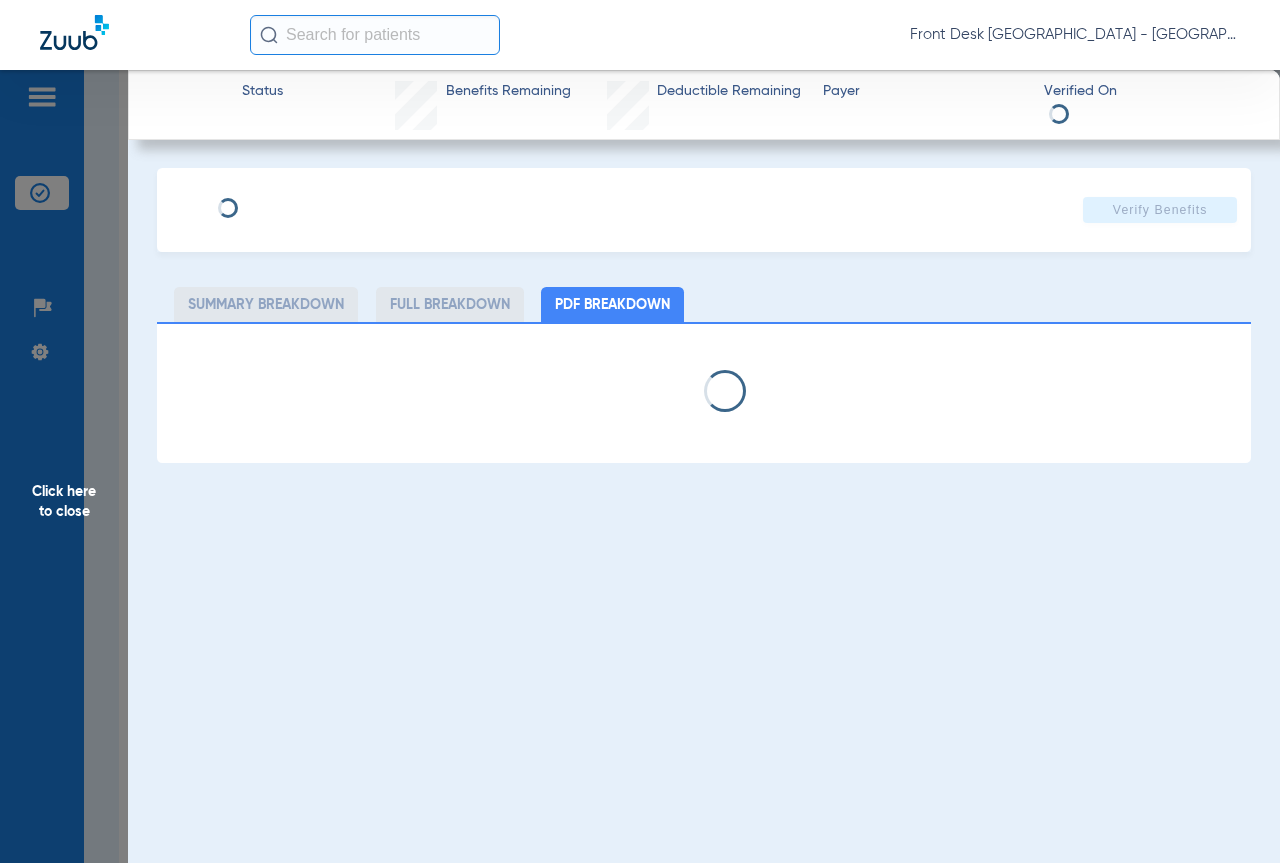 select on "page-width" 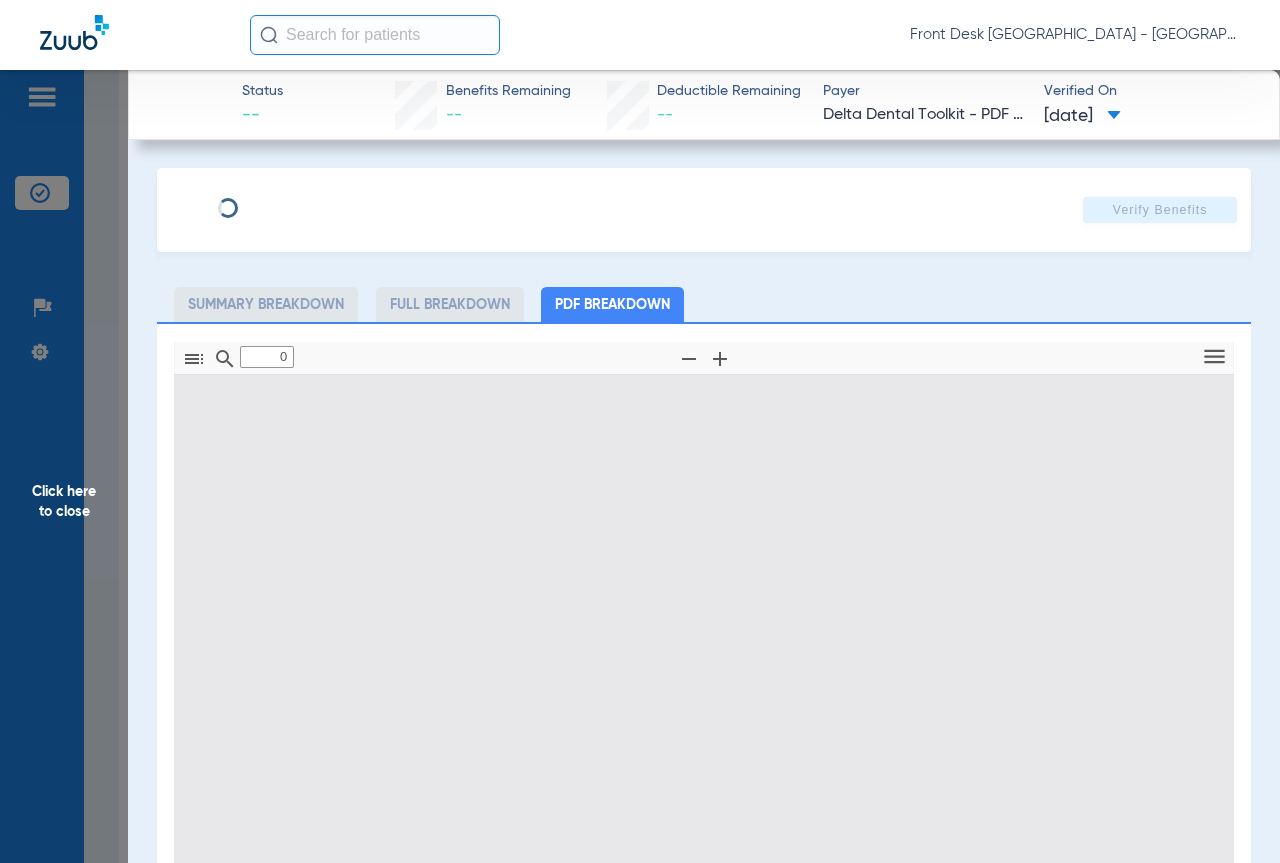 type on "1" 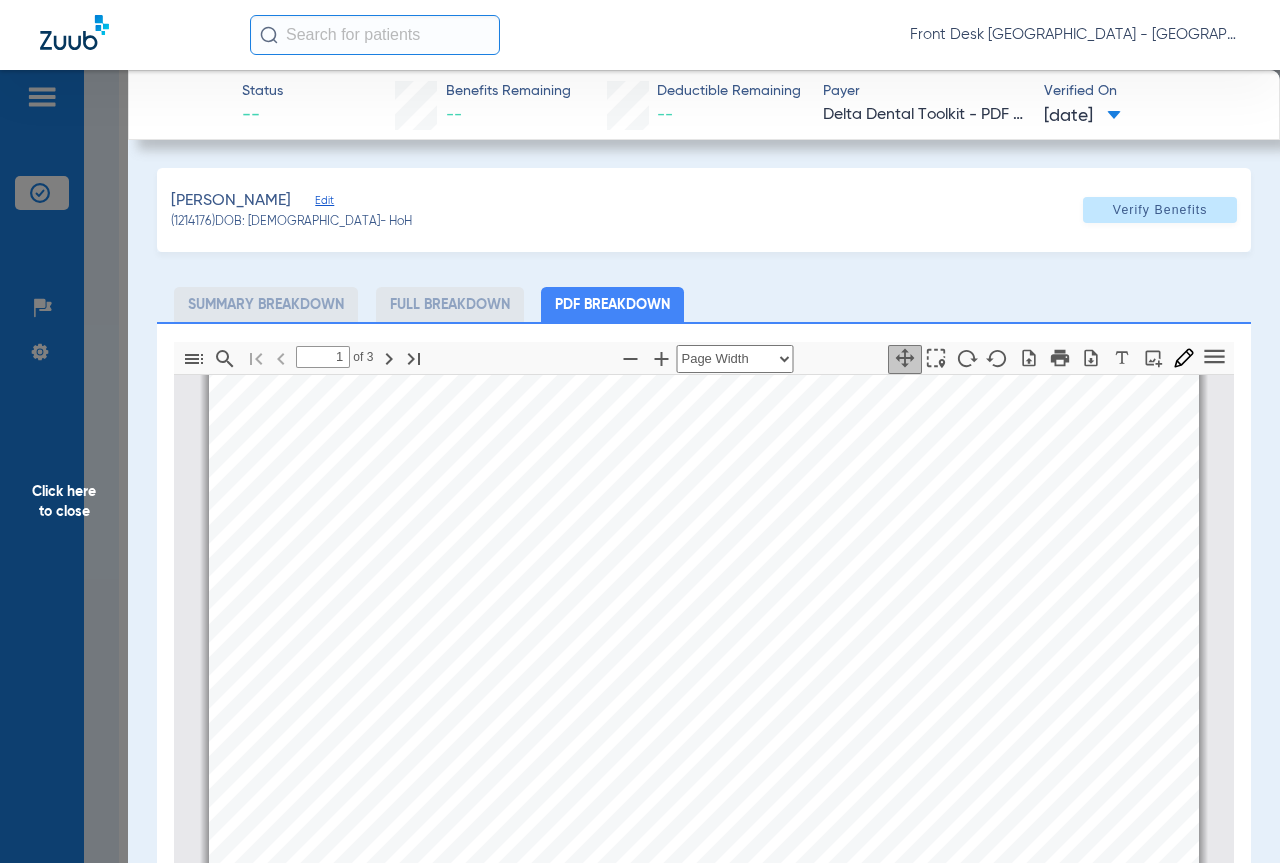 scroll, scrollTop: 410, scrollLeft: 0, axis: vertical 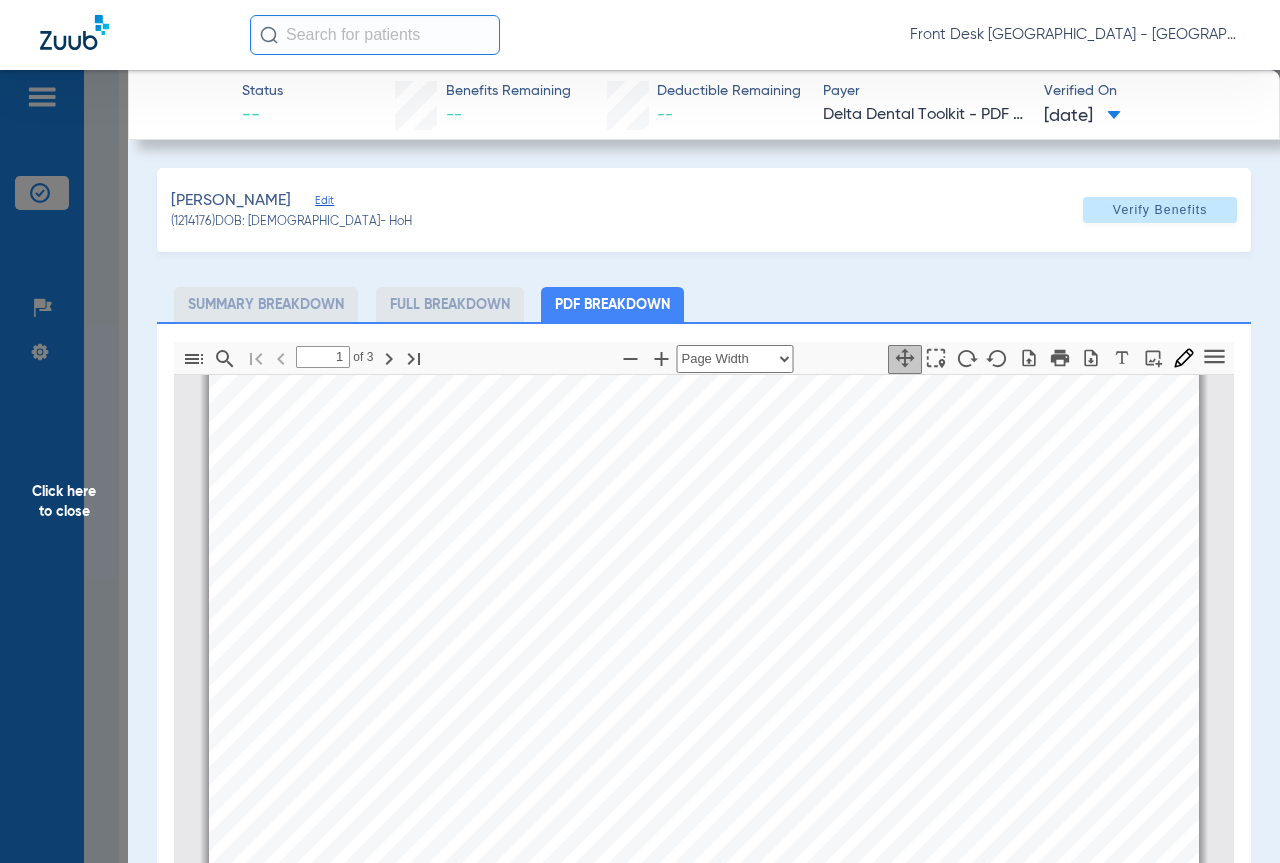drag, startPoint x: 59, startPoint y: 550, endPoint x: 256, endPoint y: 549, distance: 197.00253 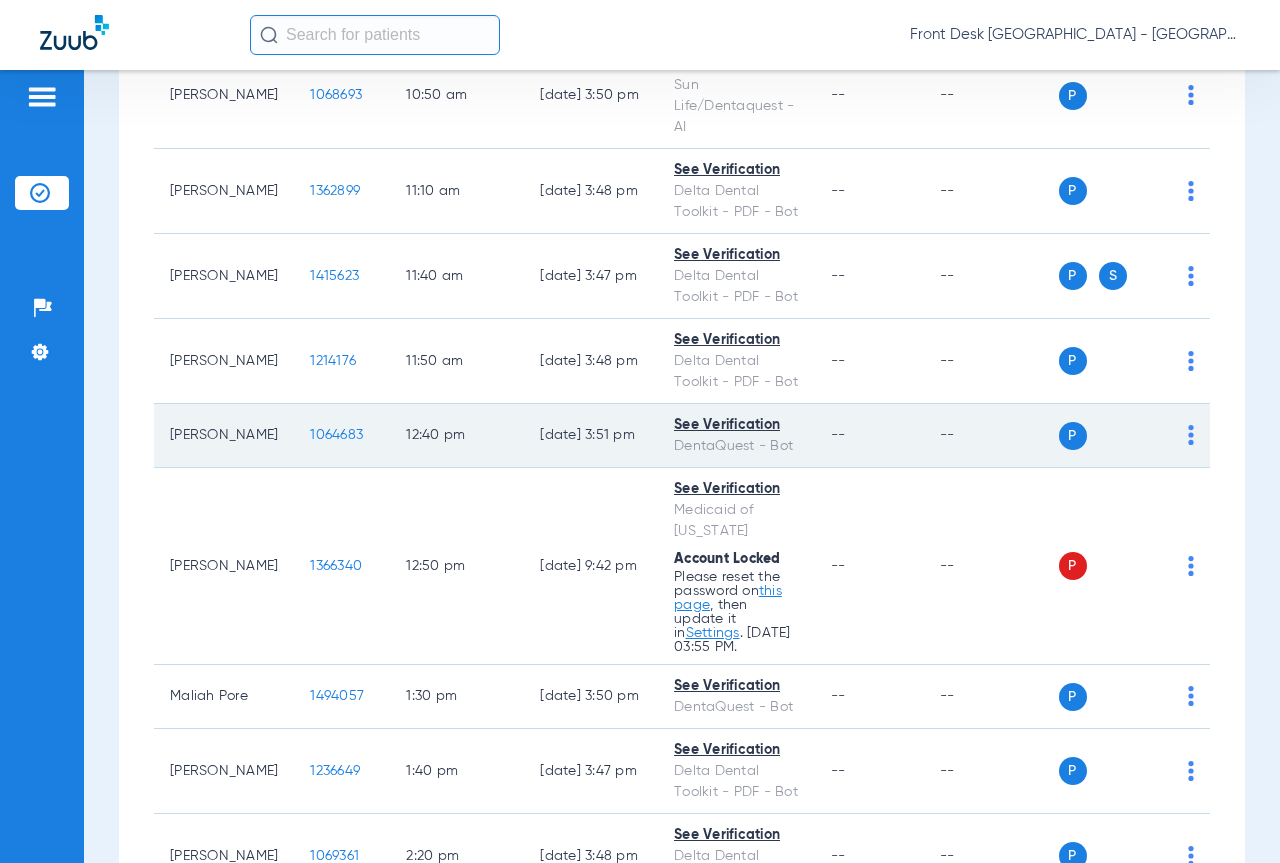 click on "1064683" 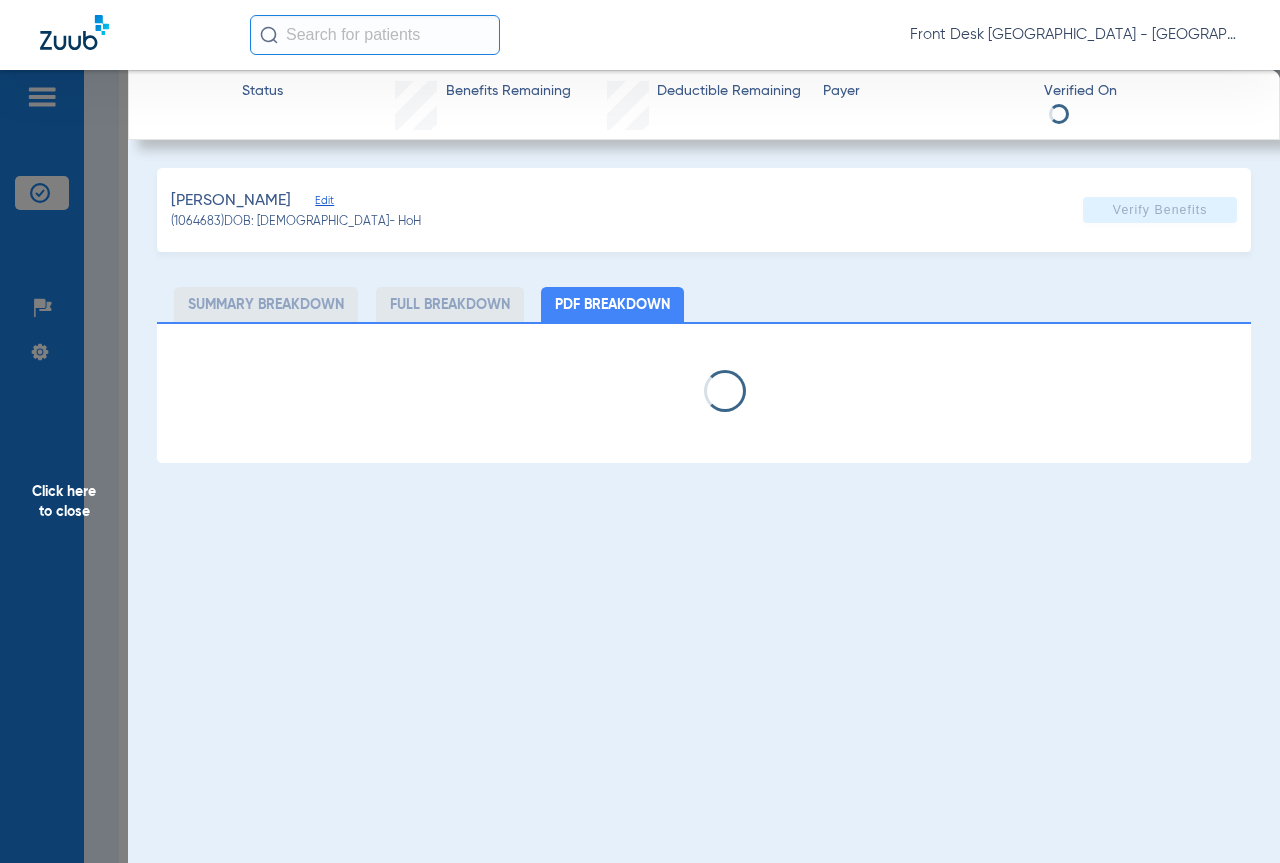 select on "page-width" 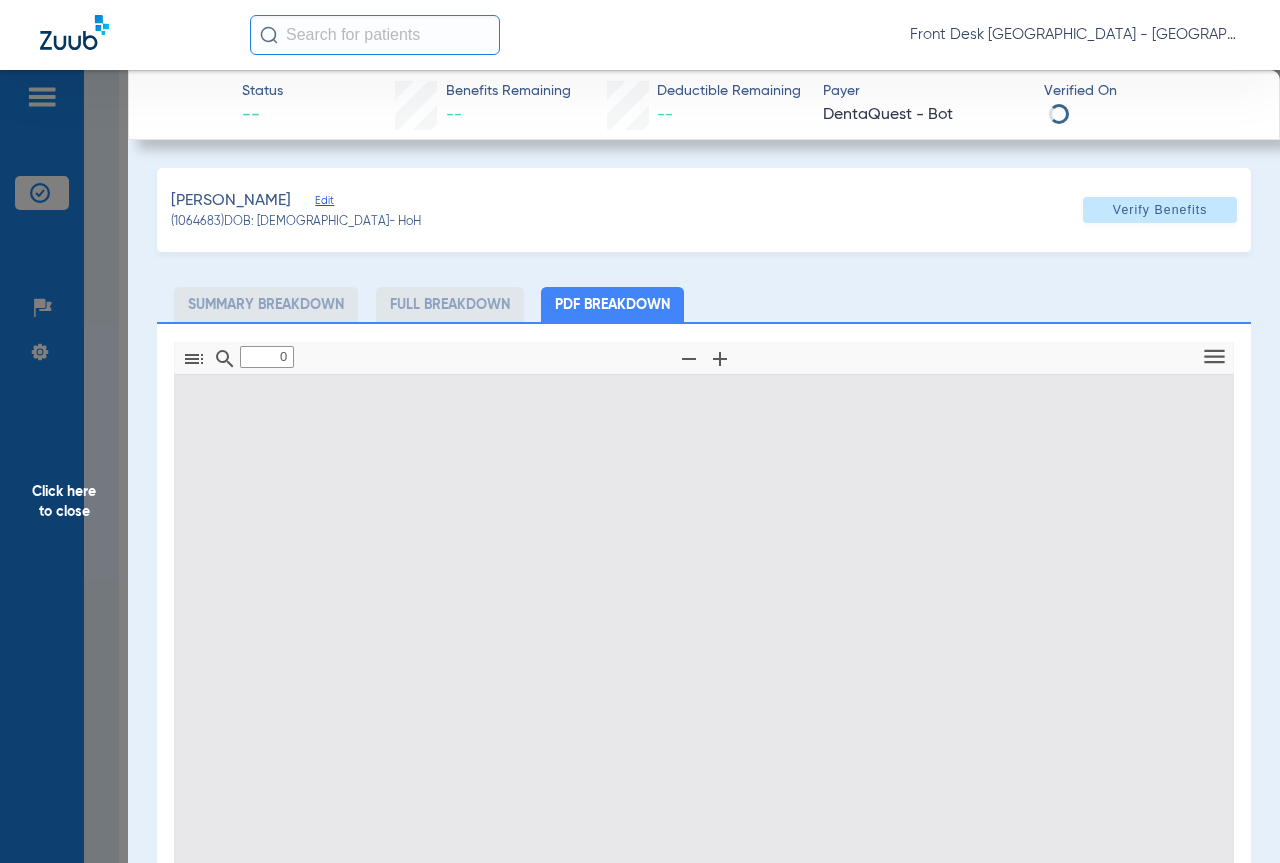 type on "1" 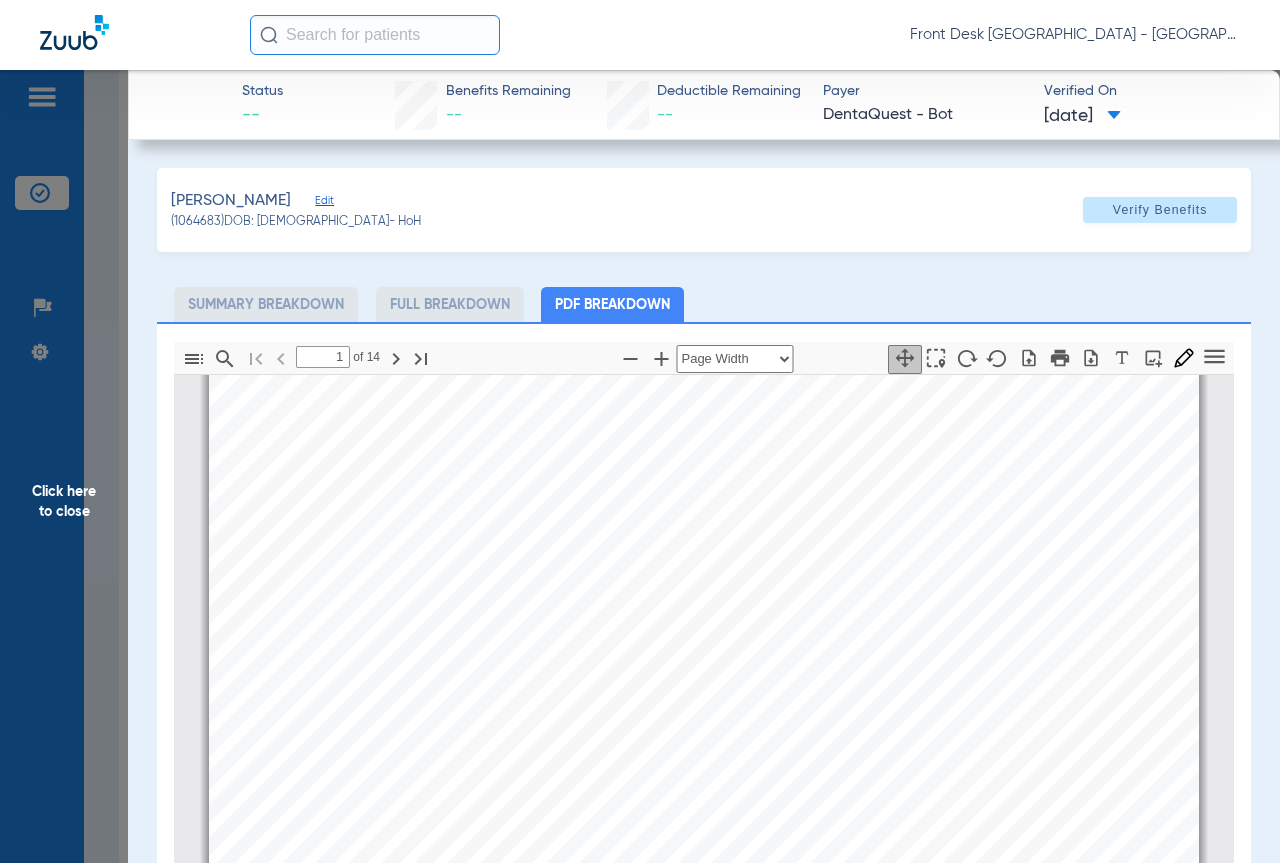 scroll, scrollTop: 210, scrollLeft: 0, axis: vertical 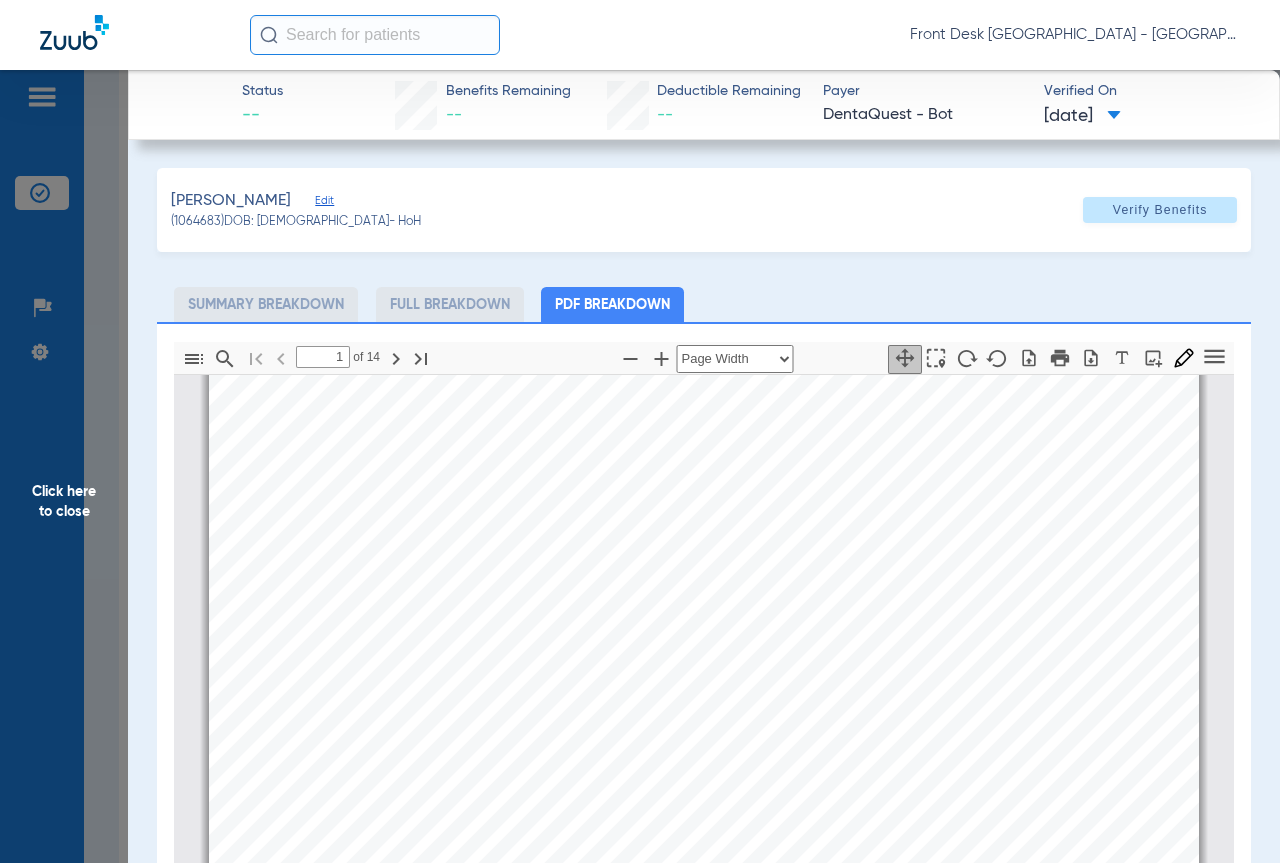 click on "Click here to close" 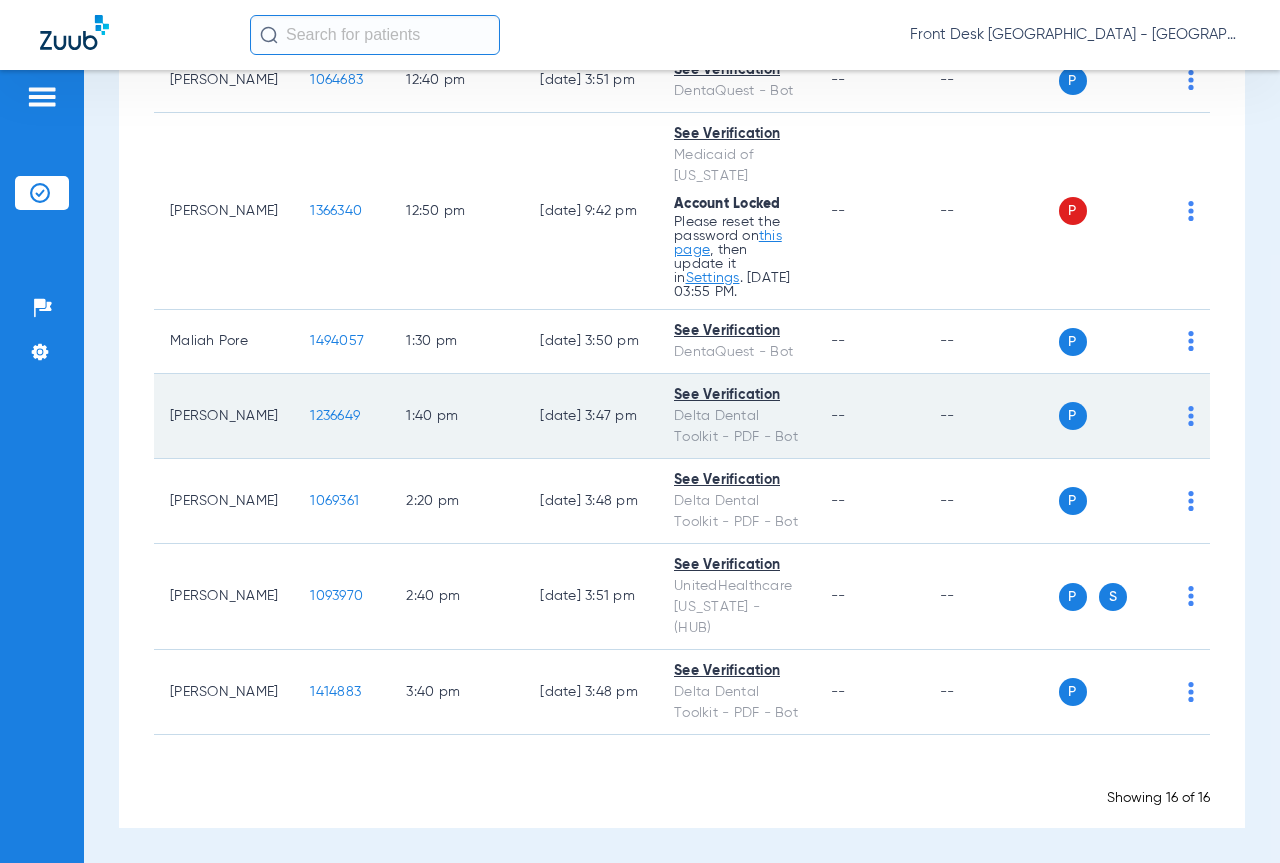 scroll, scrollTop: 1344, scrollLeft: 0, axis: vertical 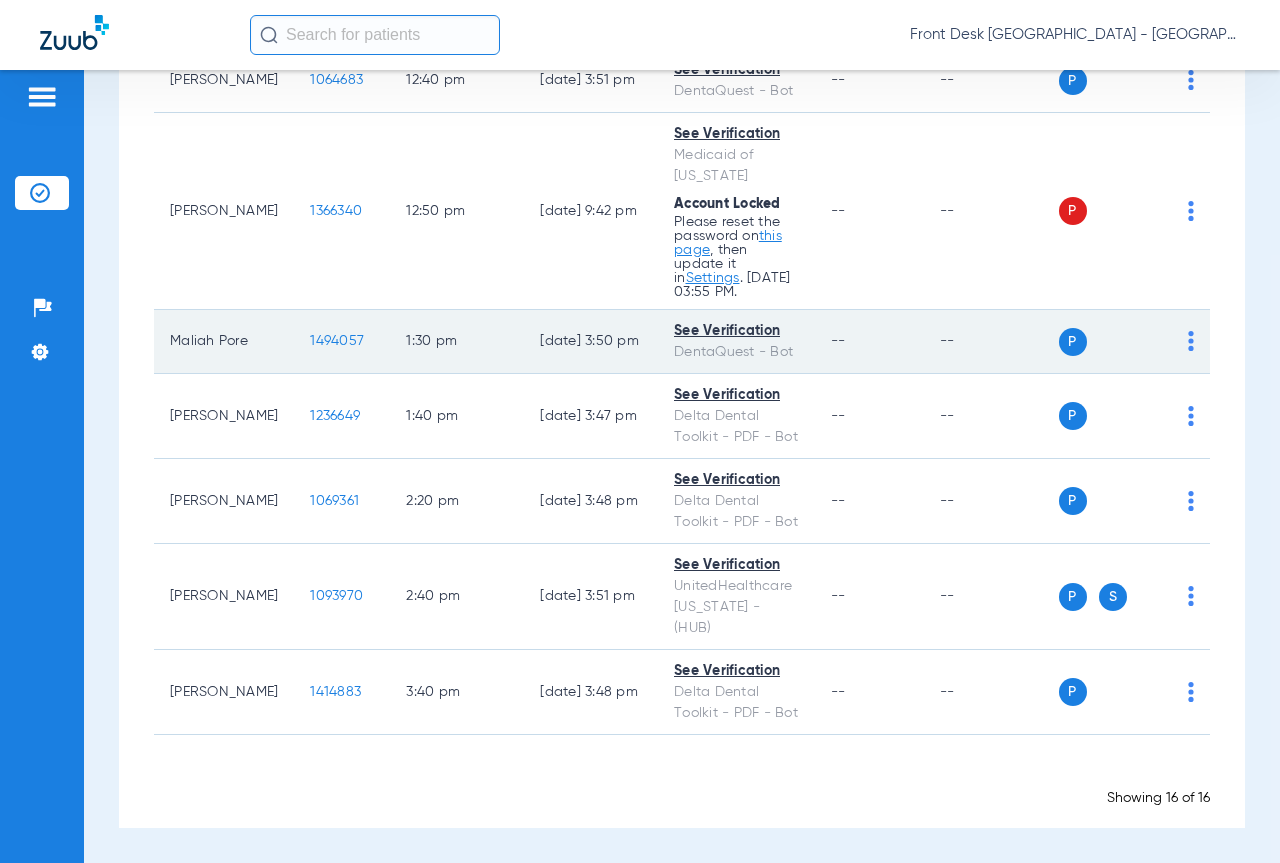 click on "1494057" 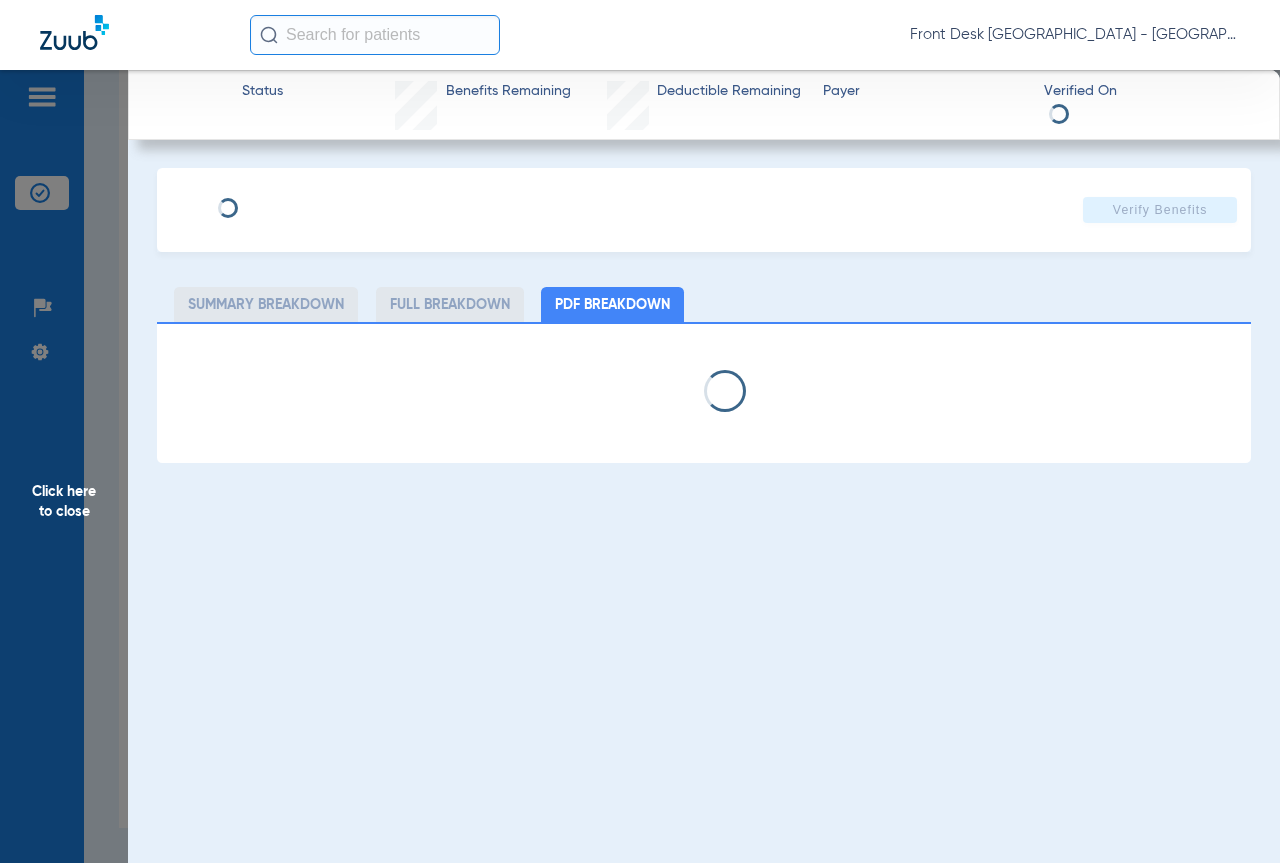 select on "page-width" 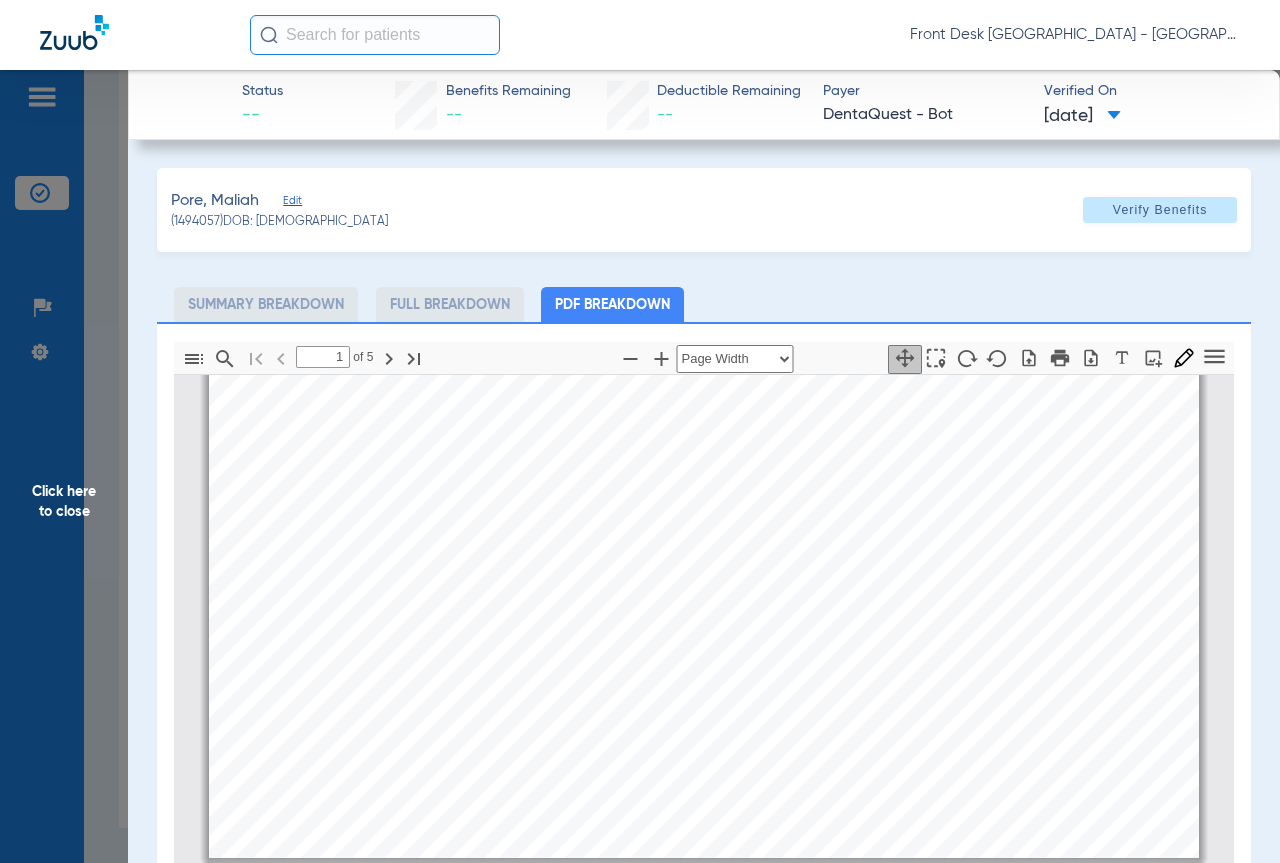type on "2" 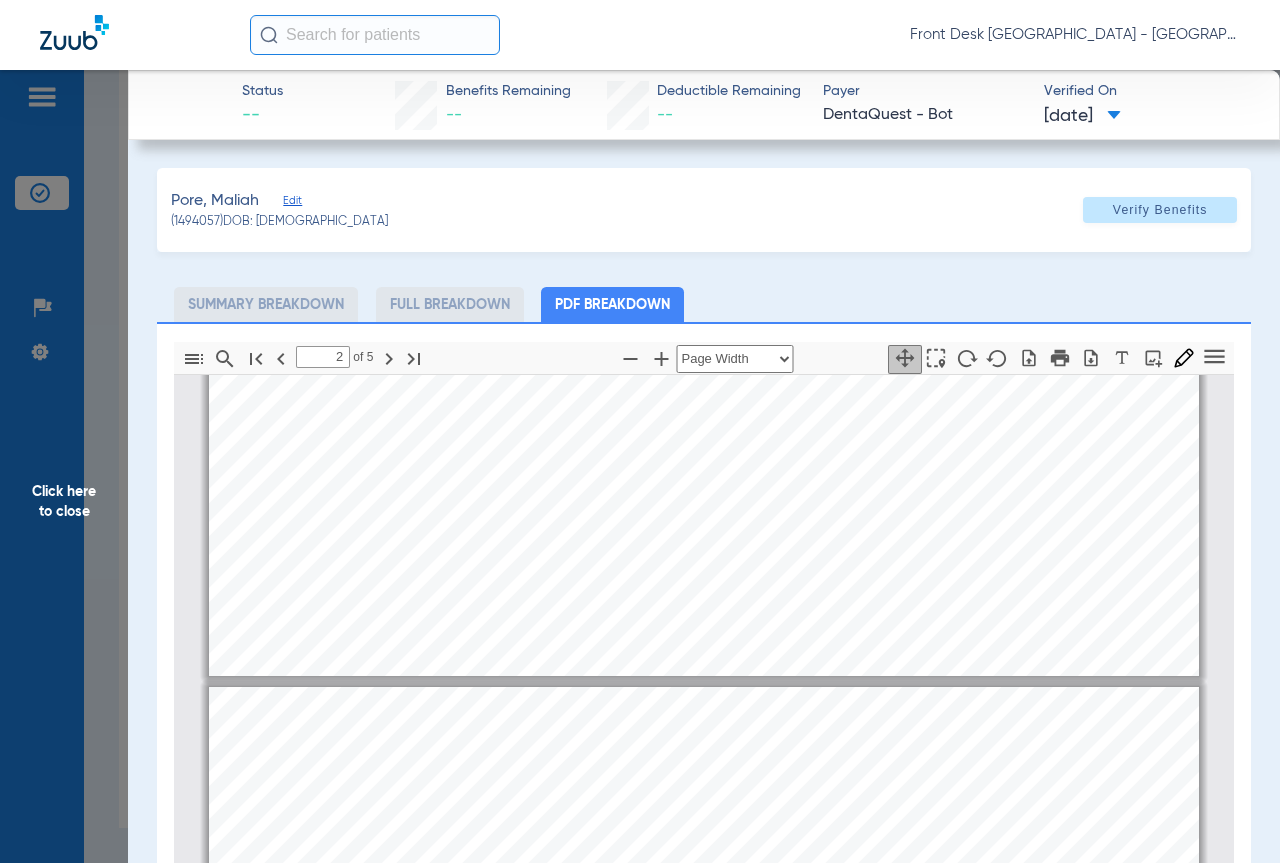 scroll, scrollTop: 510, scrollLeft: 0, axis: vertical 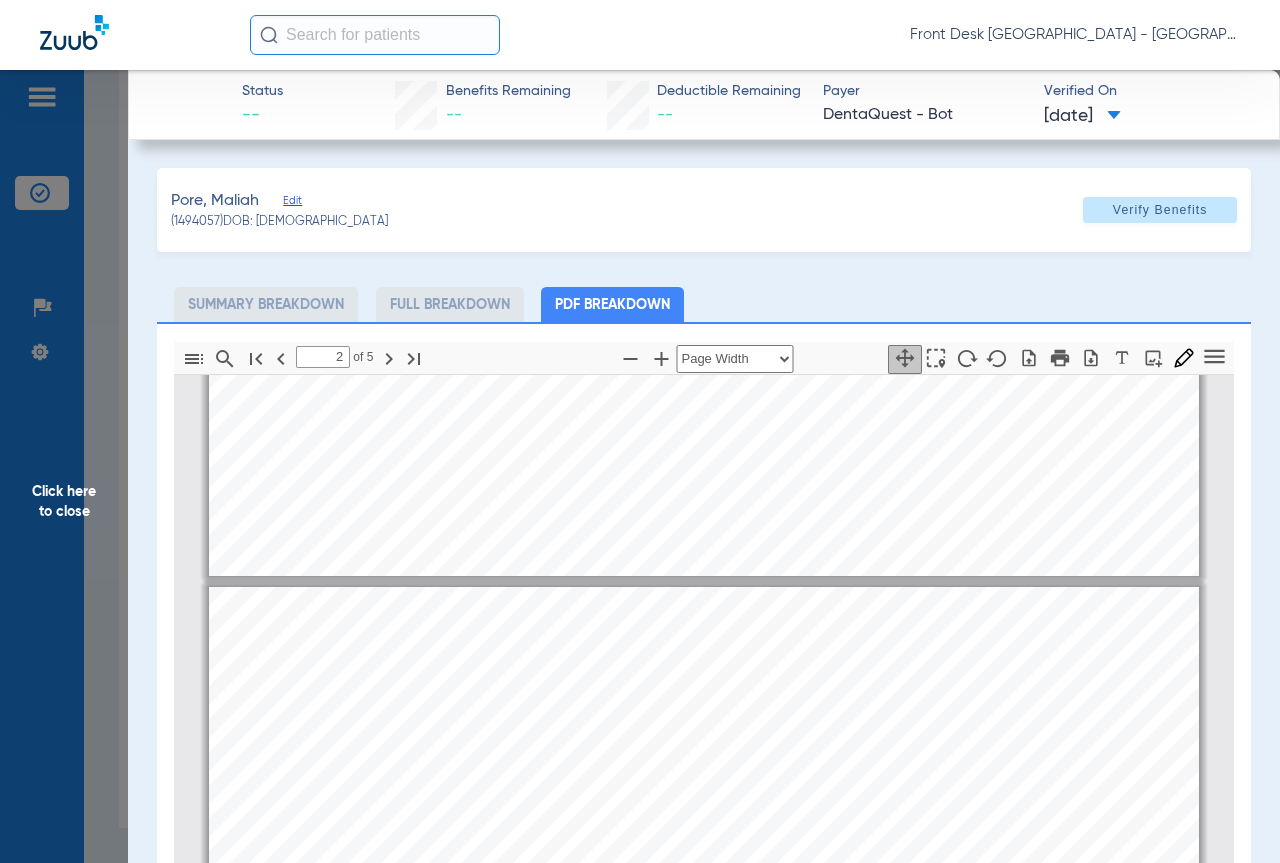 click on "Click here to close" 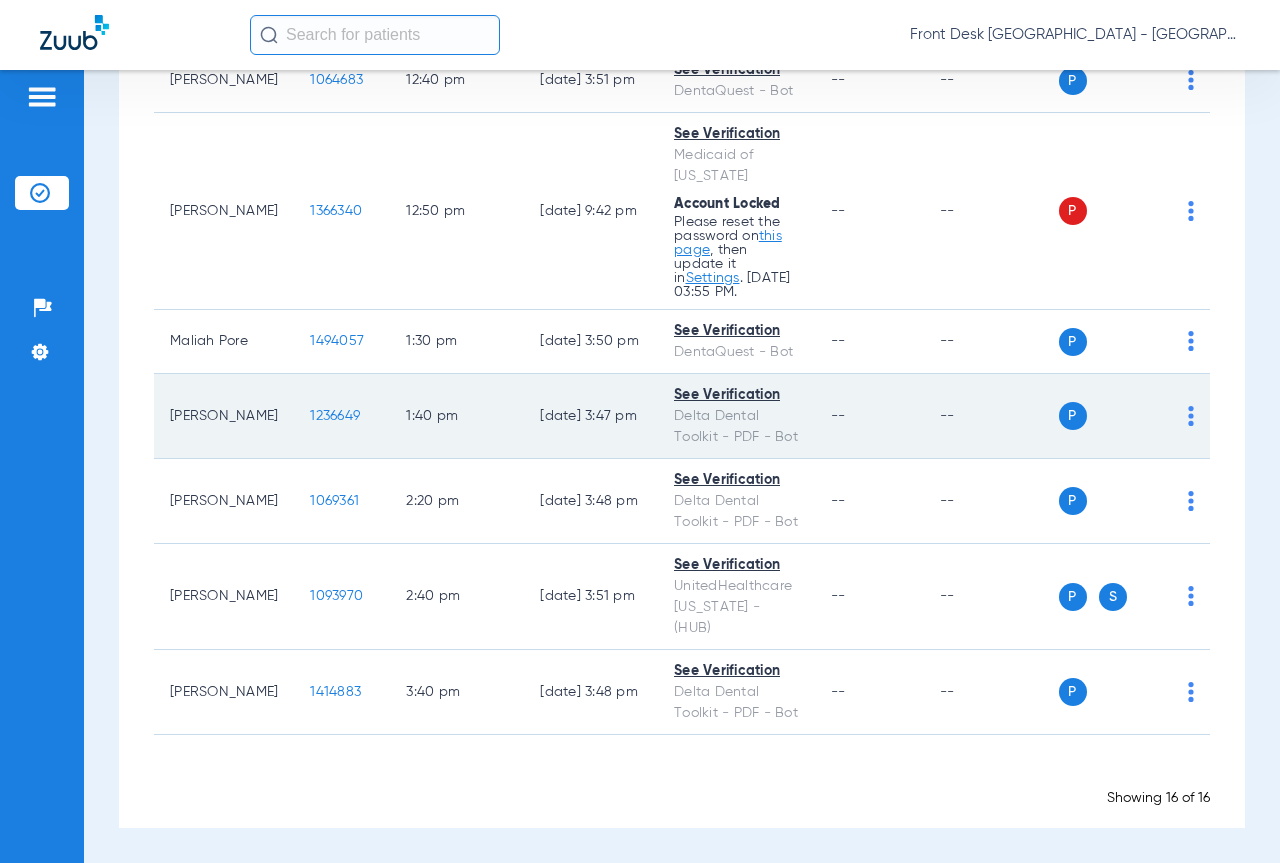 click on "1236649" 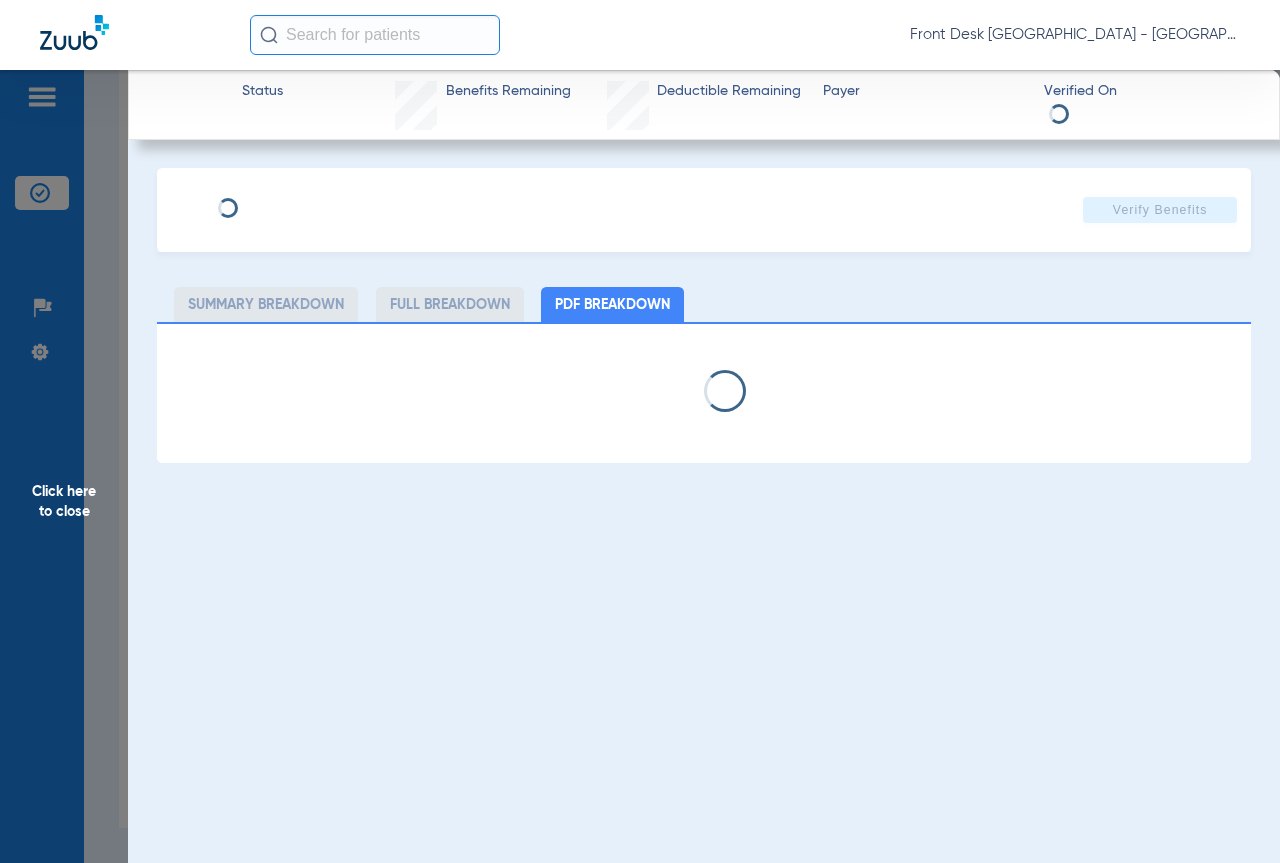 select on "page-width" 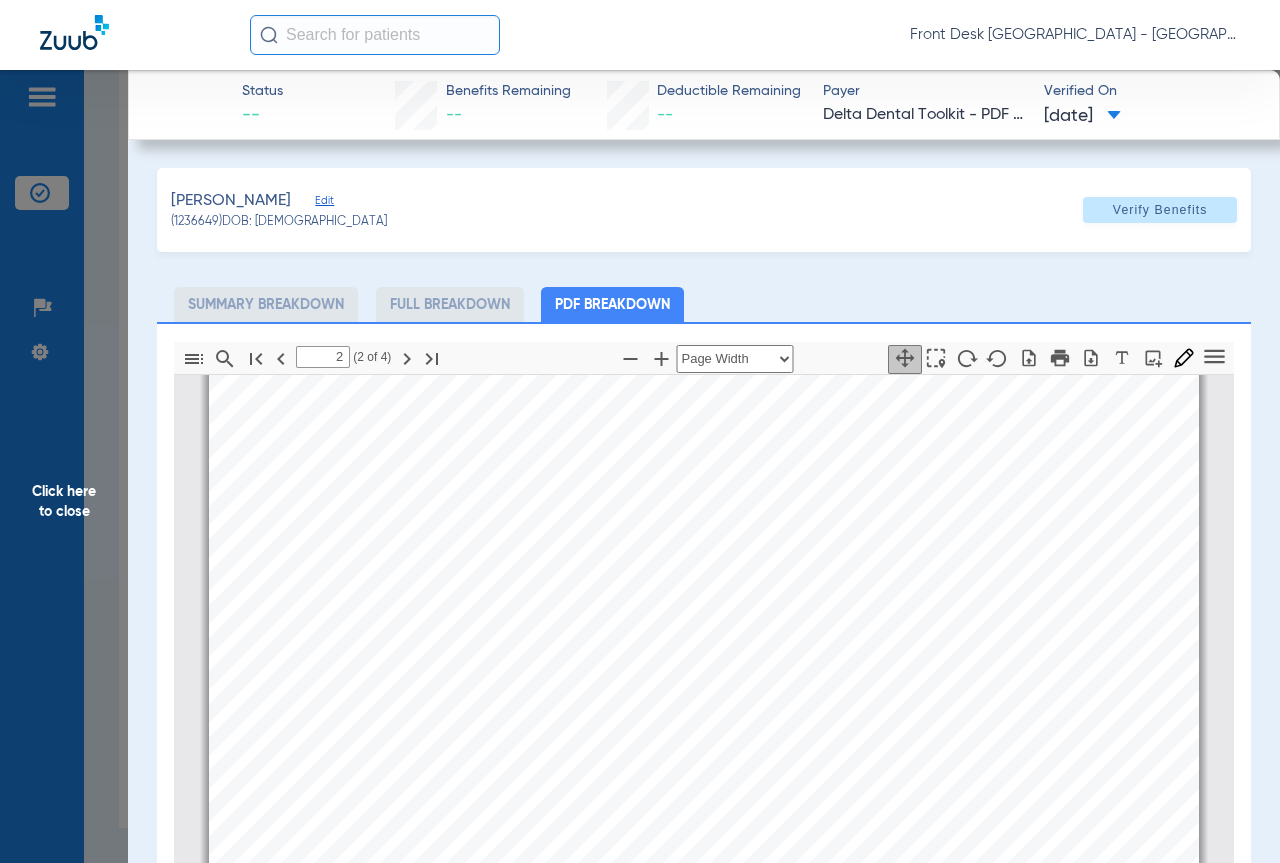 scroll, scrollTop: 1310, scrollLeft: 0, axis: vertical 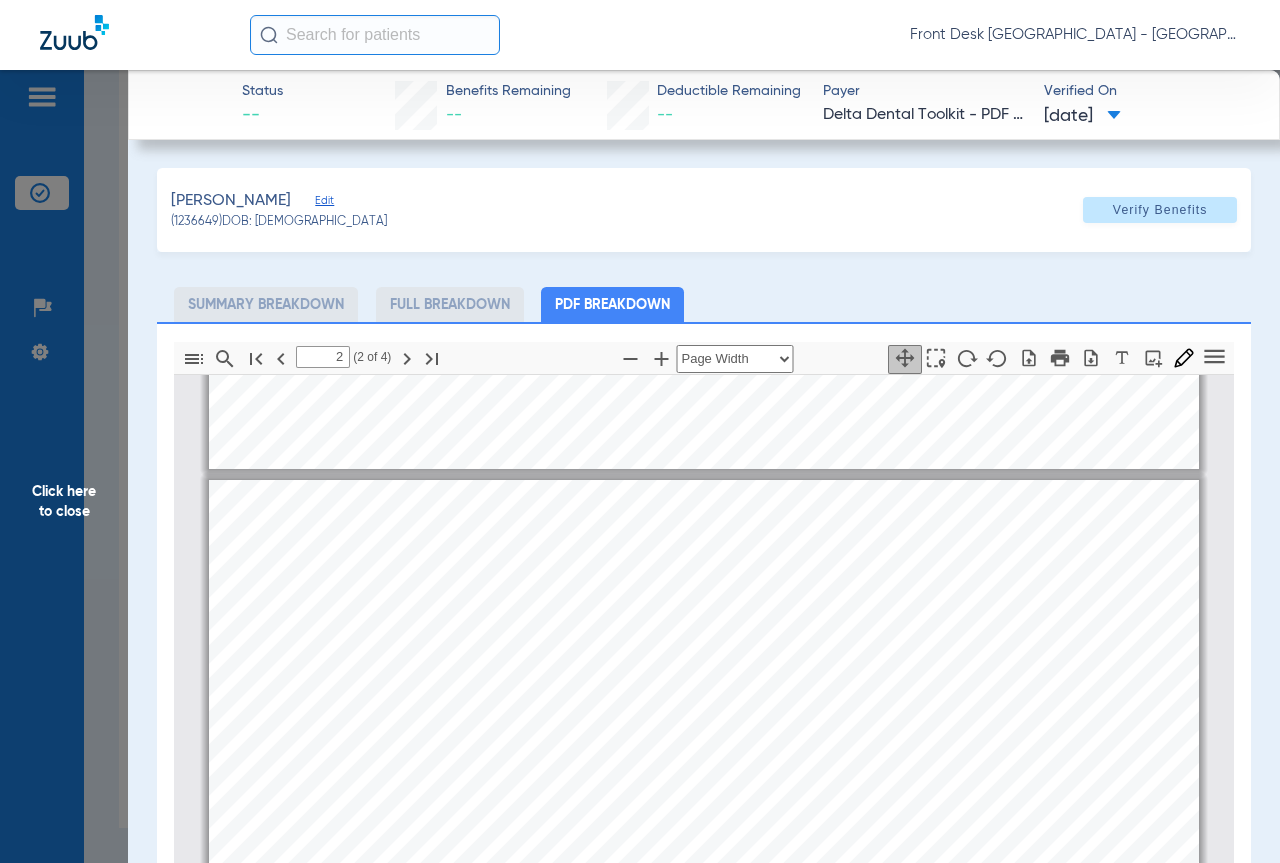 type on "1" 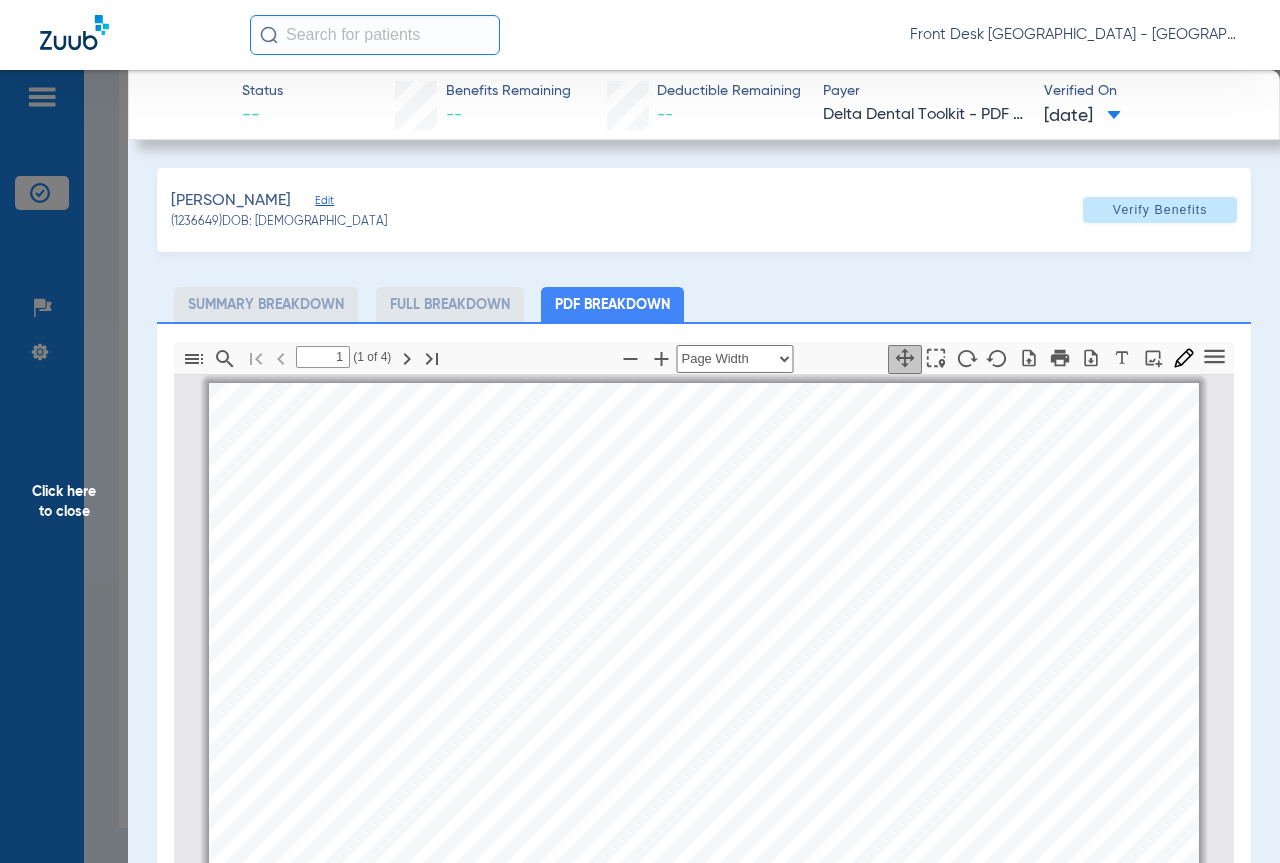scroll, scrollTop: 0, scrollLeft: 0, axis: both 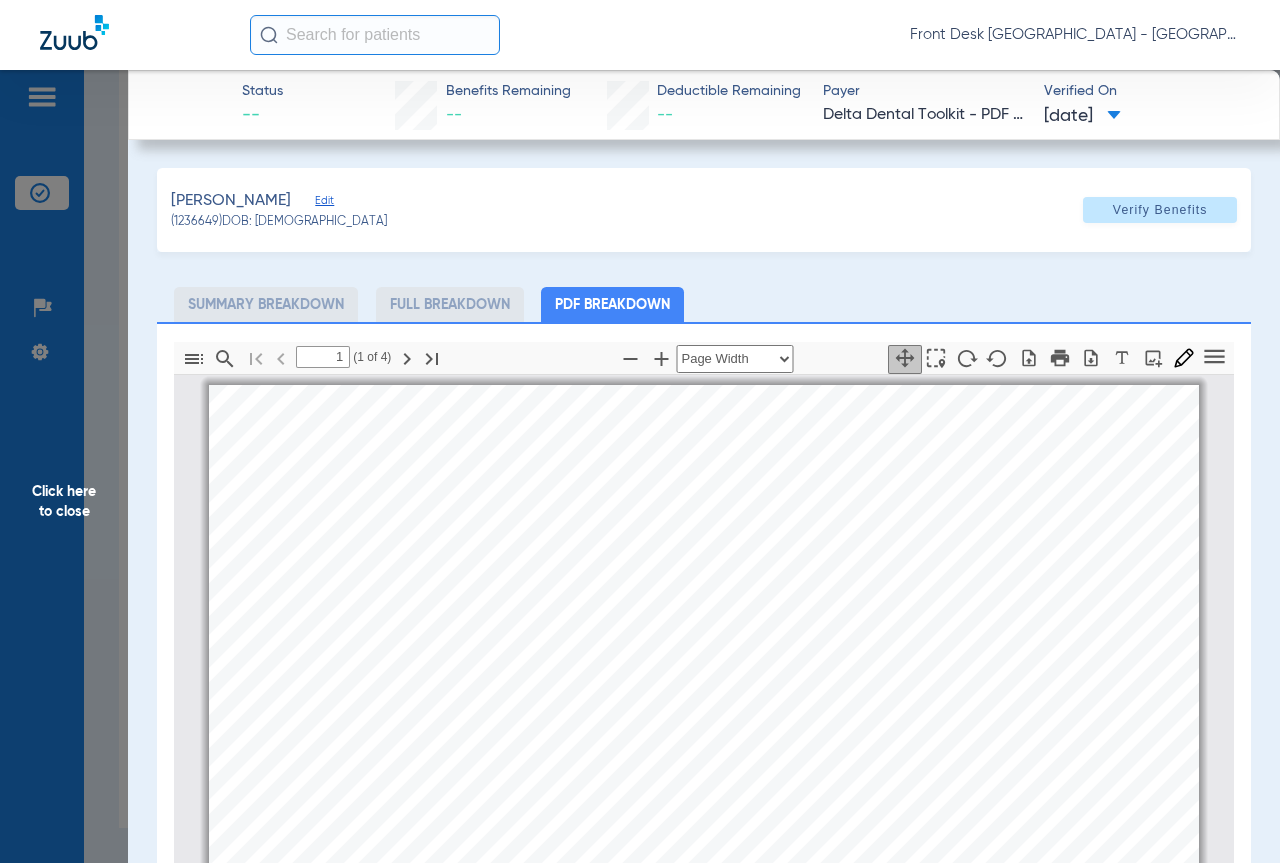 click on "Click here to close" 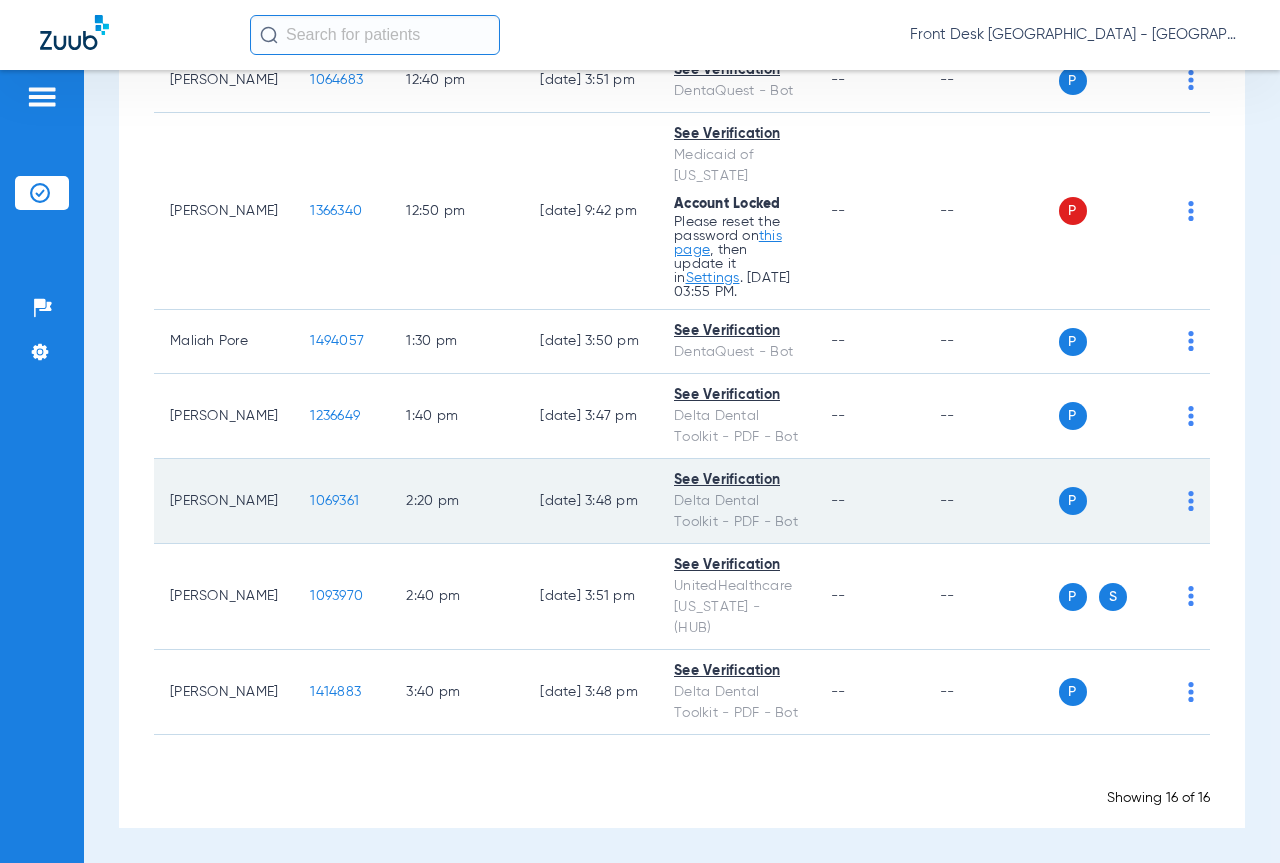 click on "1069361" 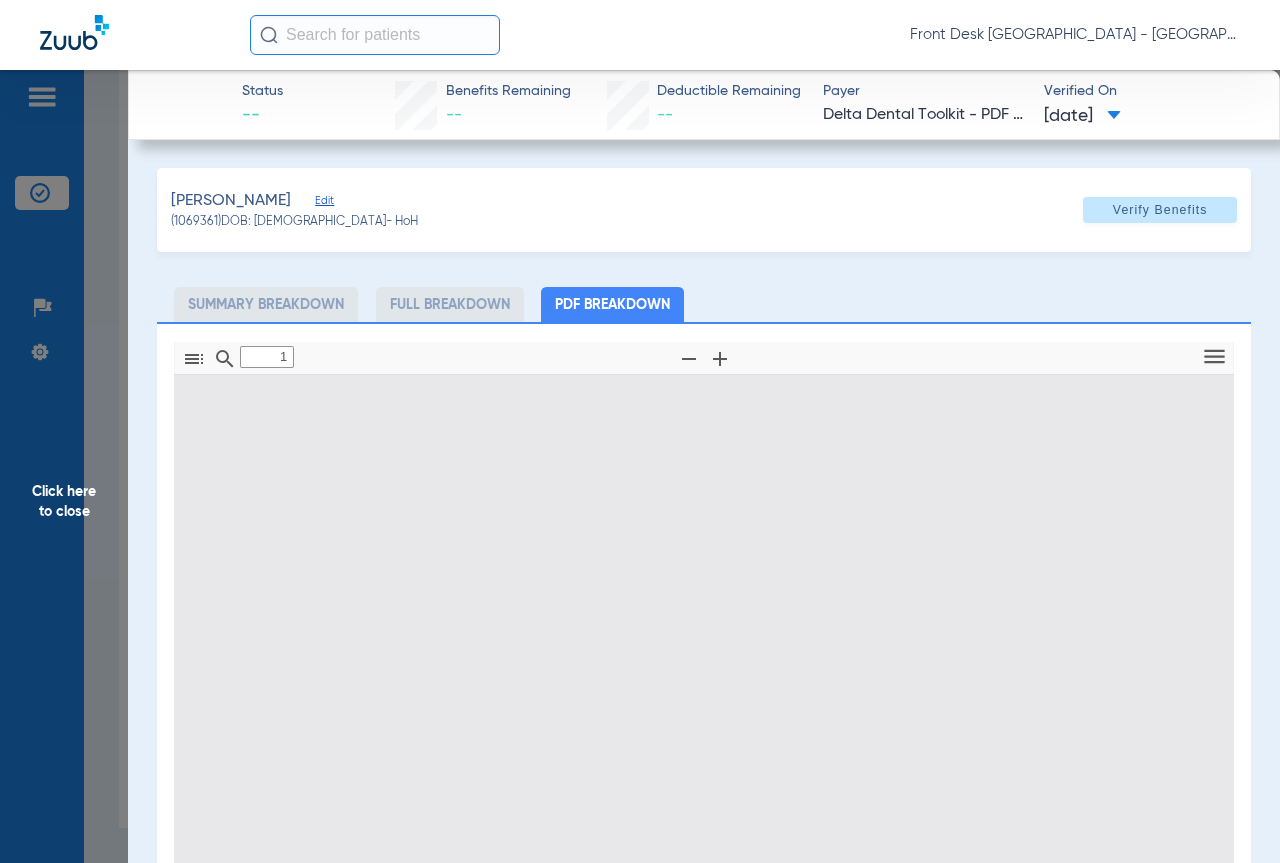 type on "0" 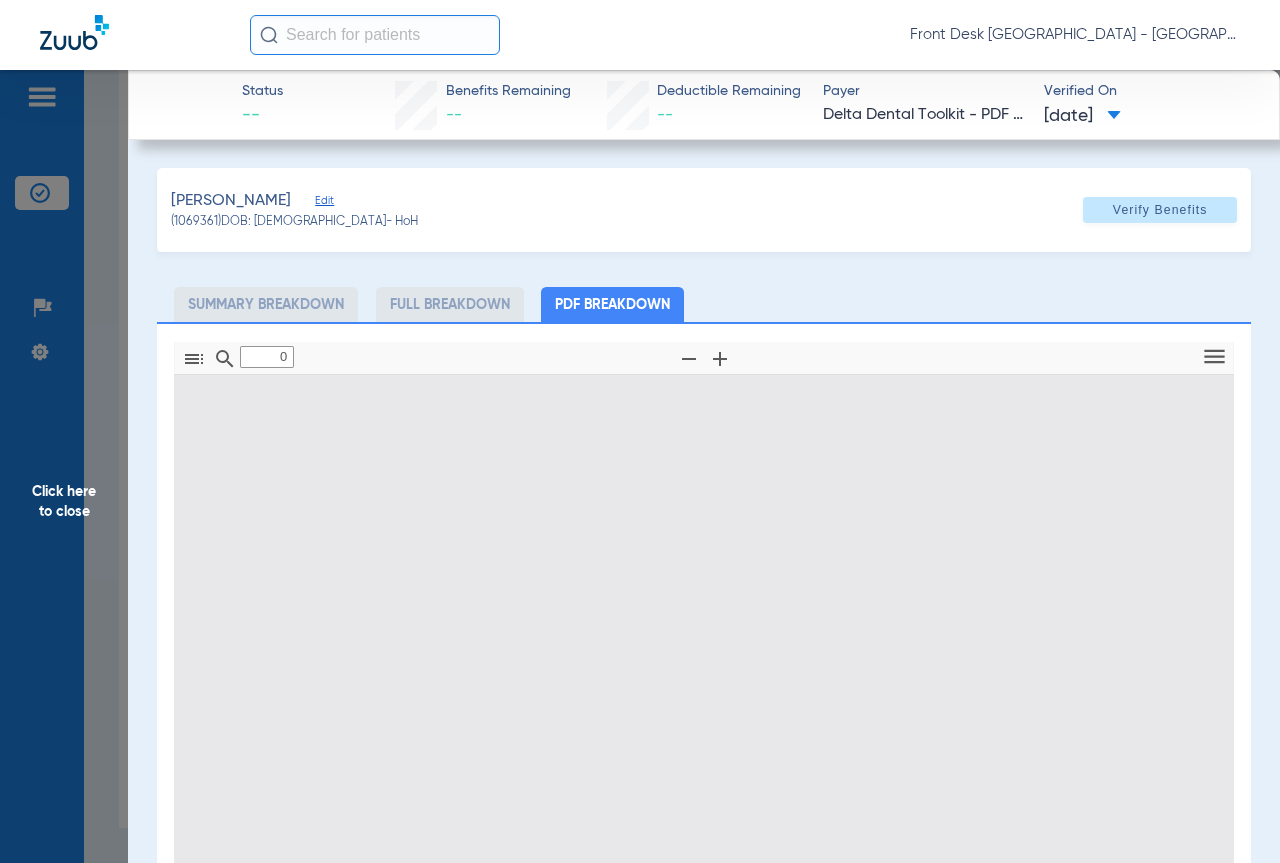 select on "page-width" 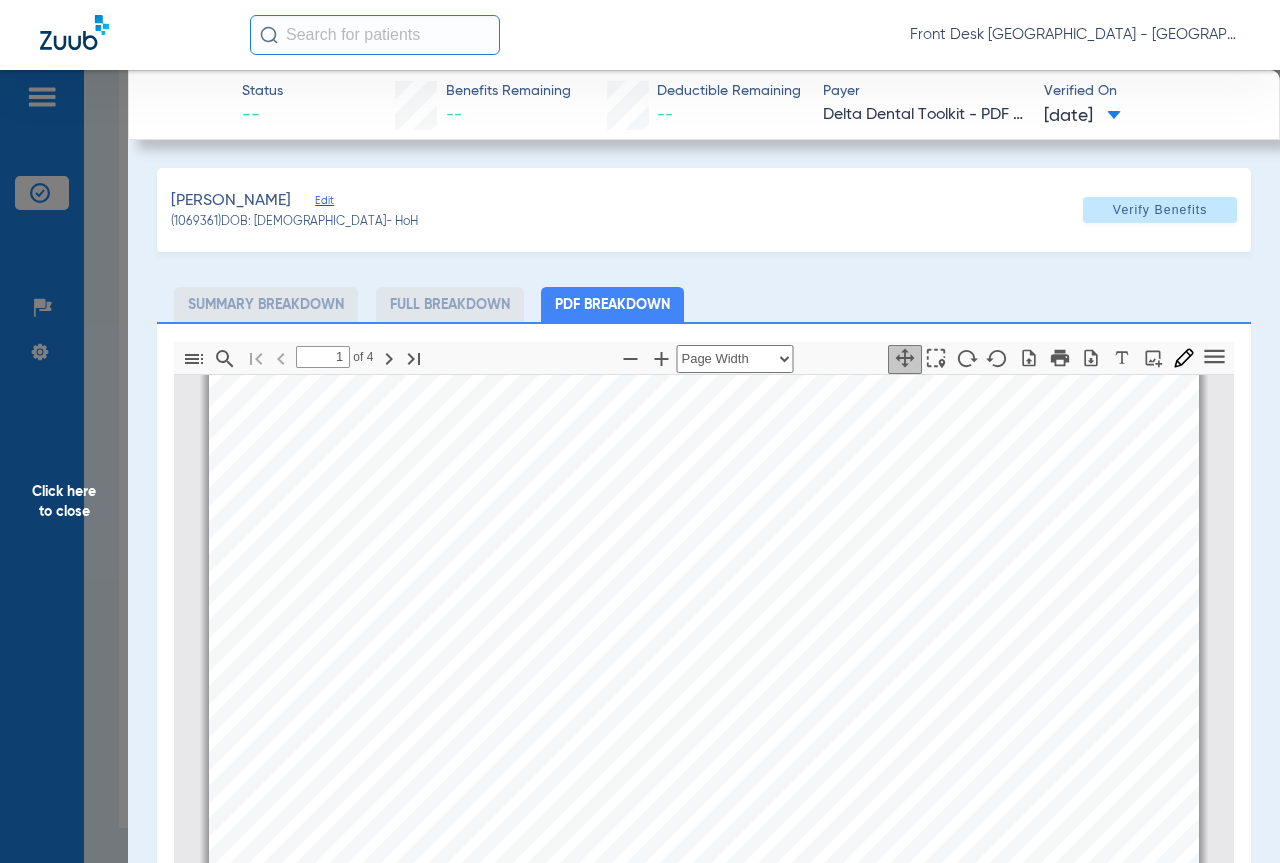 scroll, scrollTop: 410, scrollLeft: 0, axis: vertical 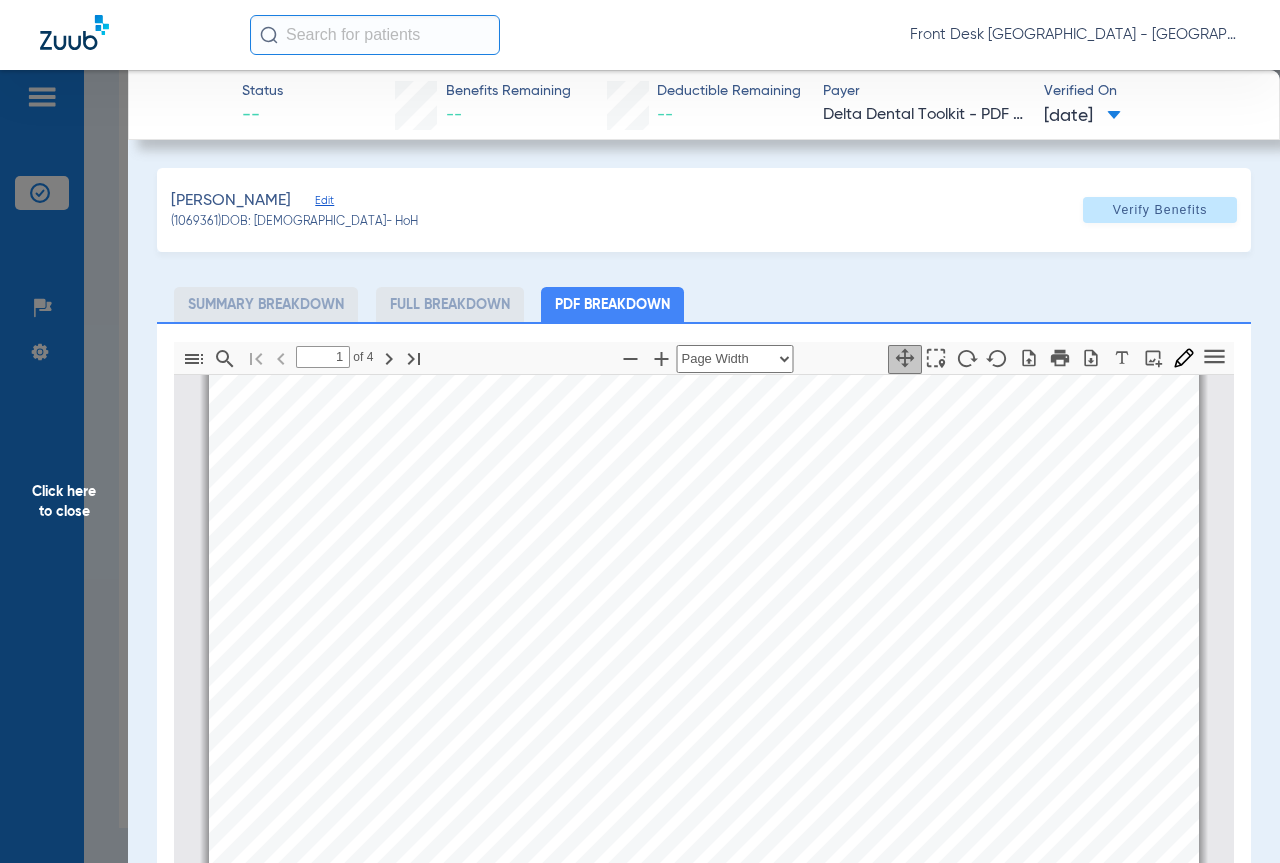 drag, startPoint x: 40, startPoint y: 525, endPoint x: 62, endPoint y: 527, distance: 22.090721 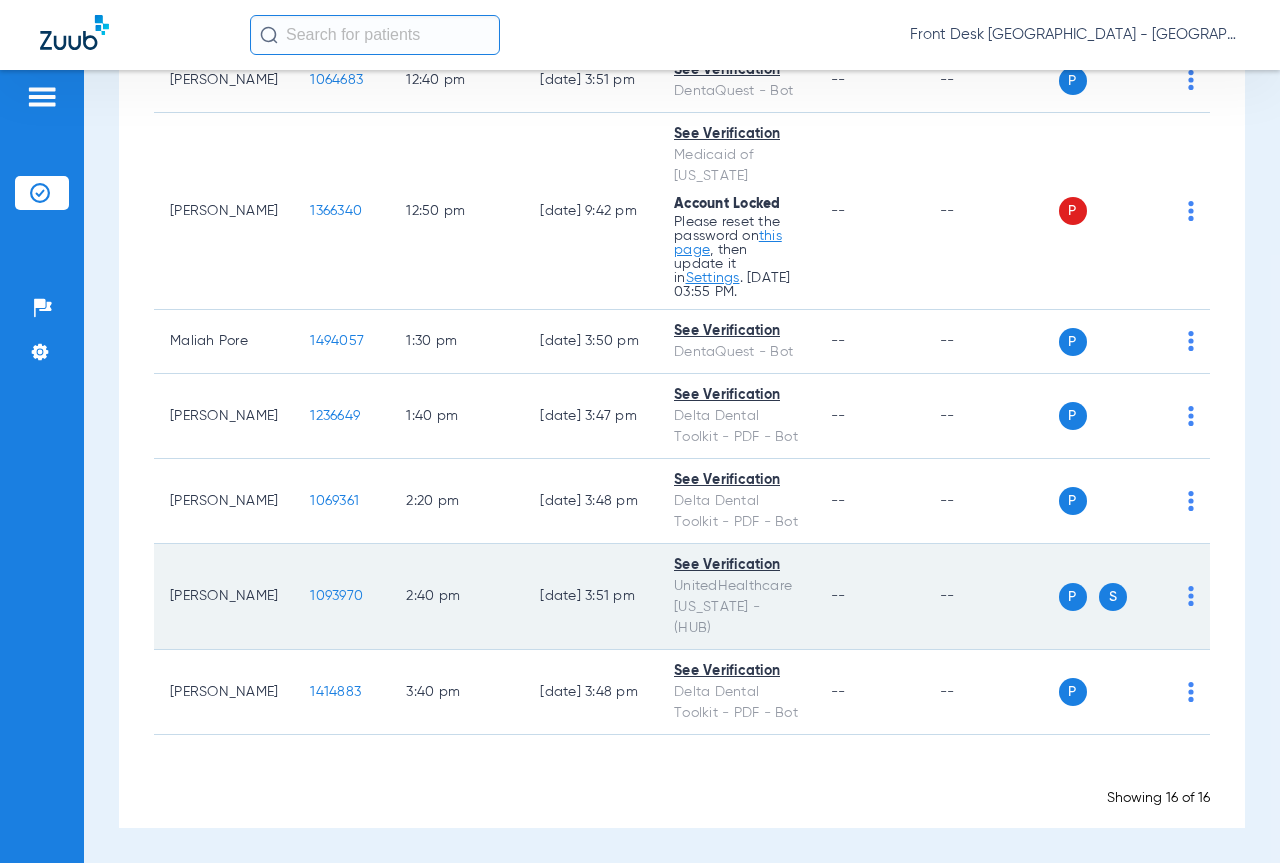click on "1093970" 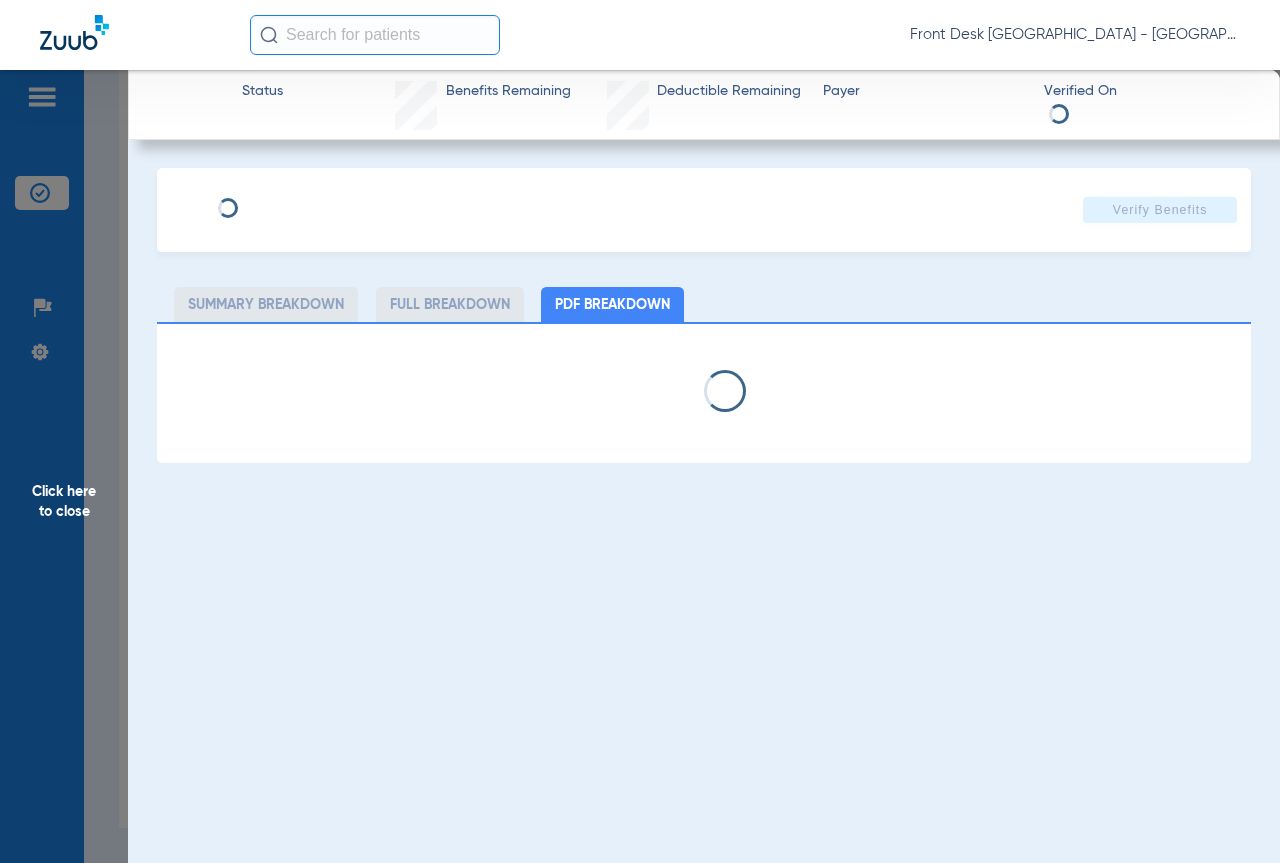 select on "page-width" 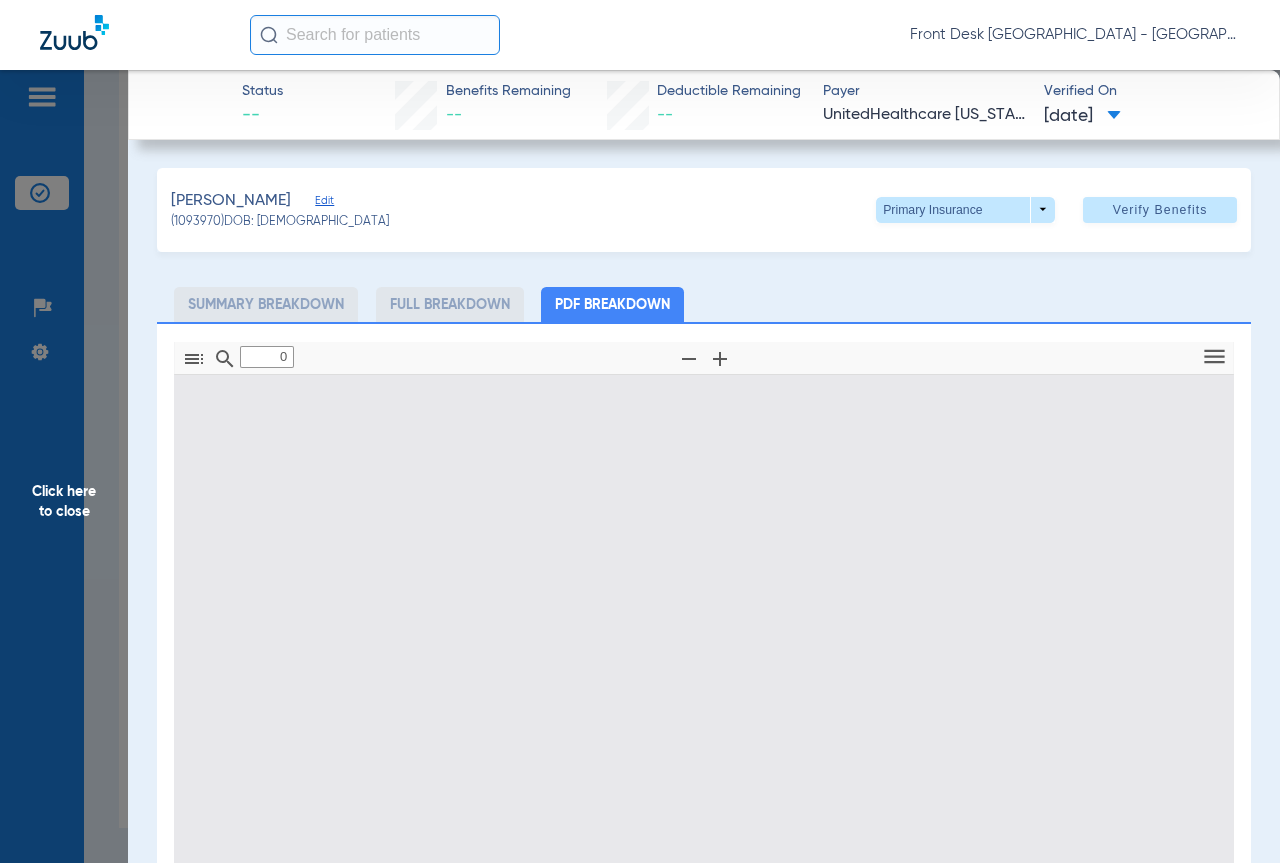 type on "1" 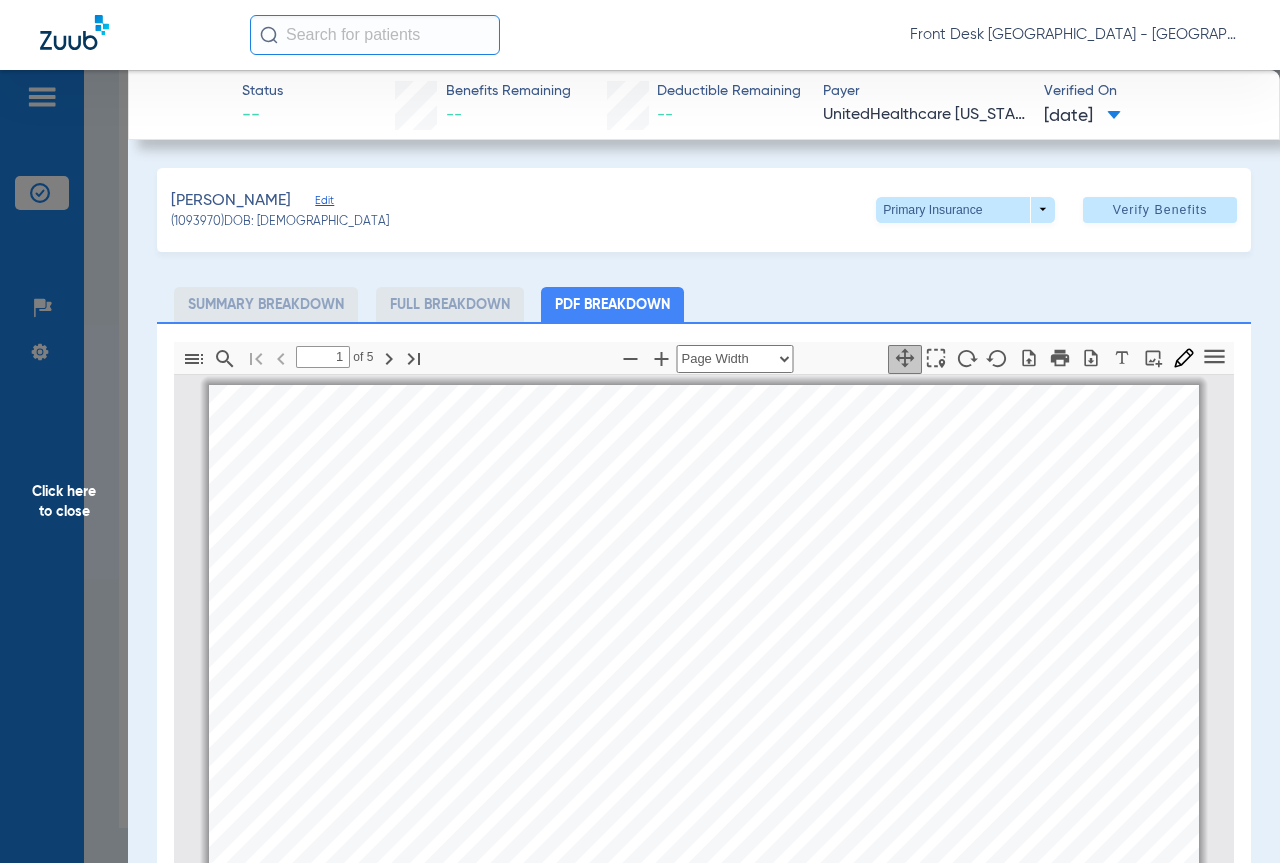 scroll, scrollTop: 10, scrollLeft: 0, axis: vertical 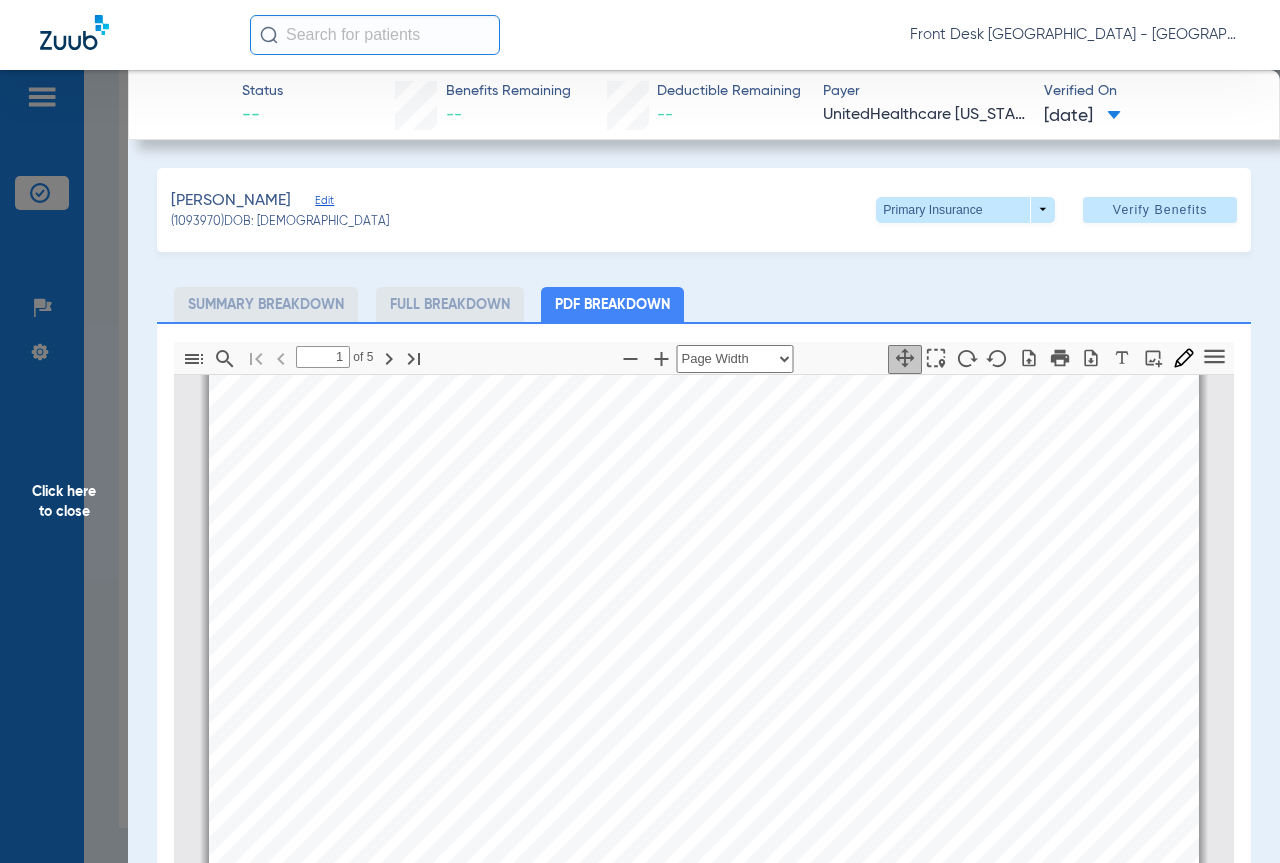 click on "Click here to close" 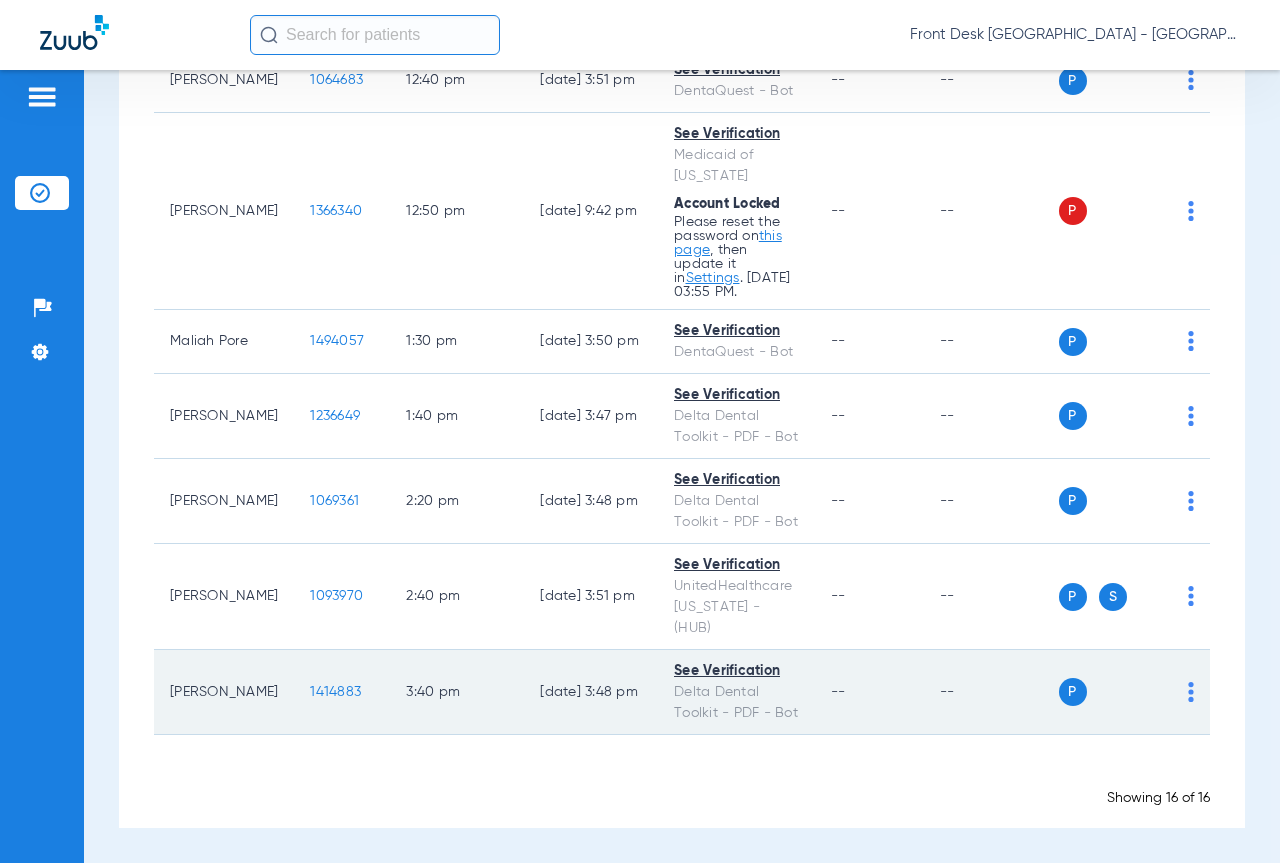 click on "1414883" 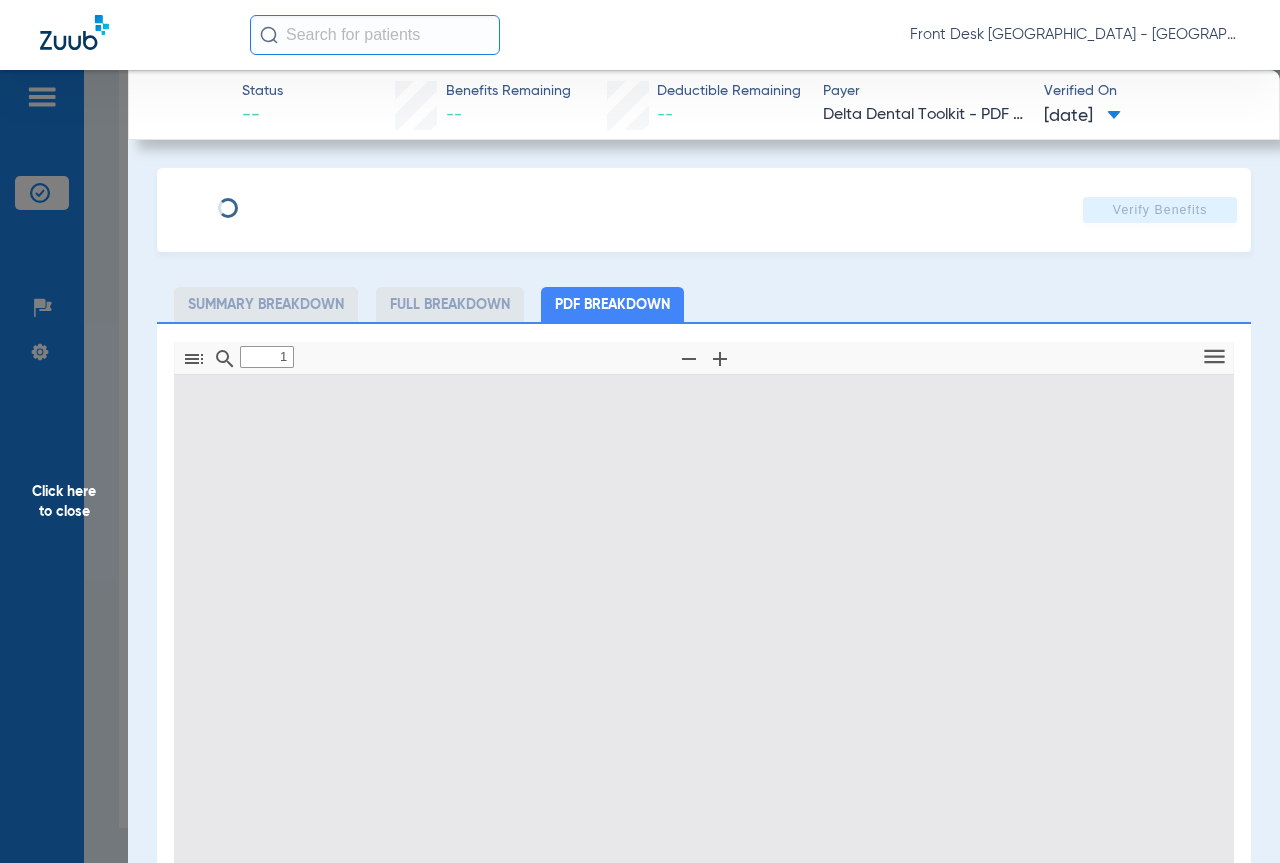 type on "0" 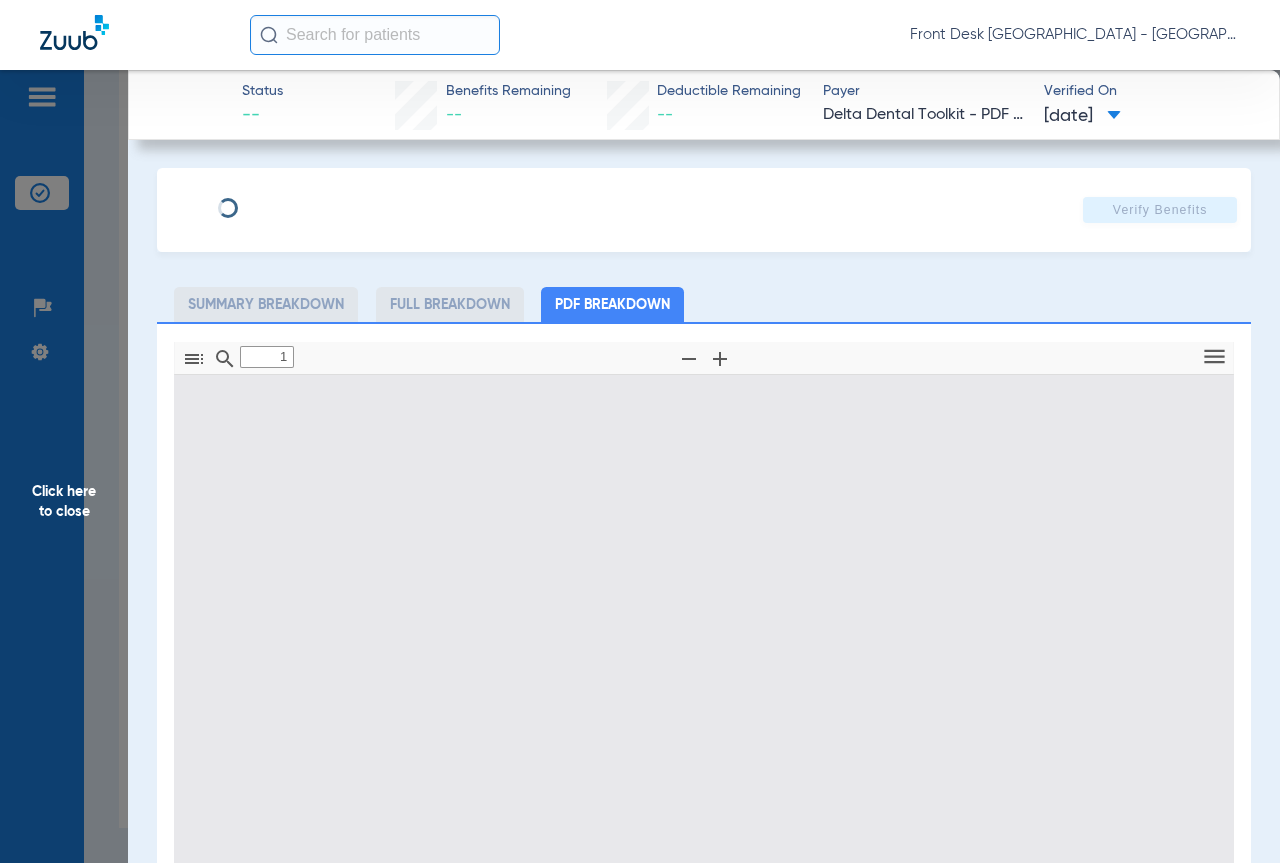 select on "page-width" 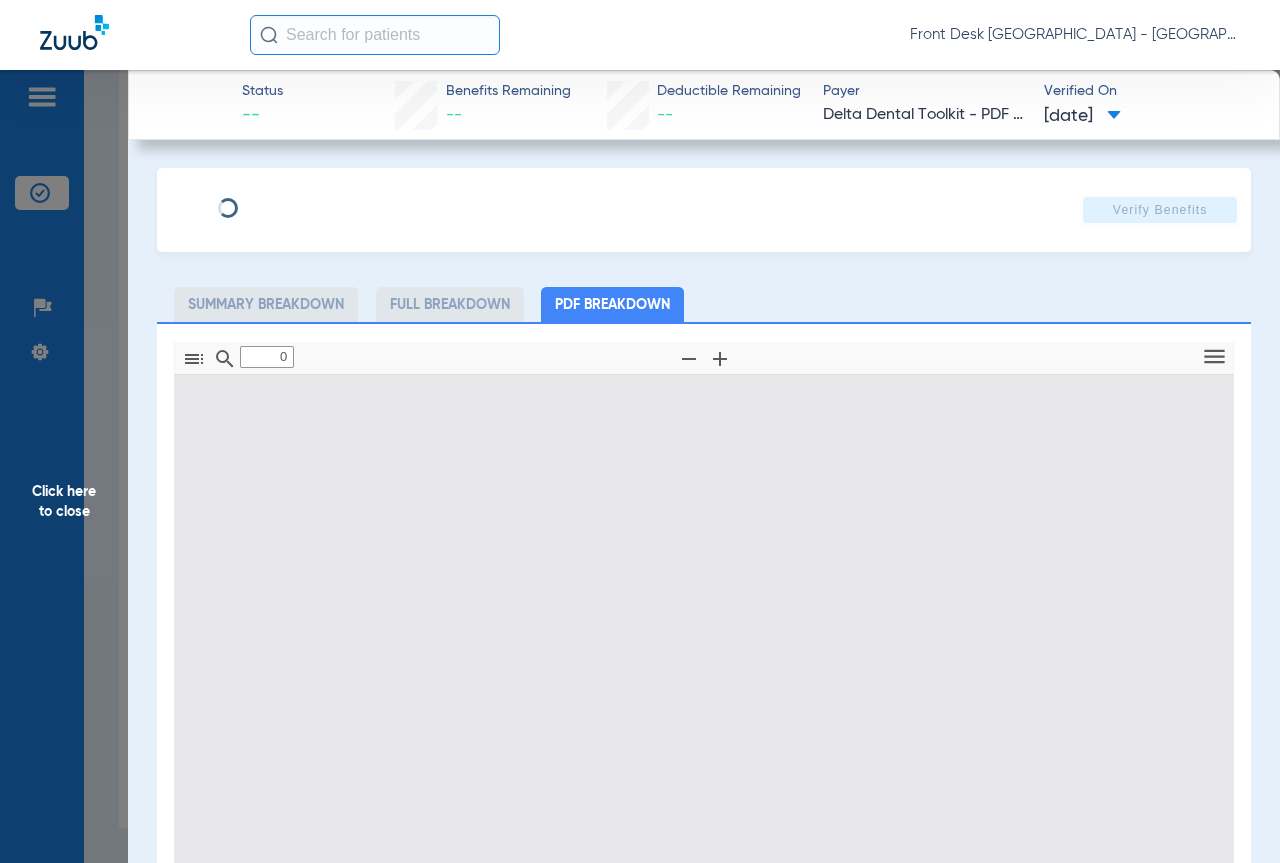 type on "1" 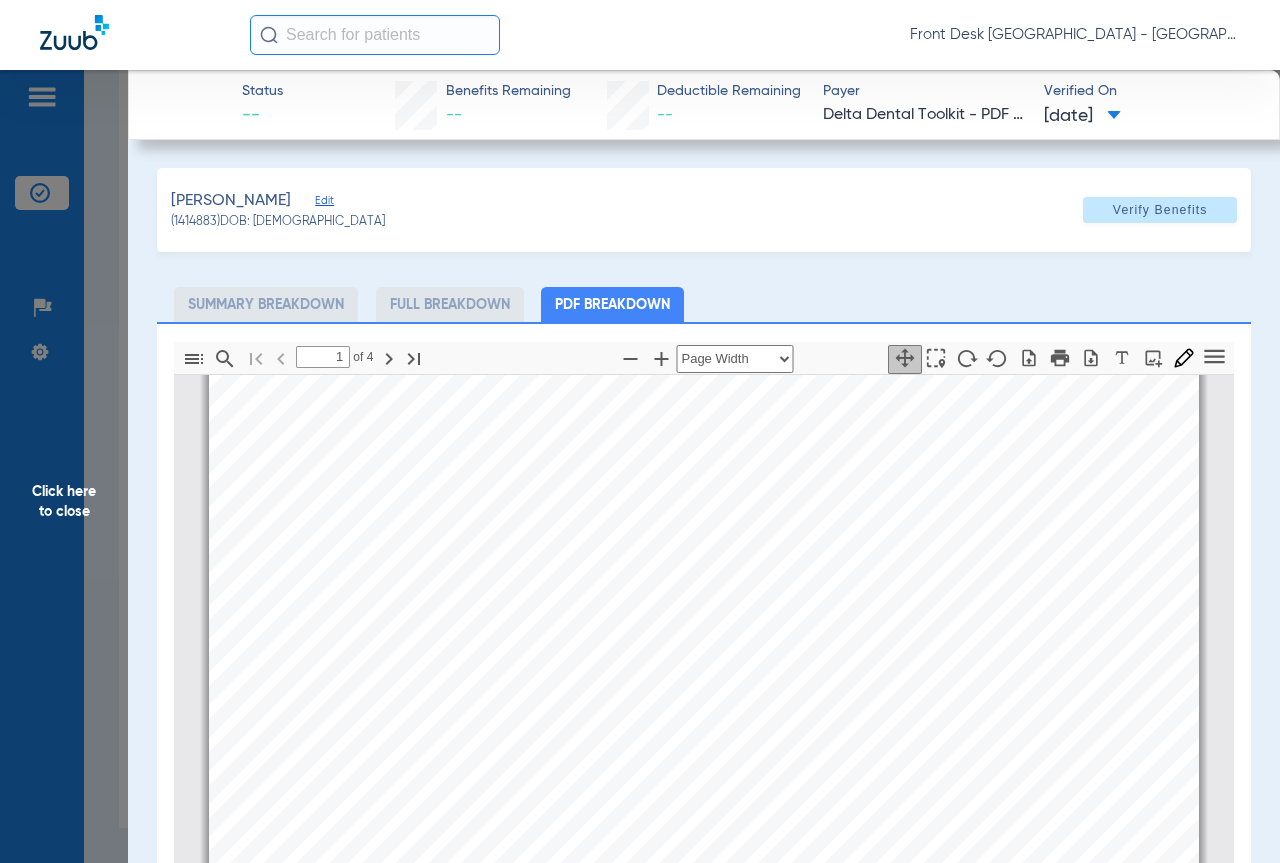 scroll, scrollTop: 400, scrollLeft: 0, axis: vertical 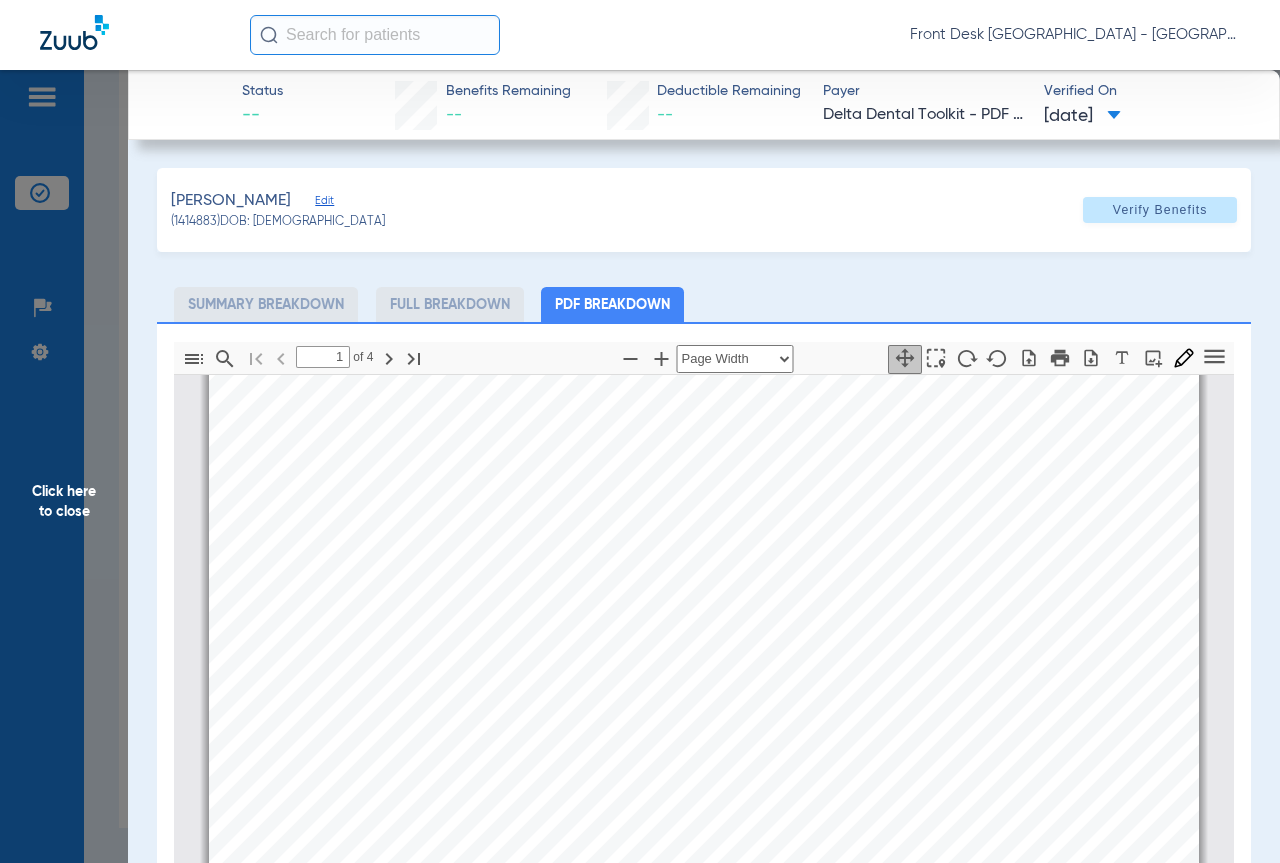 click on "Click here to close" 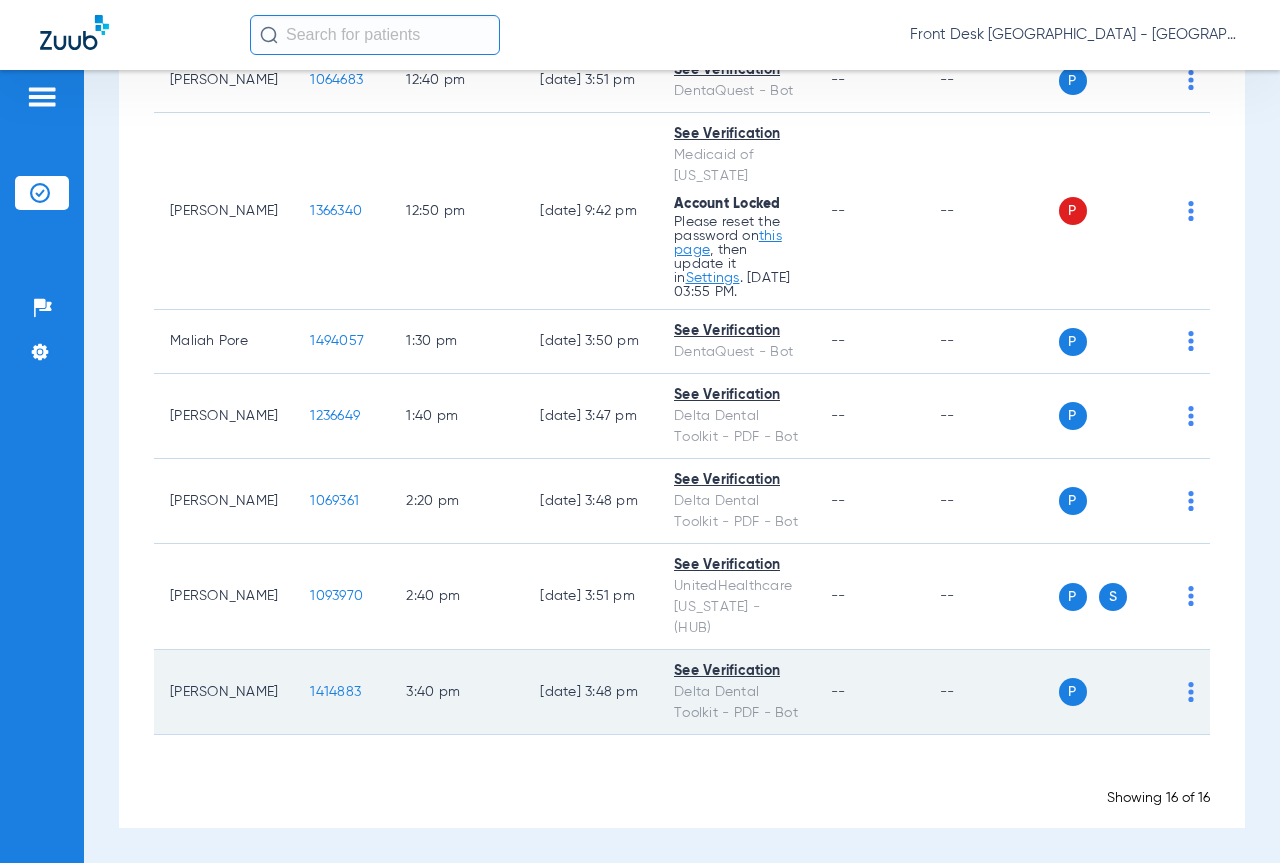 click on "1414883" 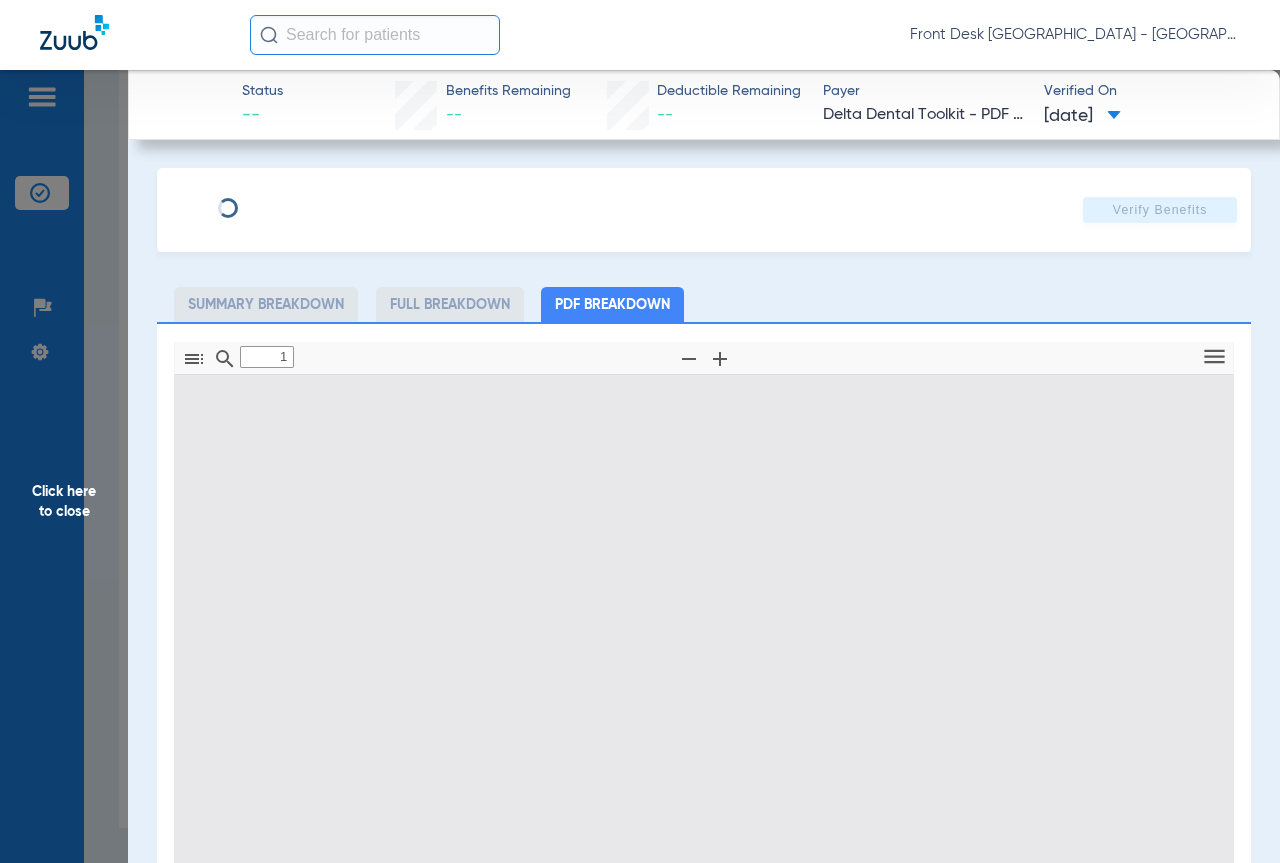type on "0" 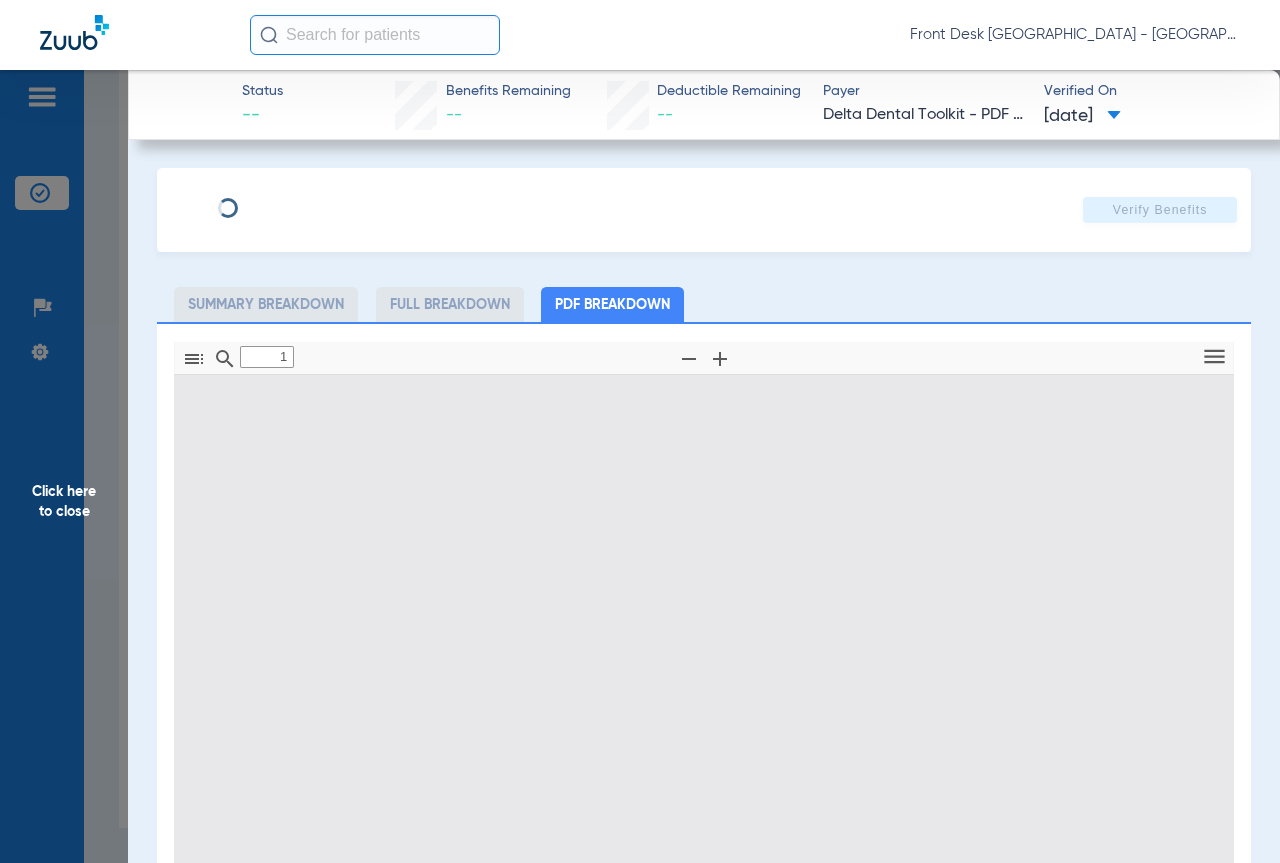 select on "page-width" 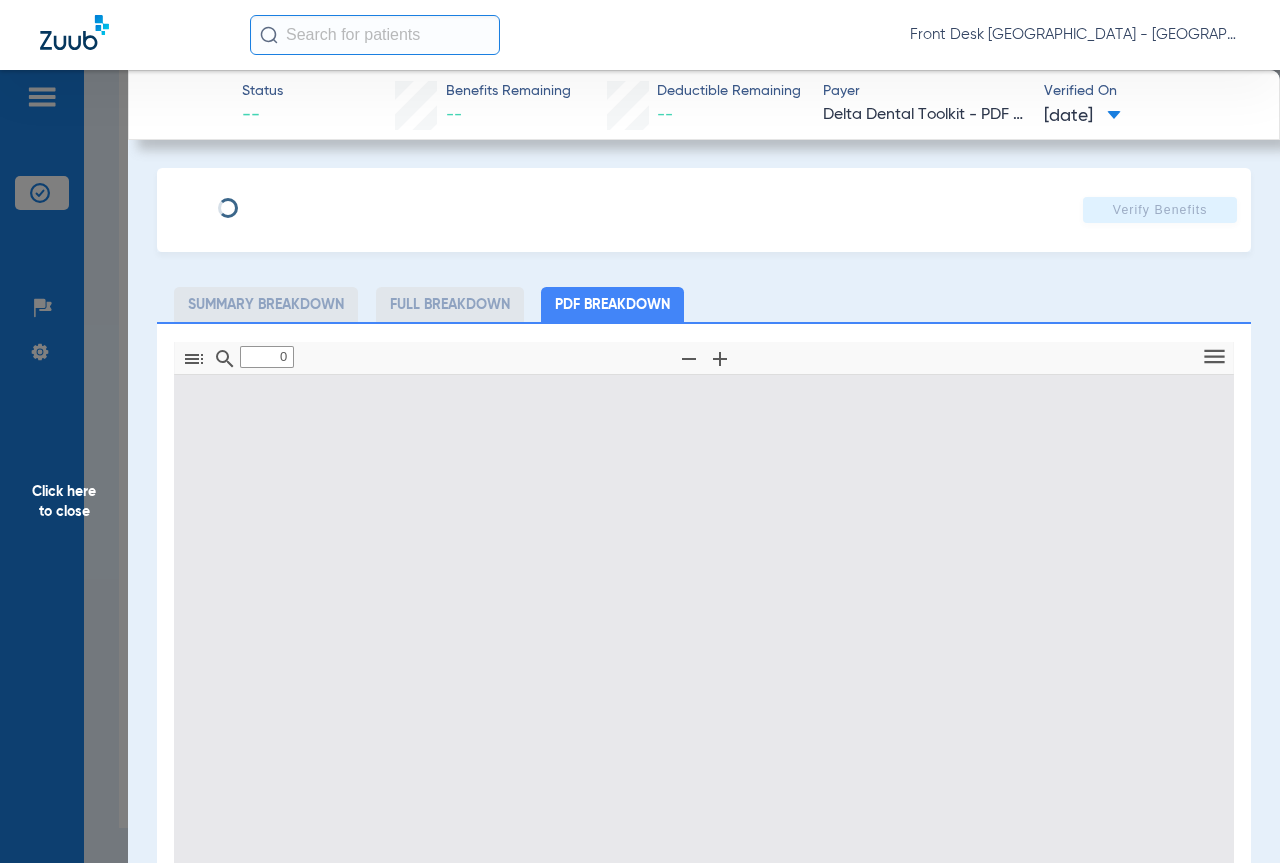 type on "1" 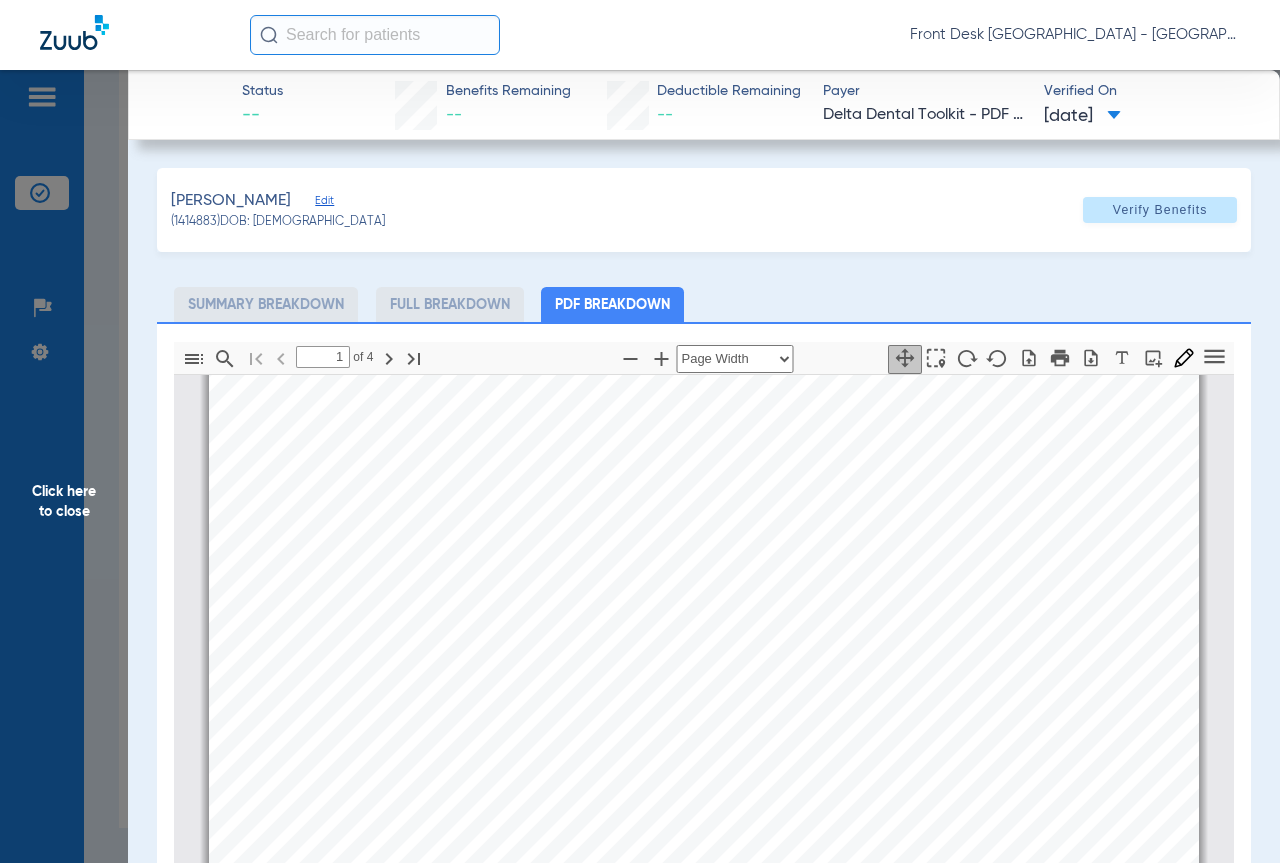 scroll, scrollTop: 0, scrollLeft: 0, axis: both 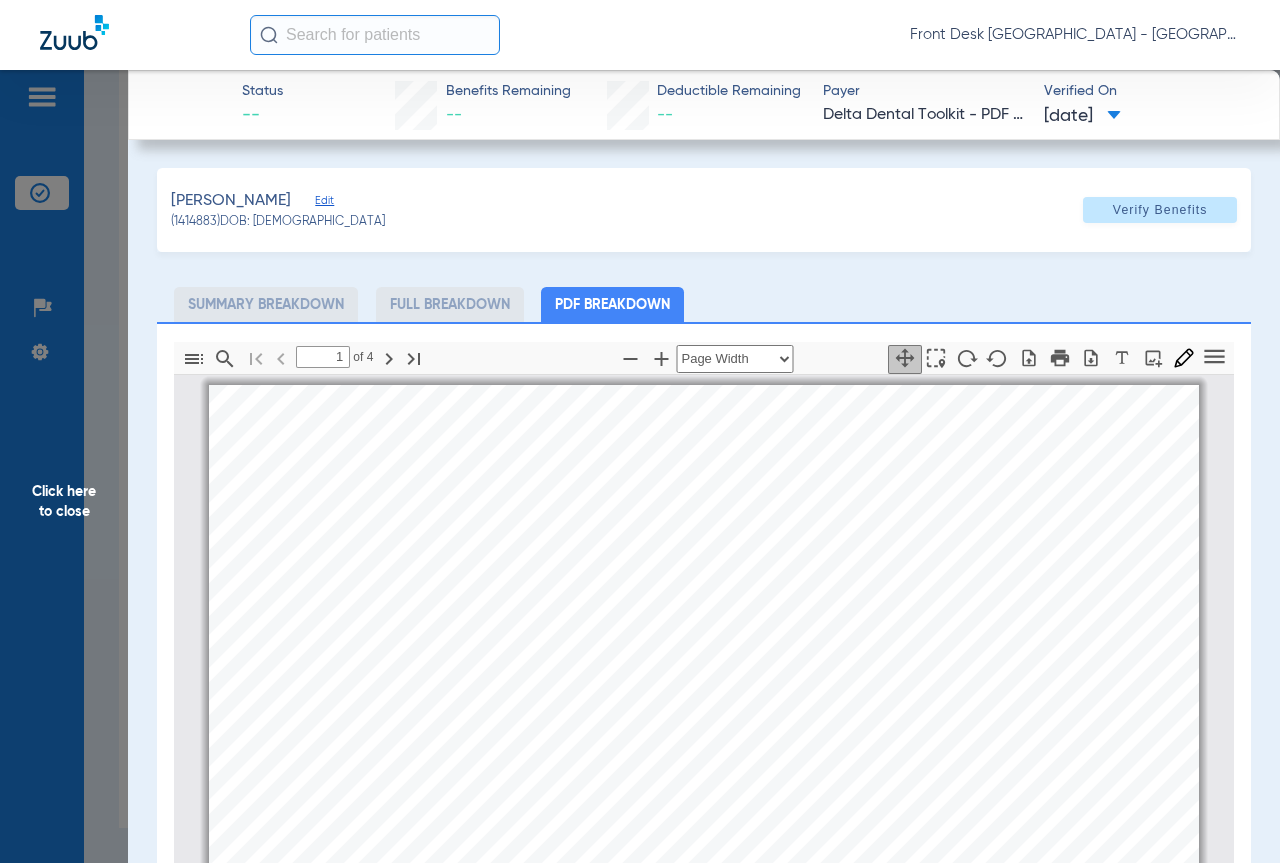 click on "Click here to close" 